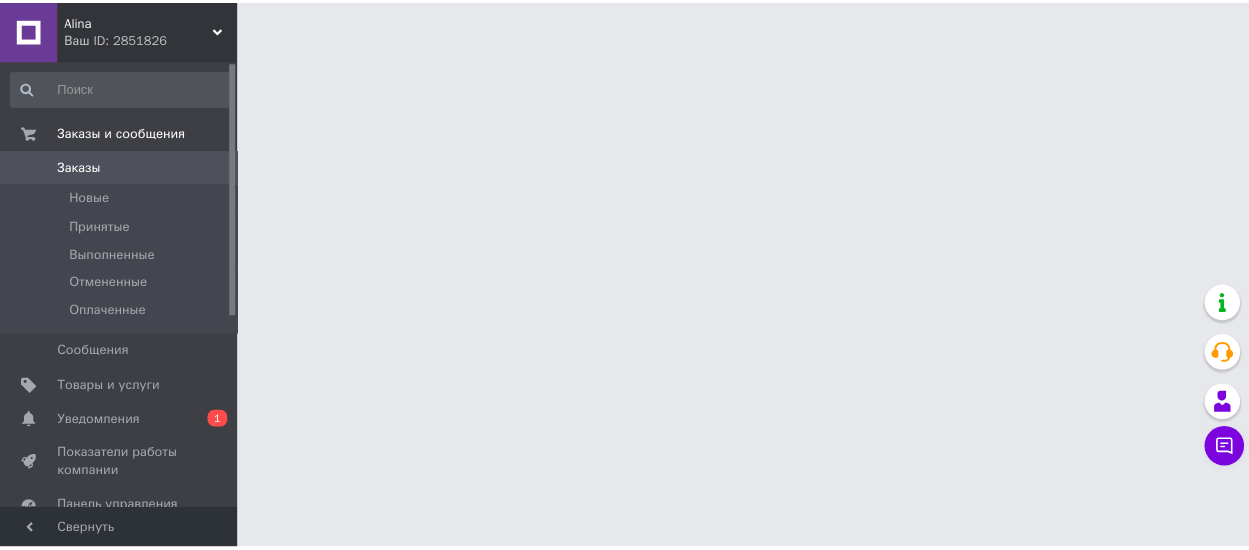 scroll, scrollTop: 0, scrollLeft: 0, axis: both 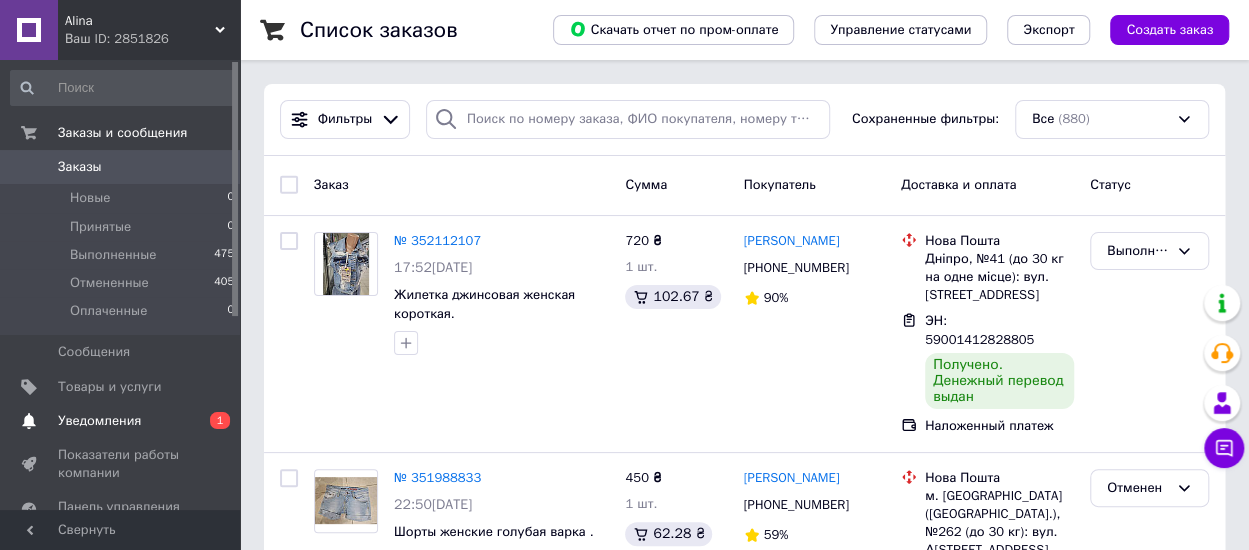 click on "Уведомления" at bounding box center [99, 421] 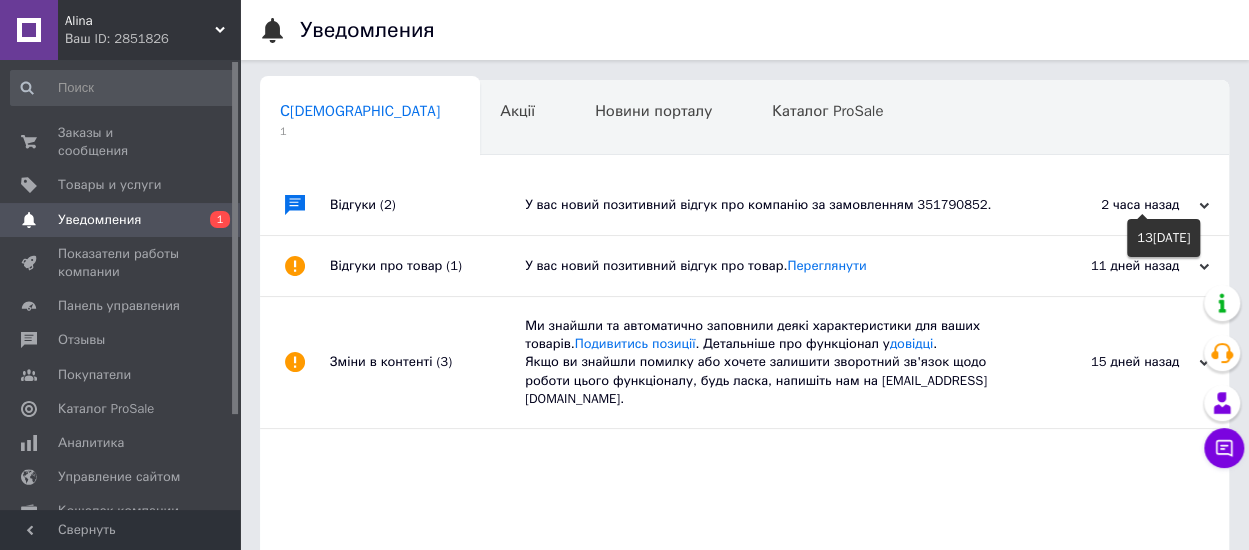 click 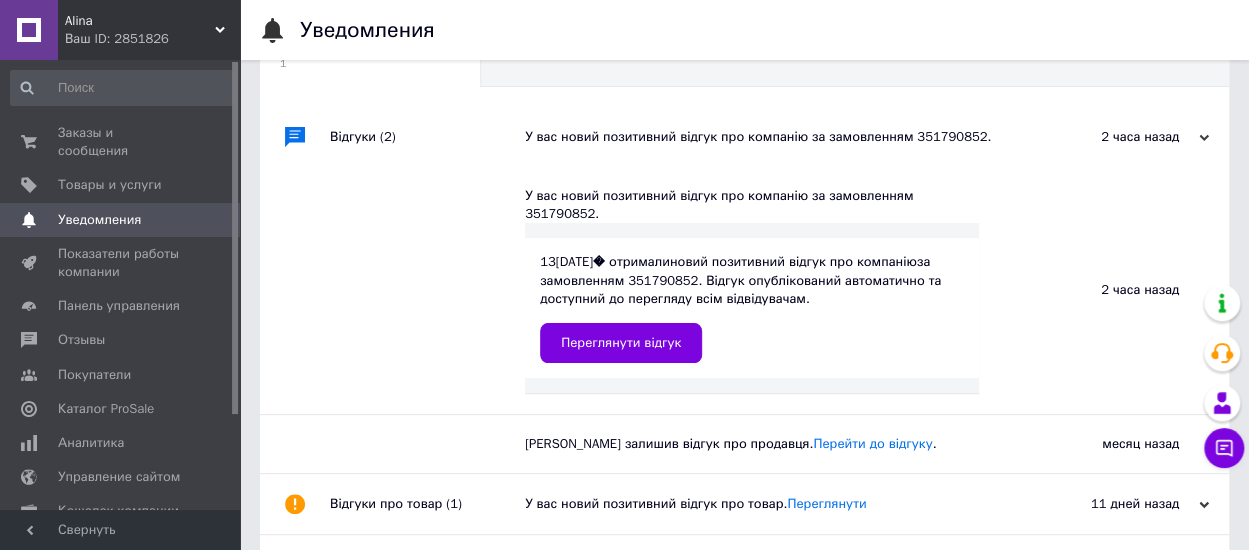 scroll, scrollTop: 100, scrollLeft: 0, axis: vertical 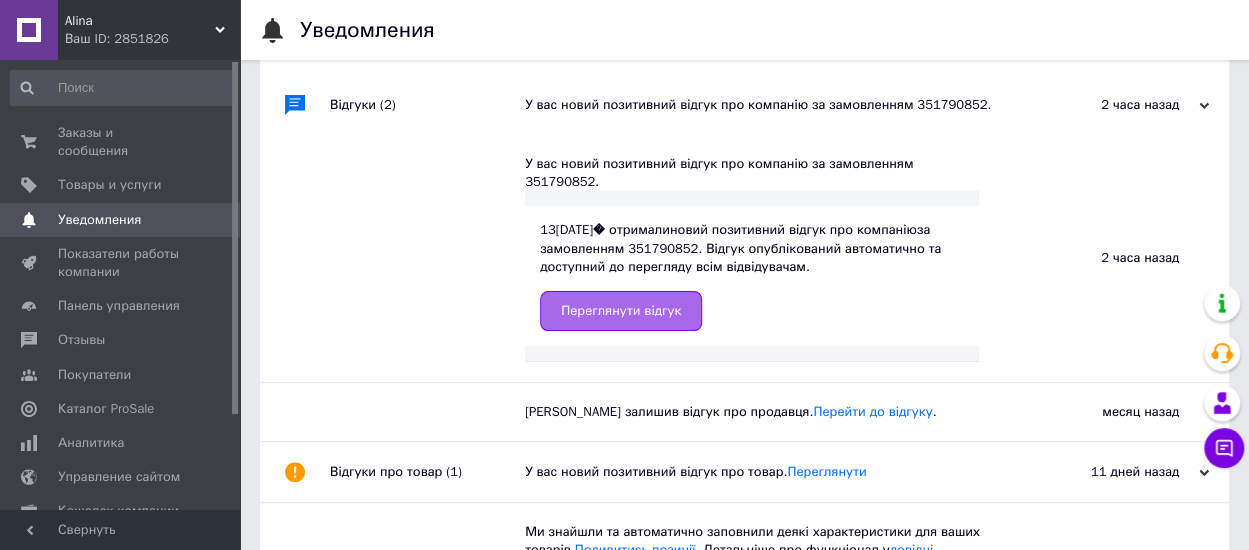 click on "Переглянути відгук" at bounding box center (621, 311) 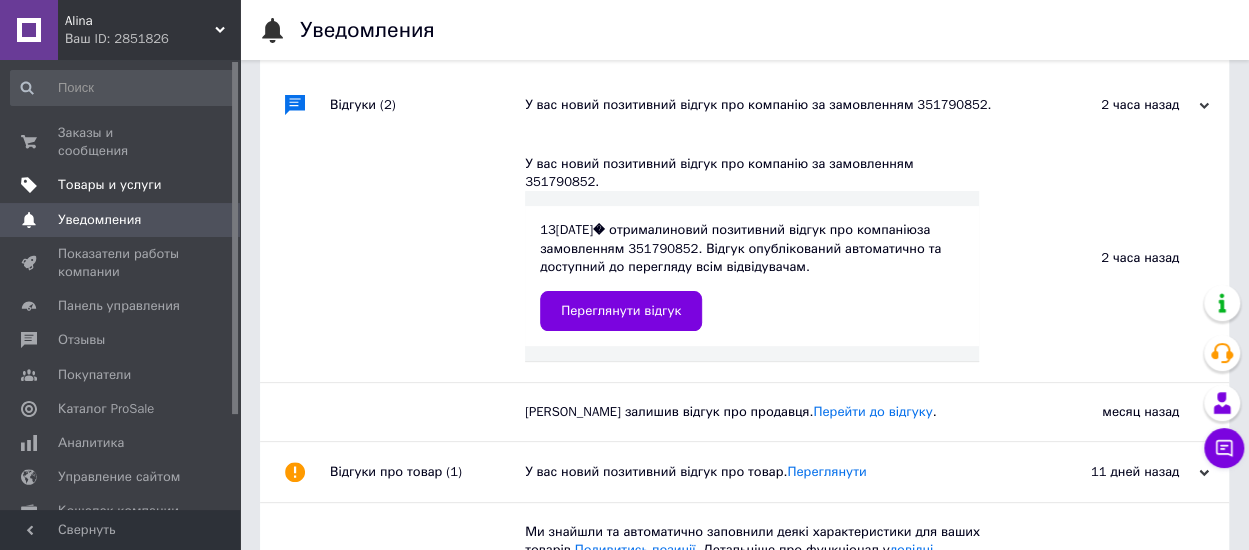 click on "Товары и услуги" at bounding box center (110, 185) 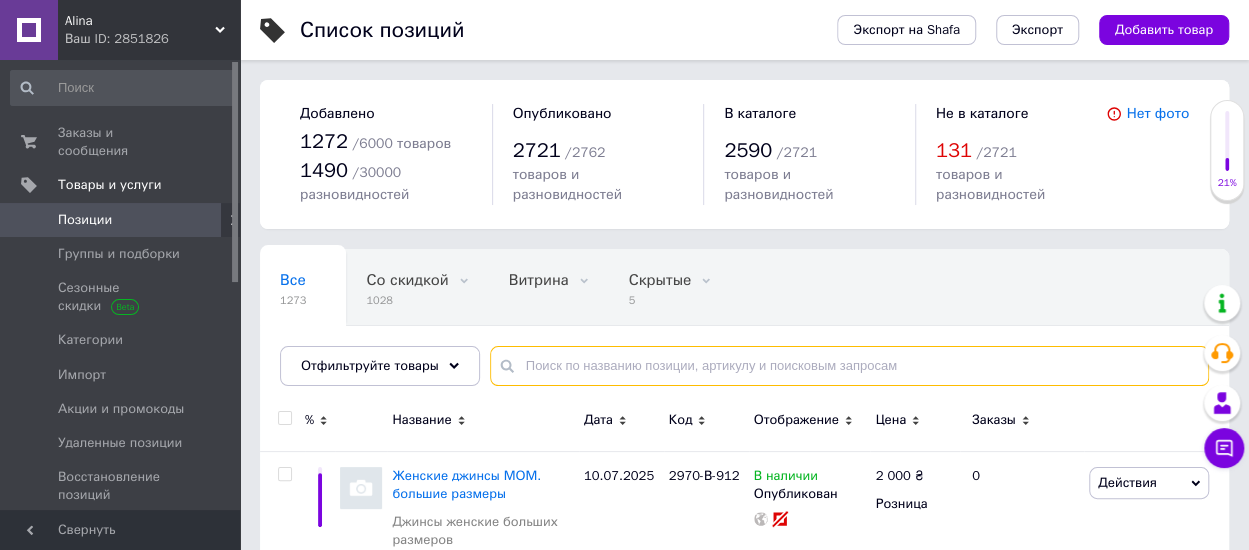 click at bounding box center (849, 366) 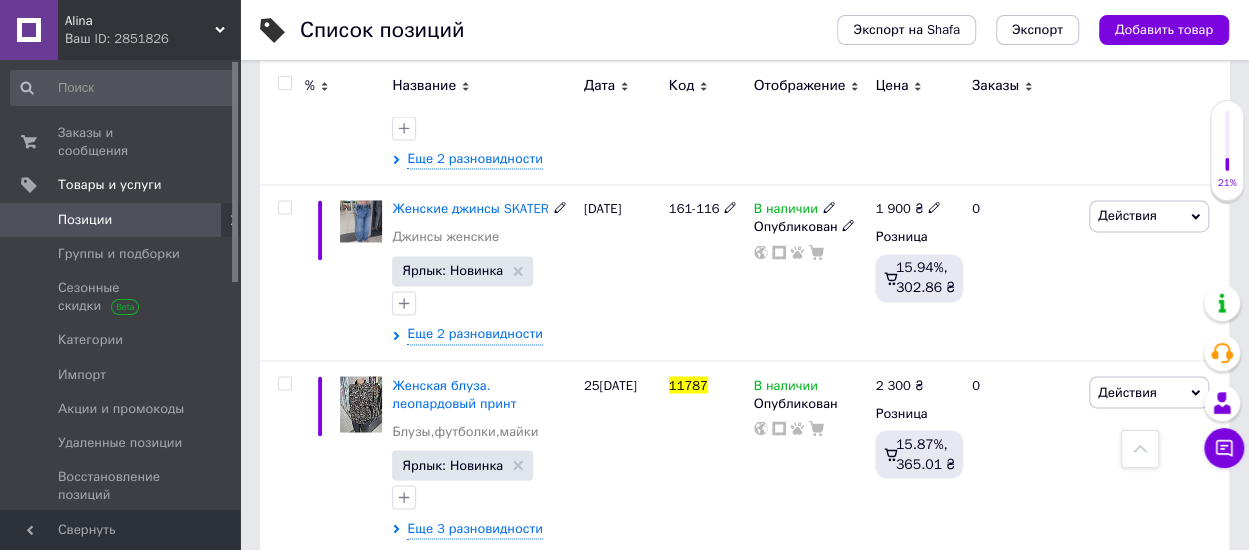 scroll, scrollTop: 1600, scrollLeft: 0, axis: vertical 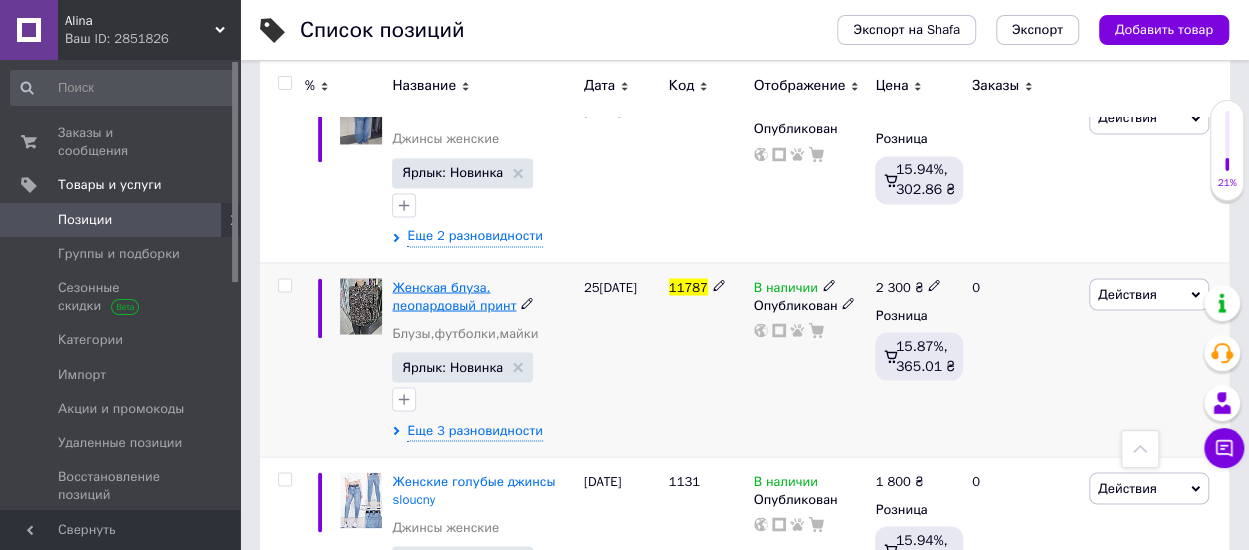 type on "11787" 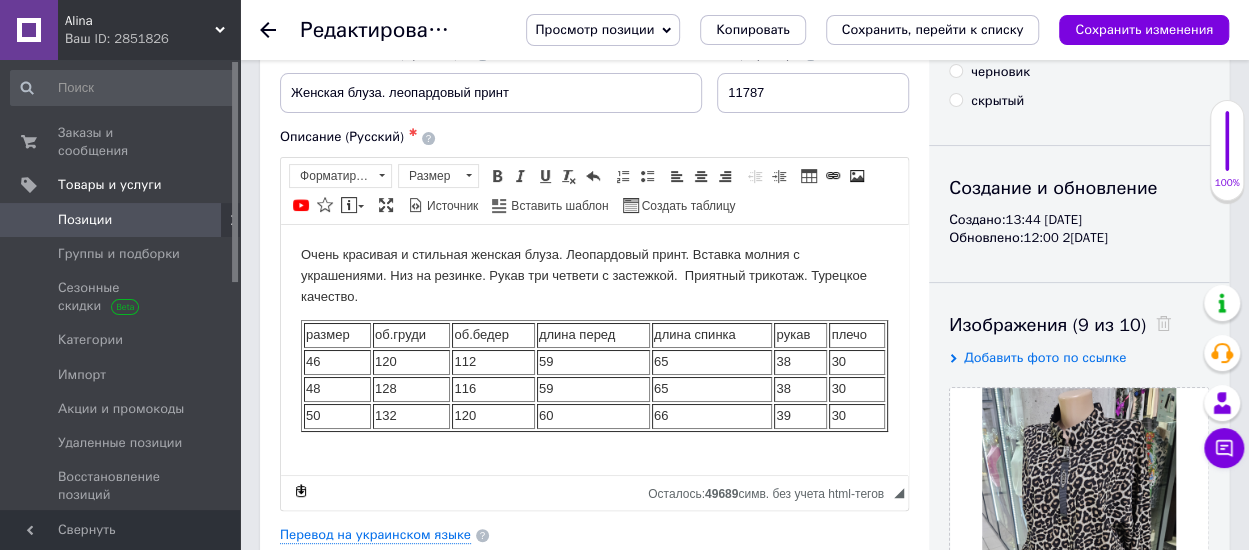 scroll, scrollTop: 300, scrollLeft: 0, axis: vertical 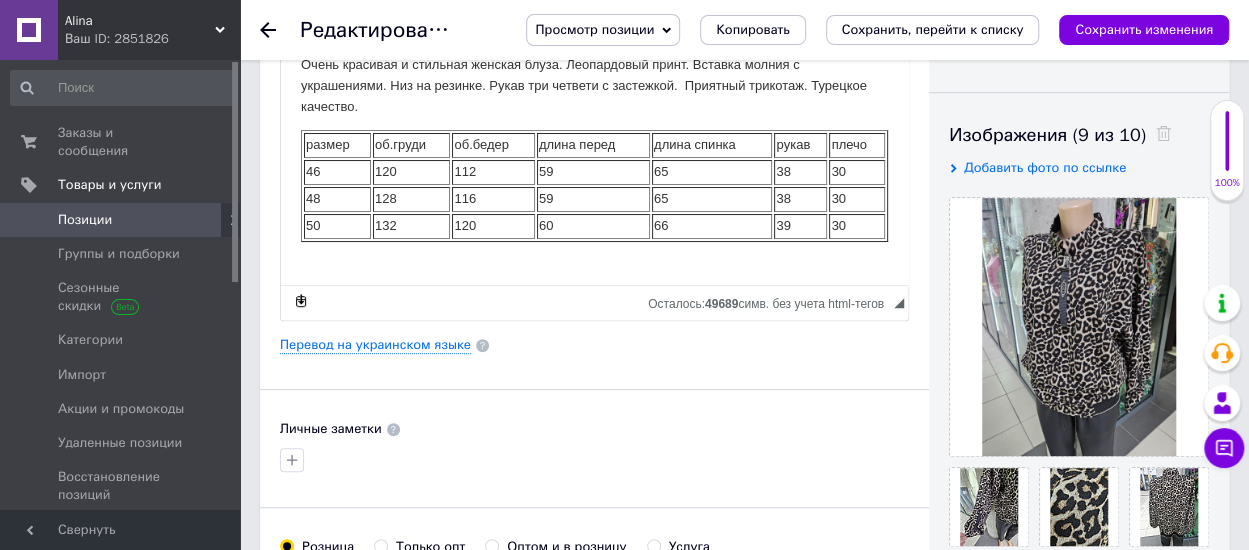 click on "46" at bounding box center [337, 171] 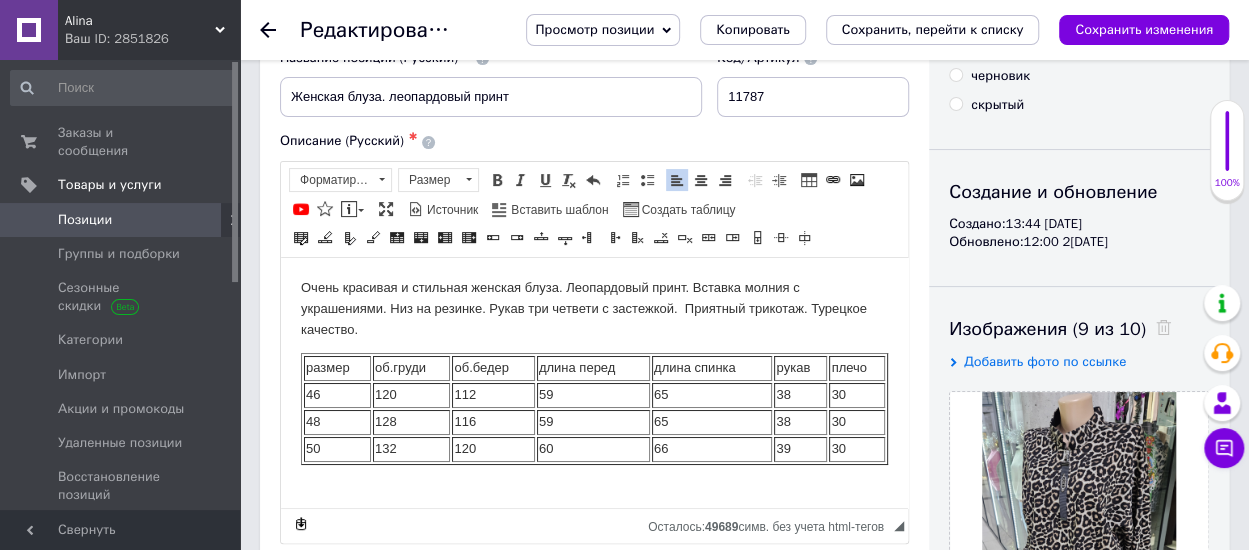 scroll, scrollTop: 100, scrollLeft: 0, axis: vertical 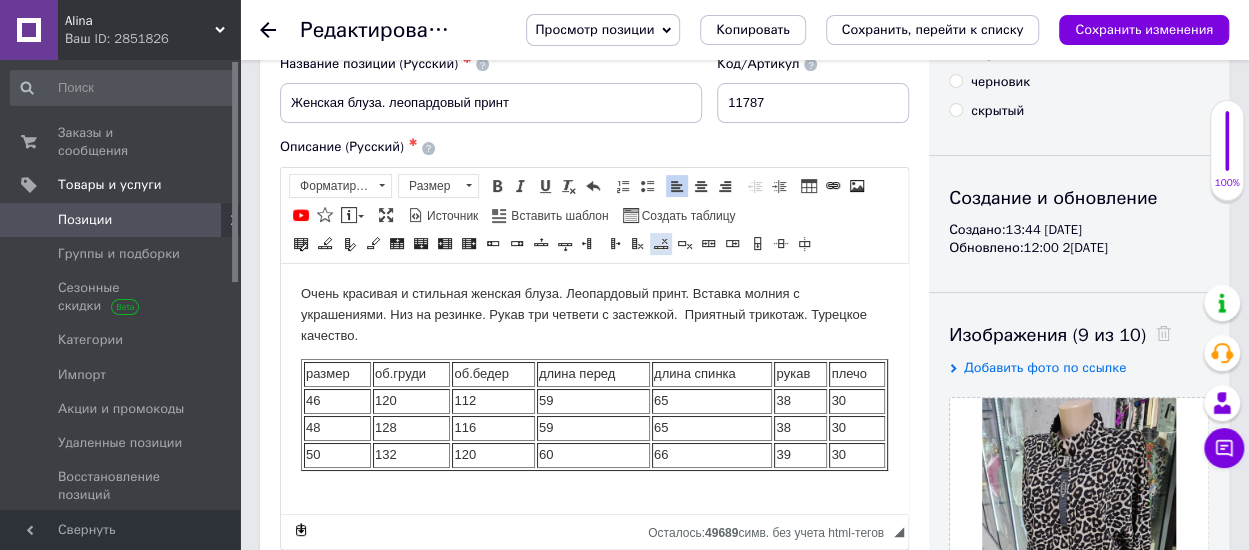 click at bounding box center [661, 244] 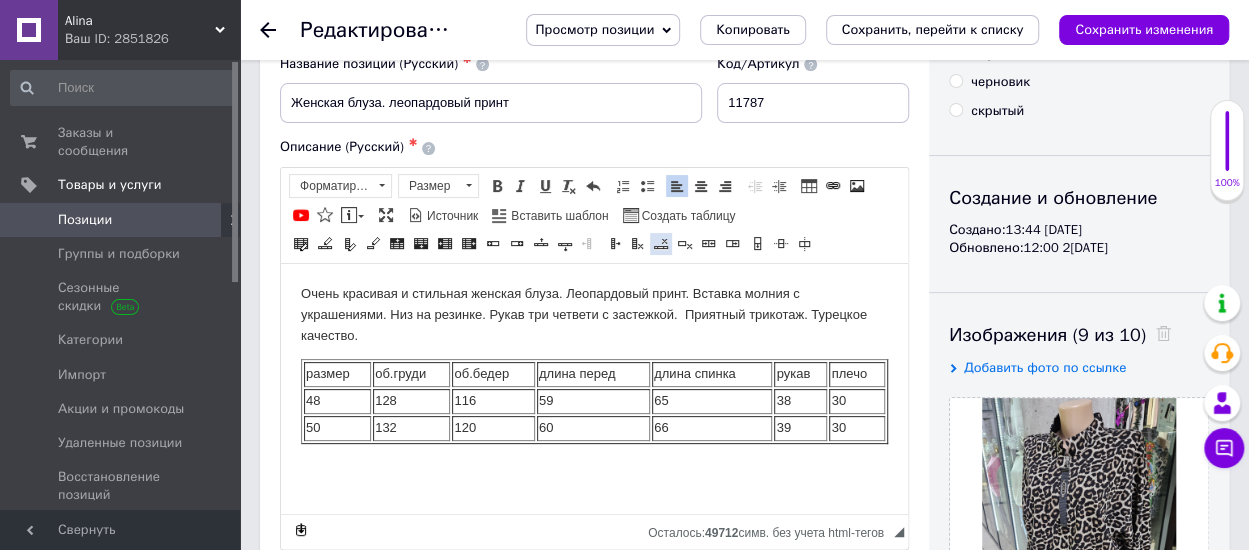 click at bounding box center [661, 244] 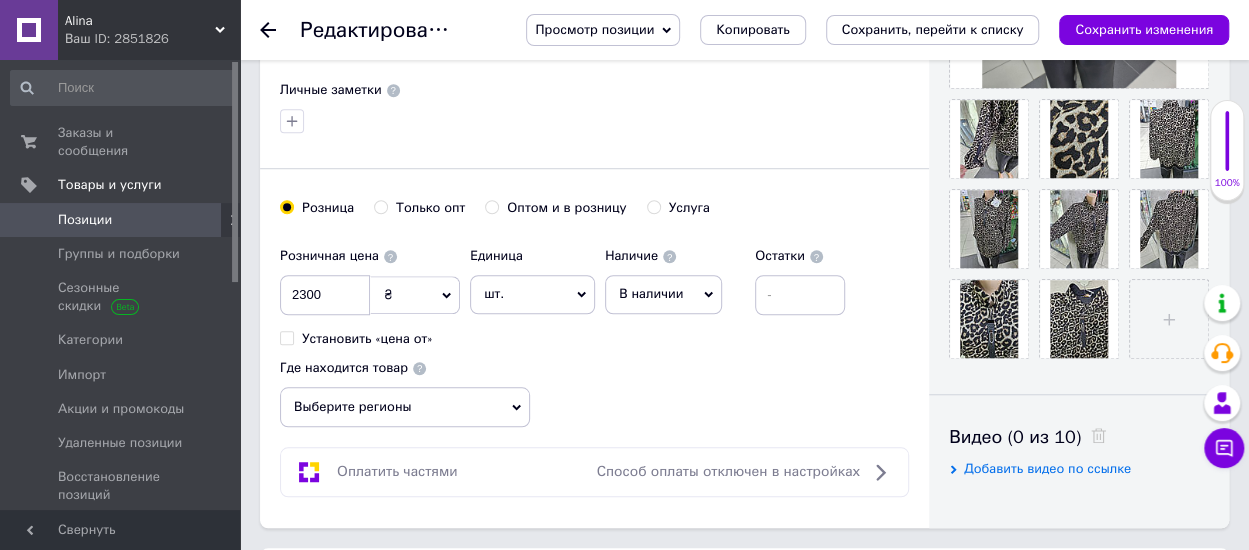 scroll, scrollTop: 700, scrollLeft: 0, axis: vertical 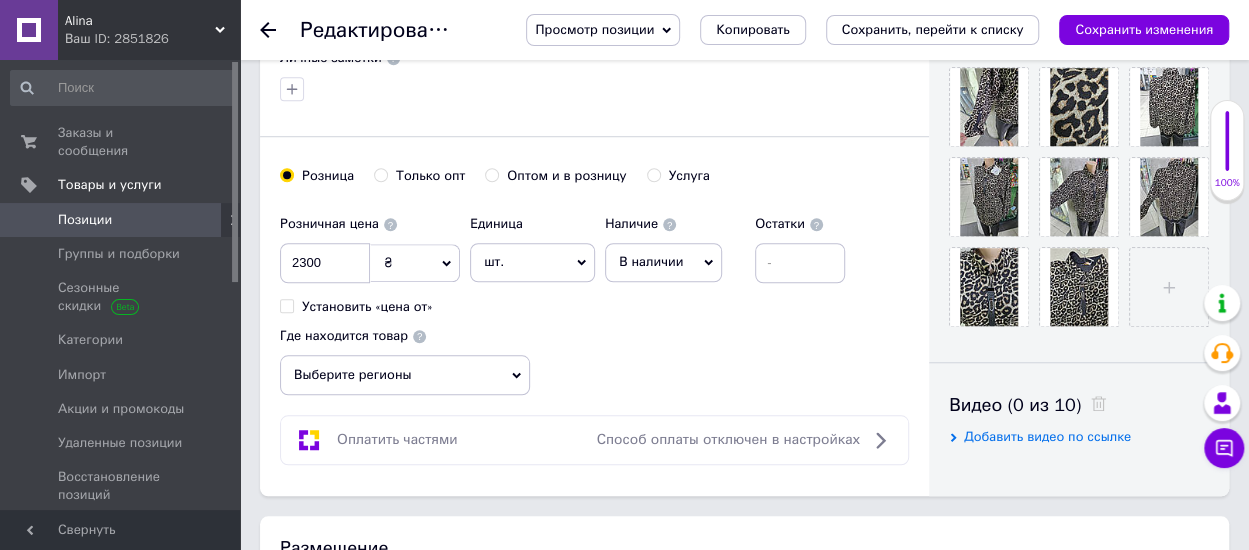 click 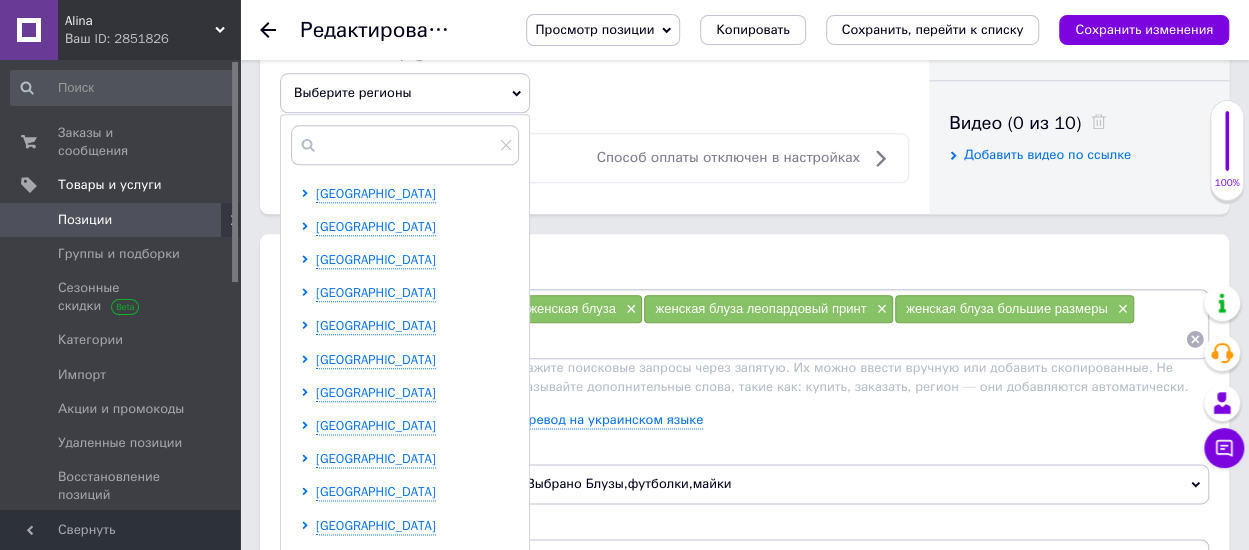 scroll, scrollTop: 1000, scrollLeft: 0, axis: vertical 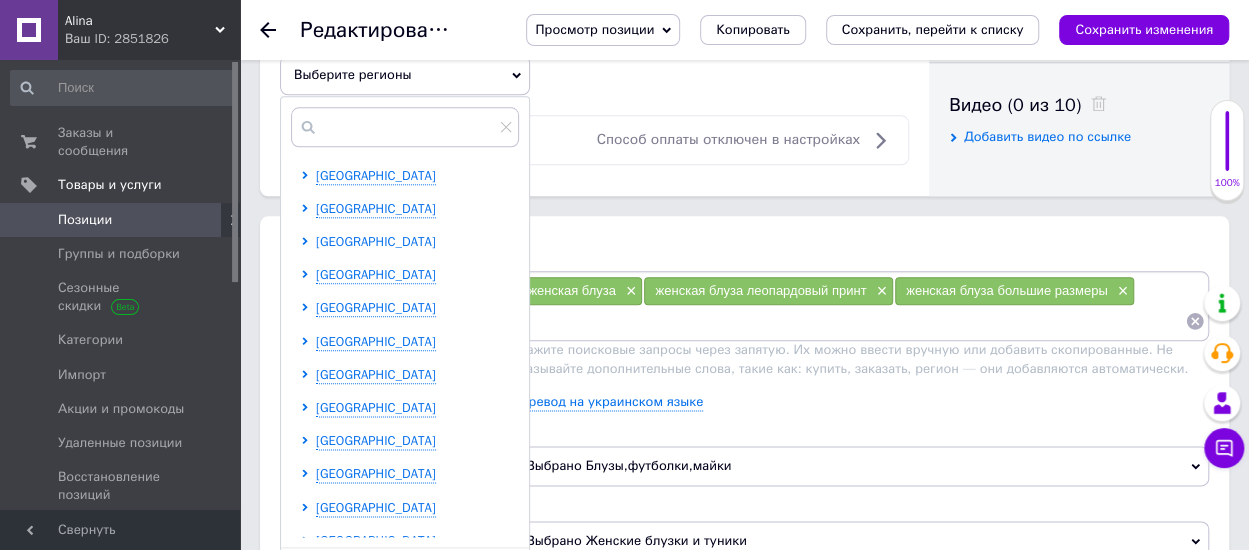 click on "[GEOGRAPHIC_DATA]" at bounding box center [376, 241] 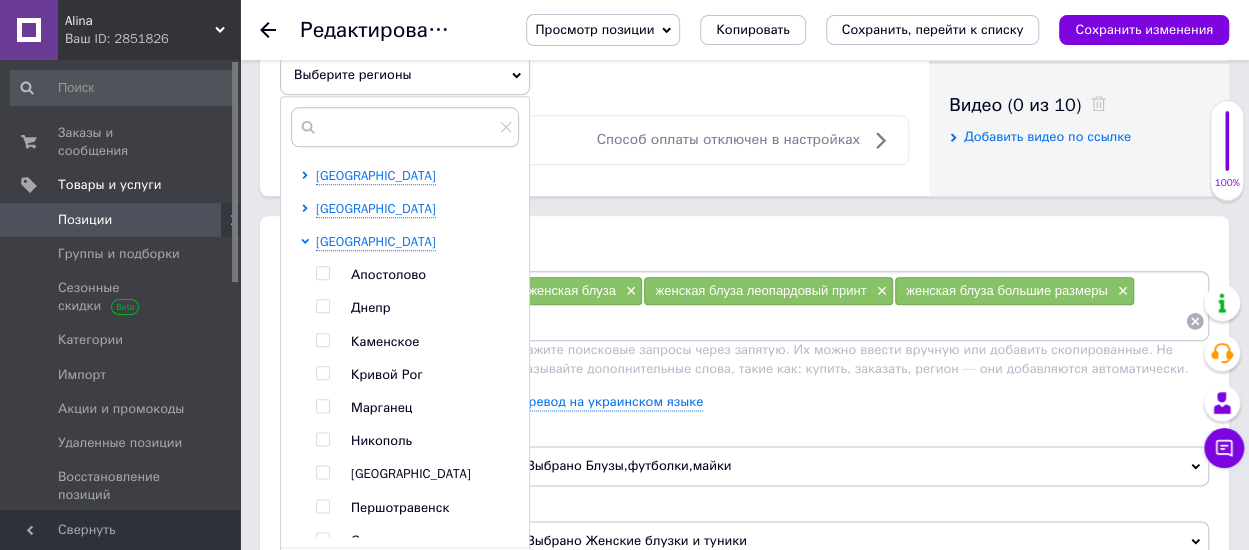 click at bounding box center [322, 306] 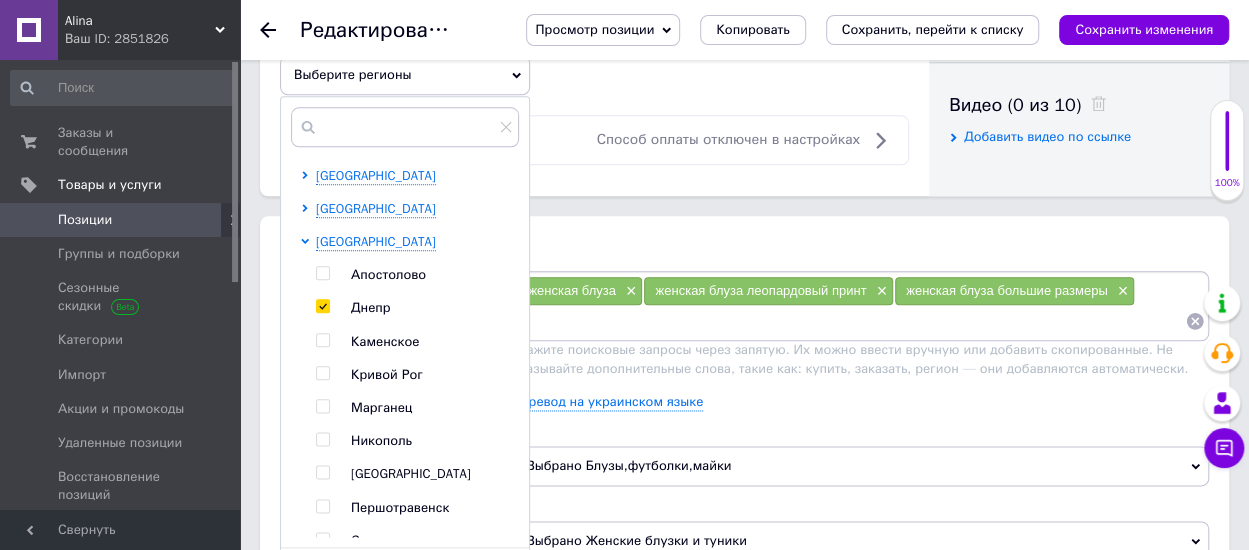 checkbox on "true" 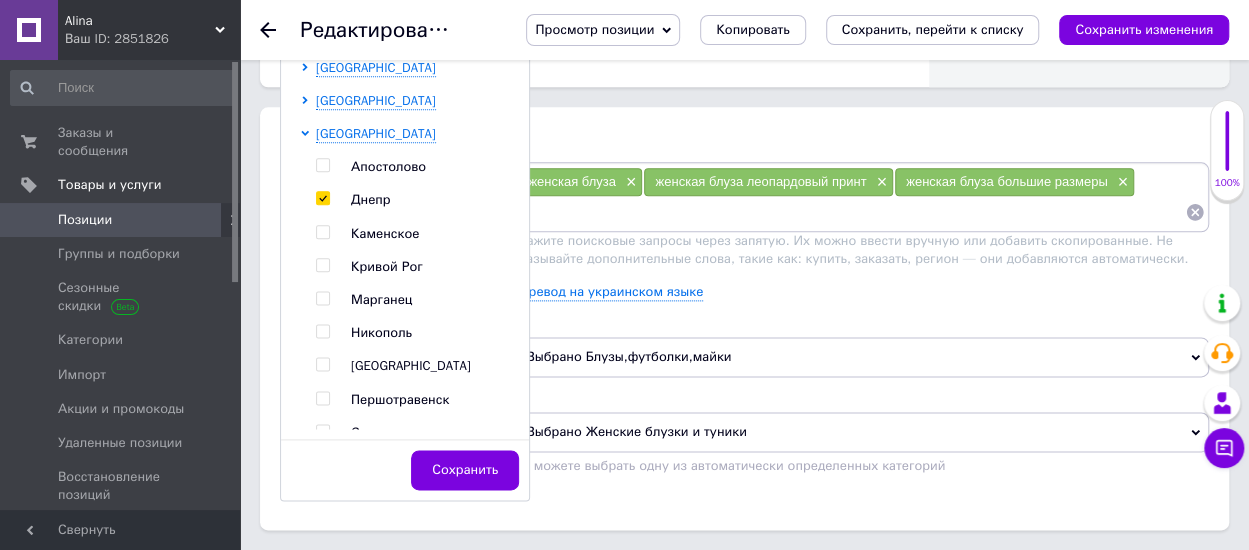scroll, scrollTop: 1300, scrollLeft: 0, axis: vertical 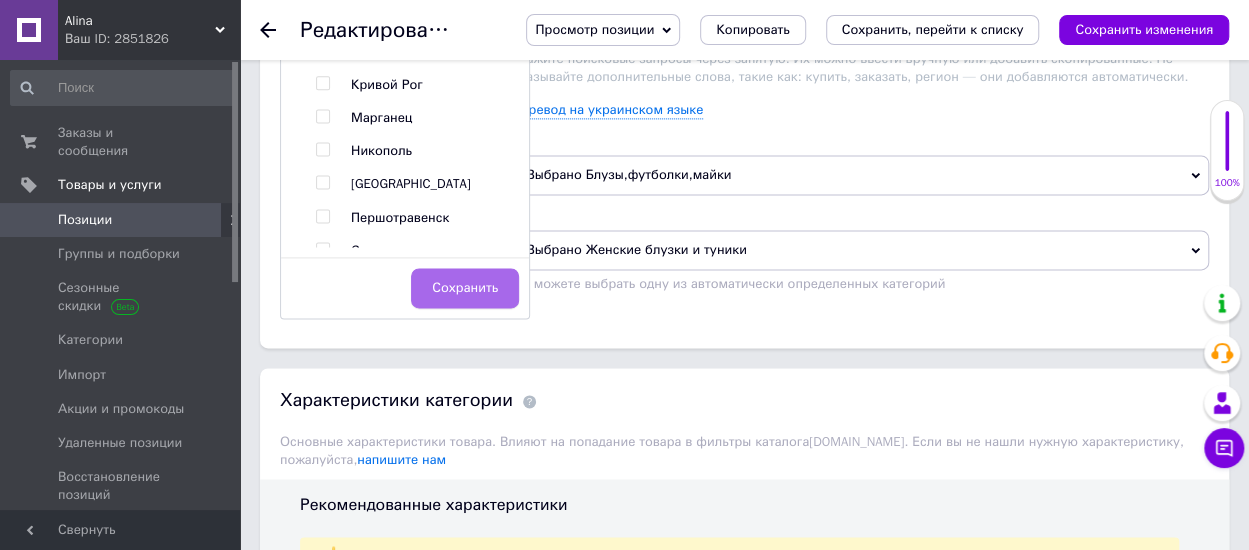 click on "Сохранить" at bounding box center (465, 288) 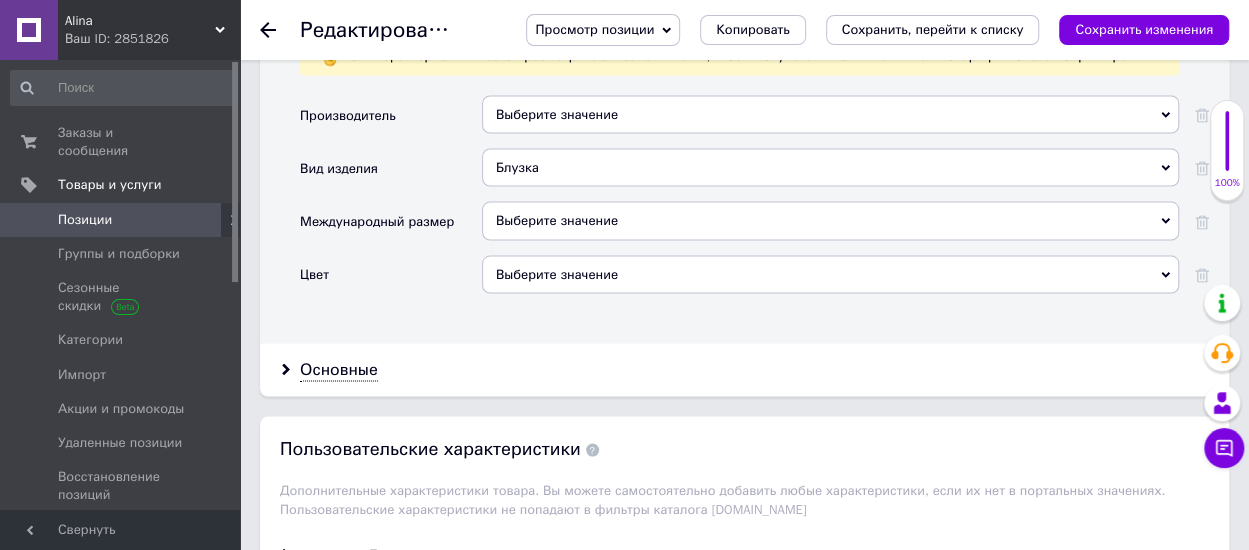 scroll, scrollTop: 1900, scrollLeft: 0, axis: vertical 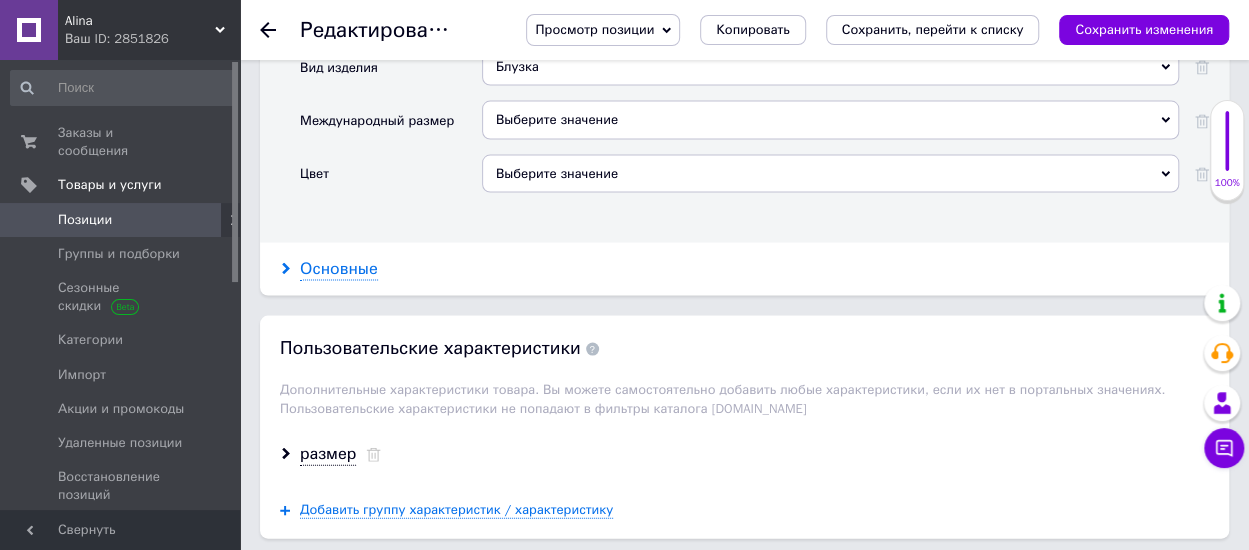 click on "Основные" at bounding box center [339, 269] 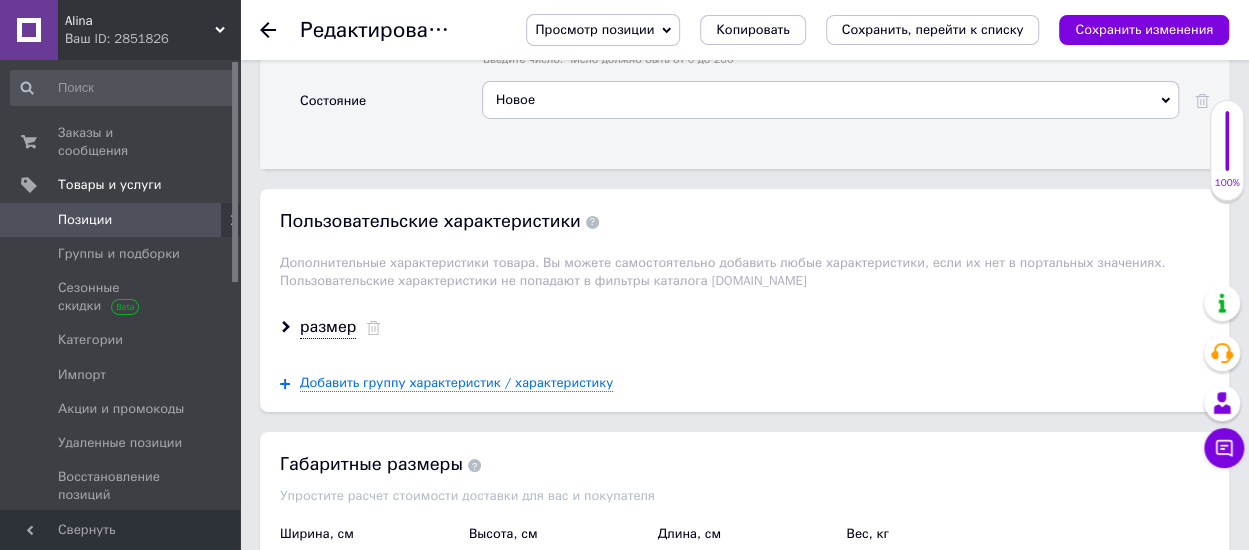 scroll, scrollTop: 3400, scrollLeft: 0, axis: vertical 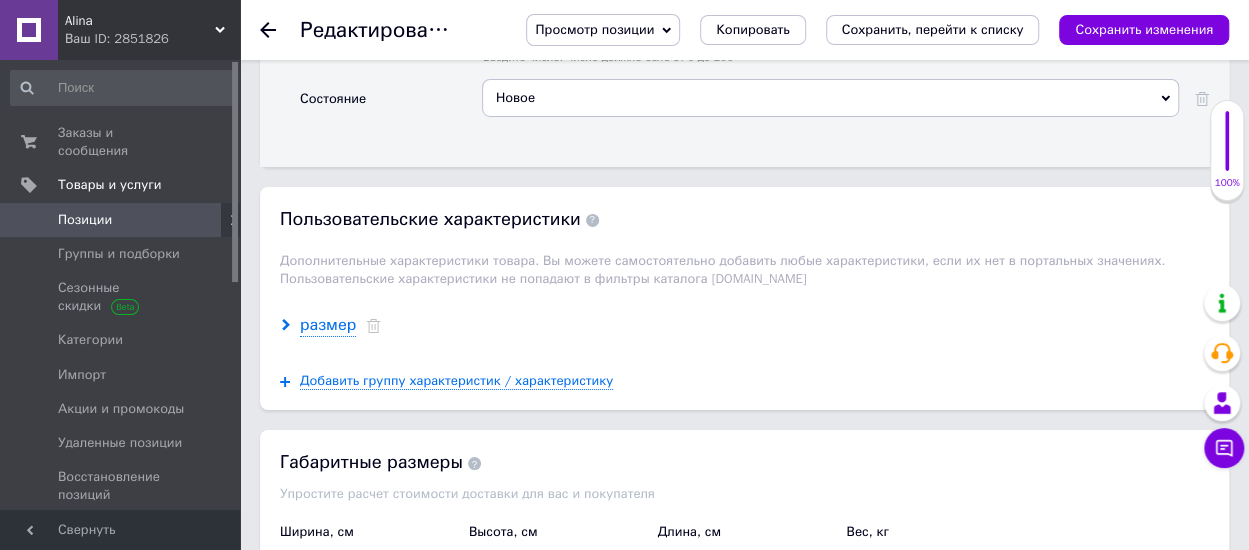 click on "размер" at bounding box center [328, 325] 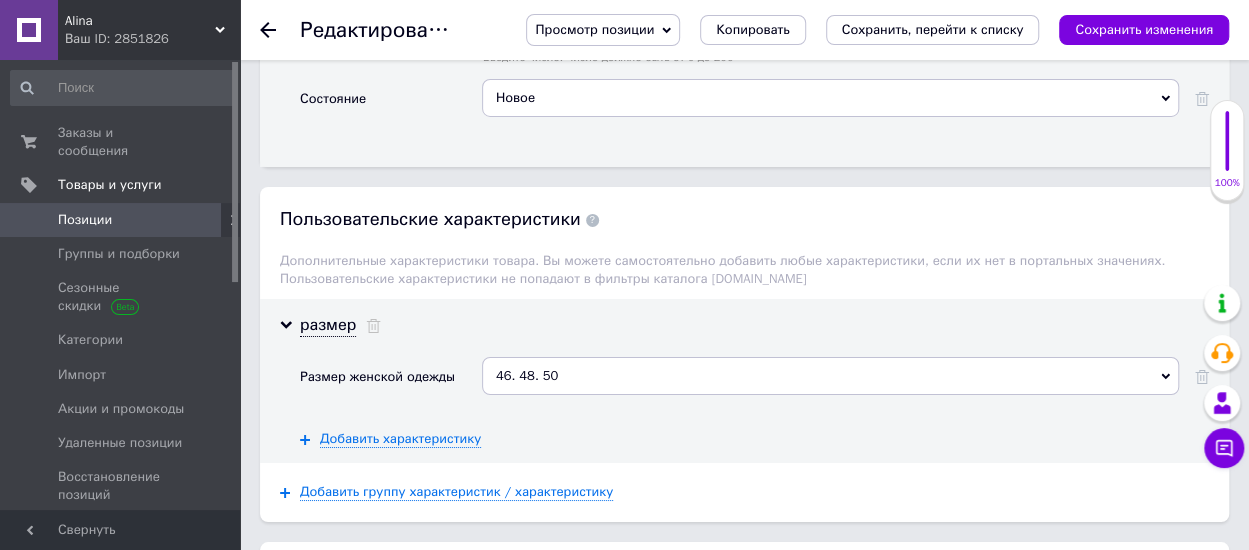 click on "46. 48. 50" at bounding box center [830, 376] 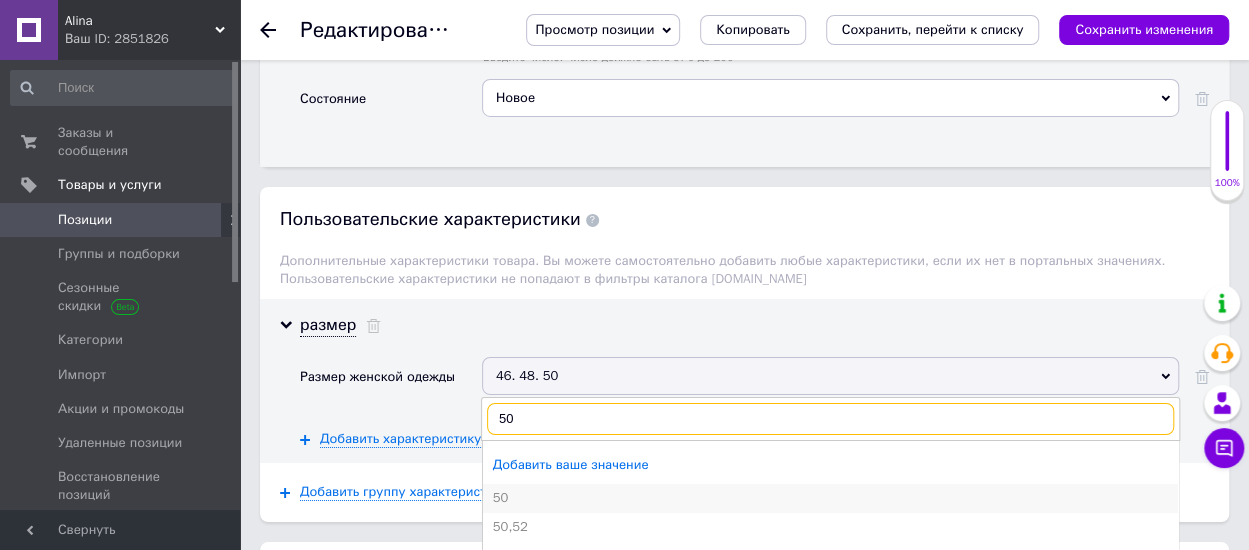 type on "50" 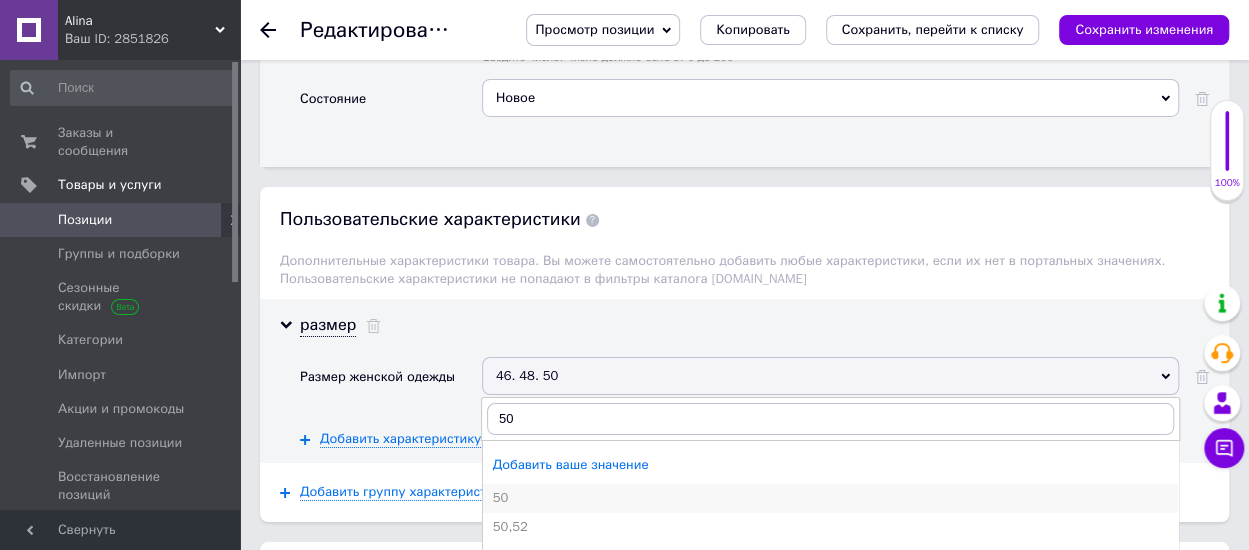 click on "50" at bounding box center (830, 498) 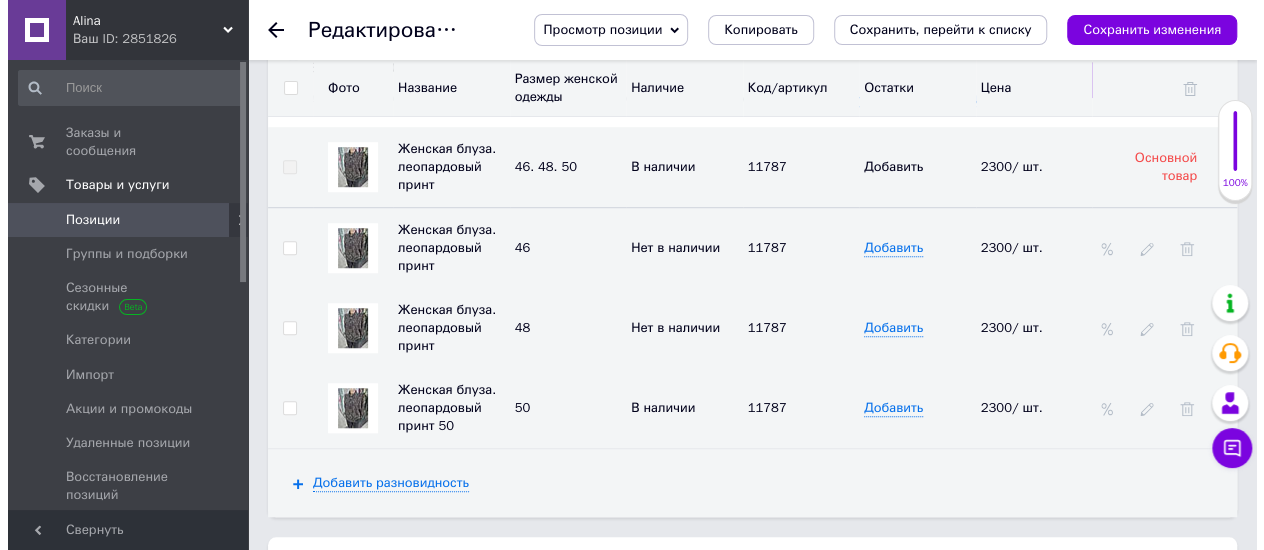 scroll, scrollTop: 4249, scrollLeft: 0, axis: vertical 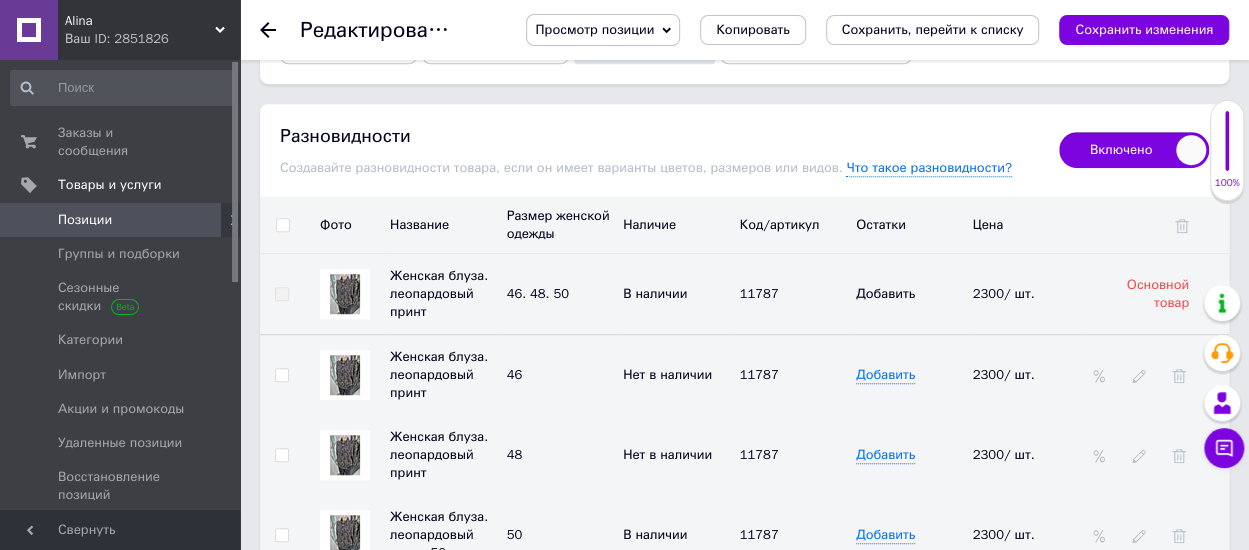 click at bounding box center [282, 225] 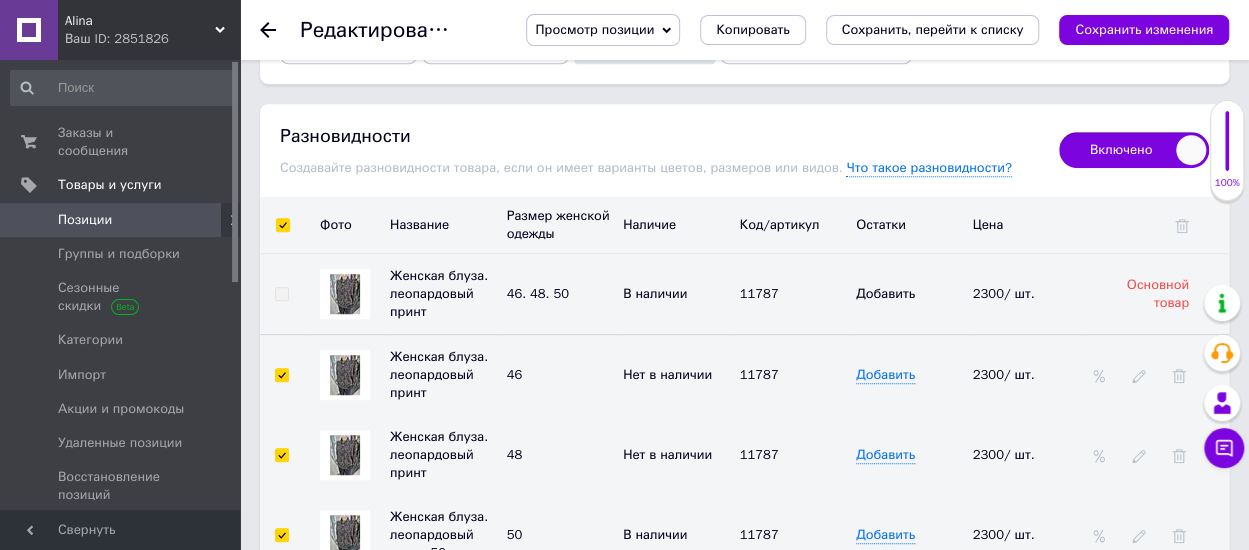 checkbox on "true" 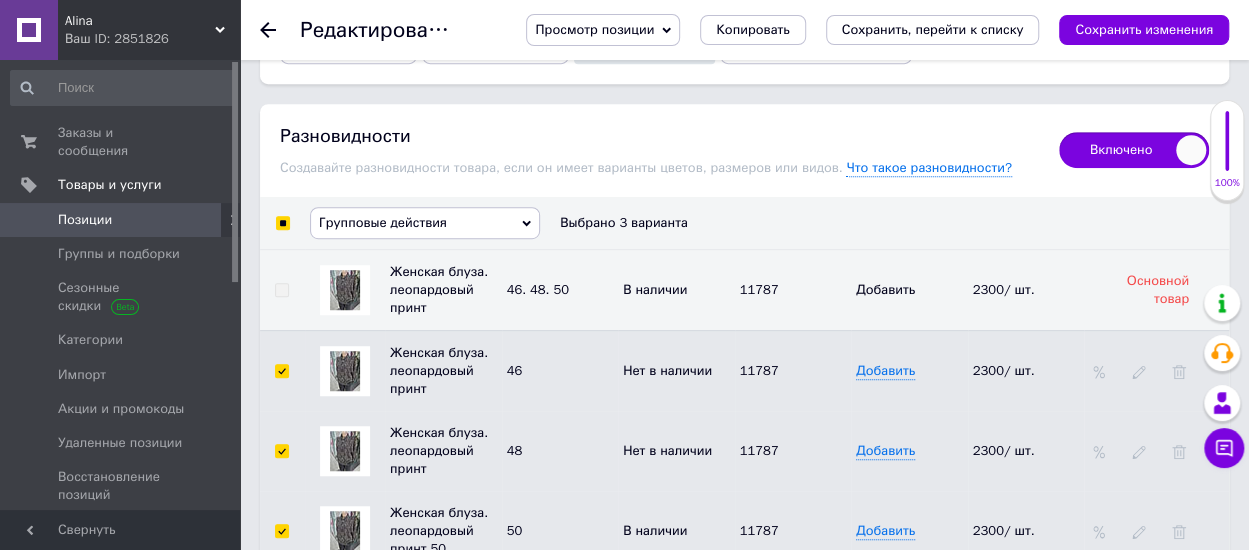 click 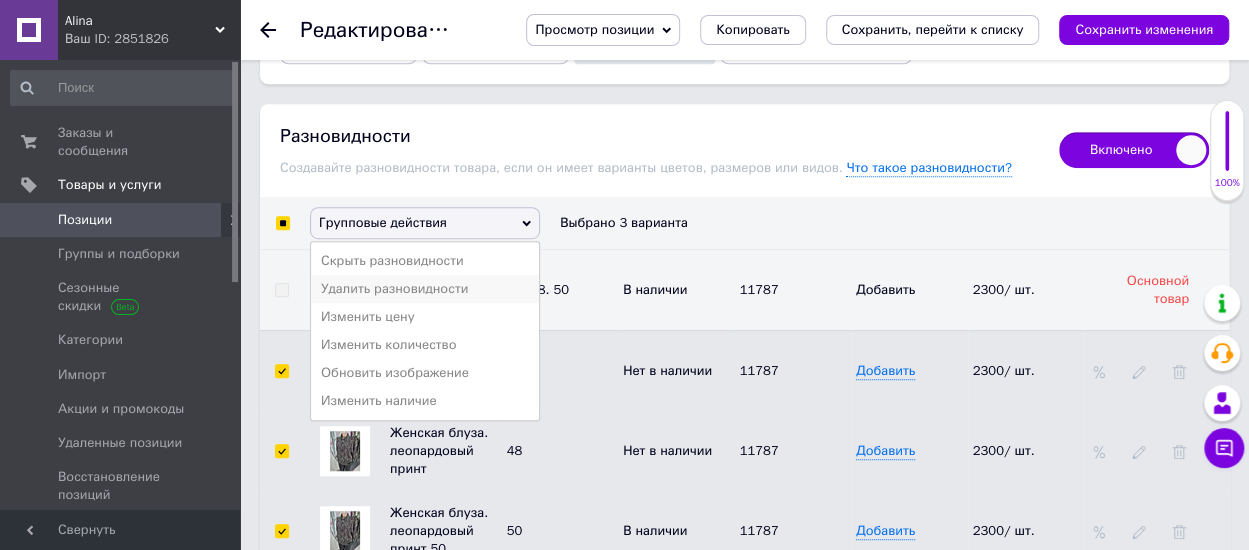 click on "Удалить разновидности" at bounding box center (425, 289) 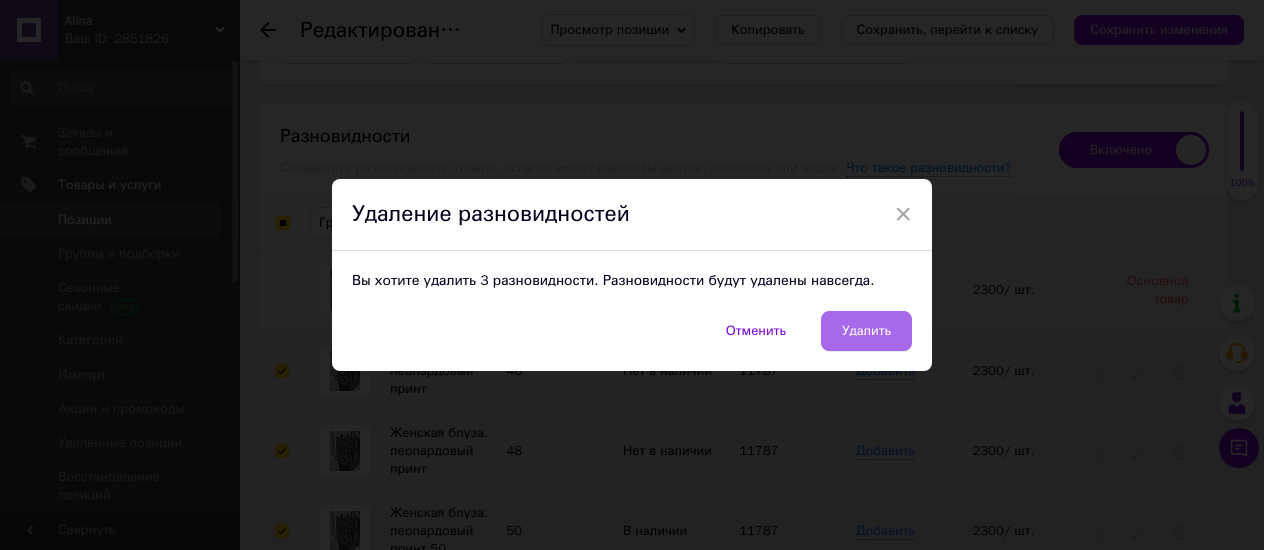click on "Удалить" at bounding box center (866, 331) 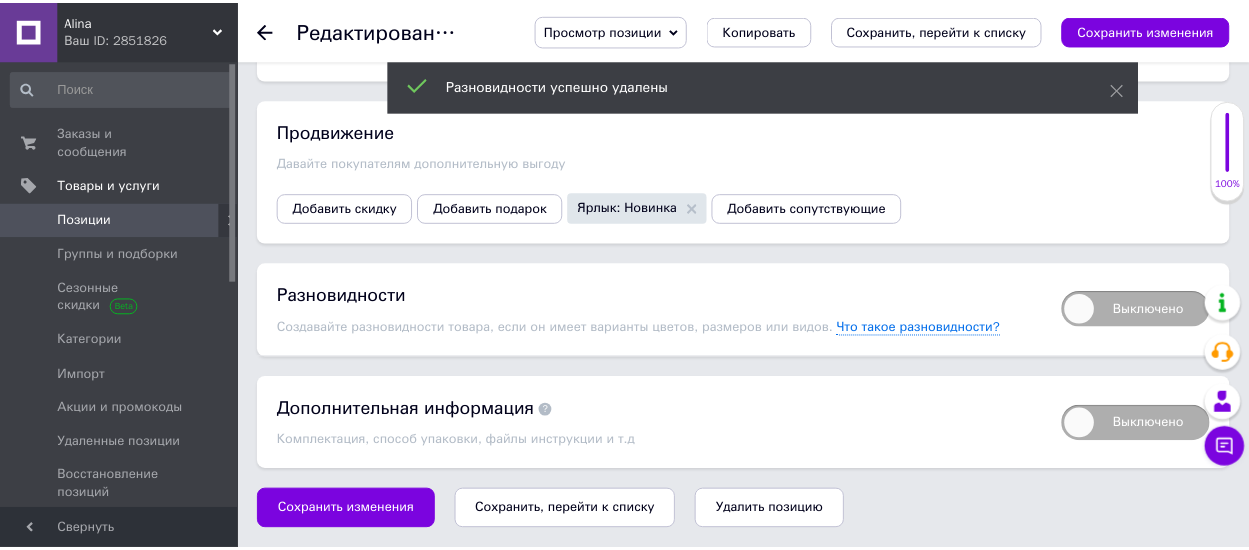 scroll, scrollTop: 4060, scrollLeft: 0, axis: vertical 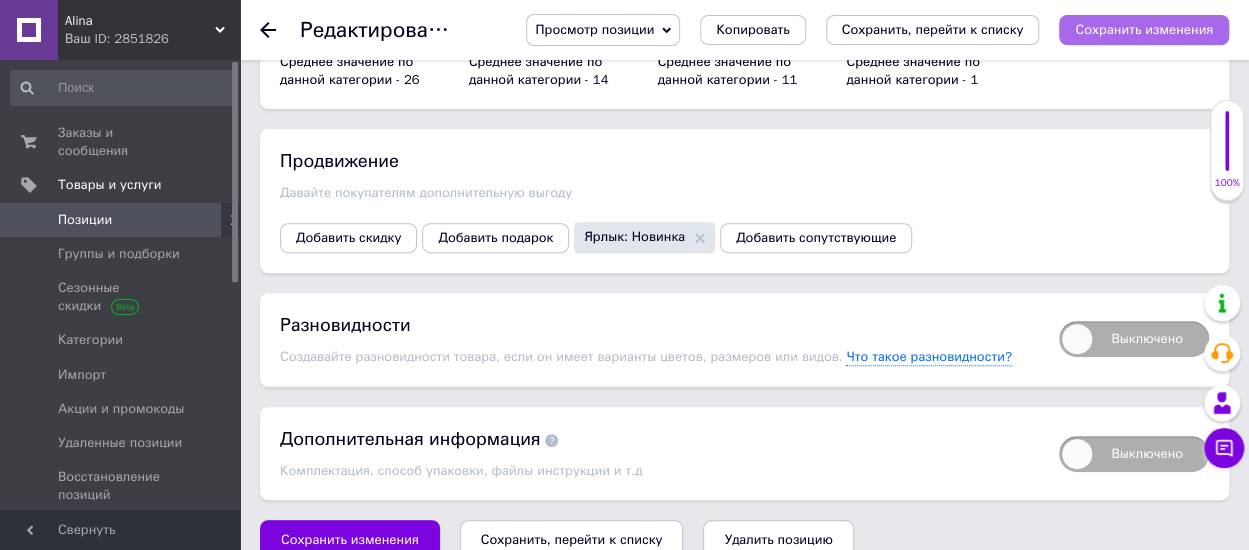 click on "Сохранить изменения" at bounding box center [1144, 29] 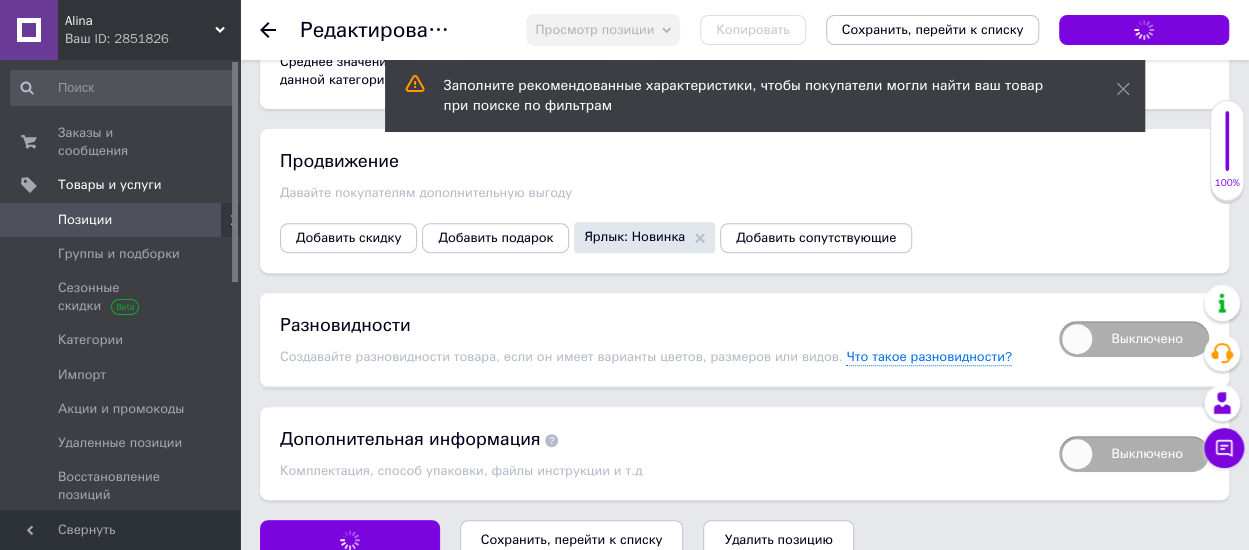 click 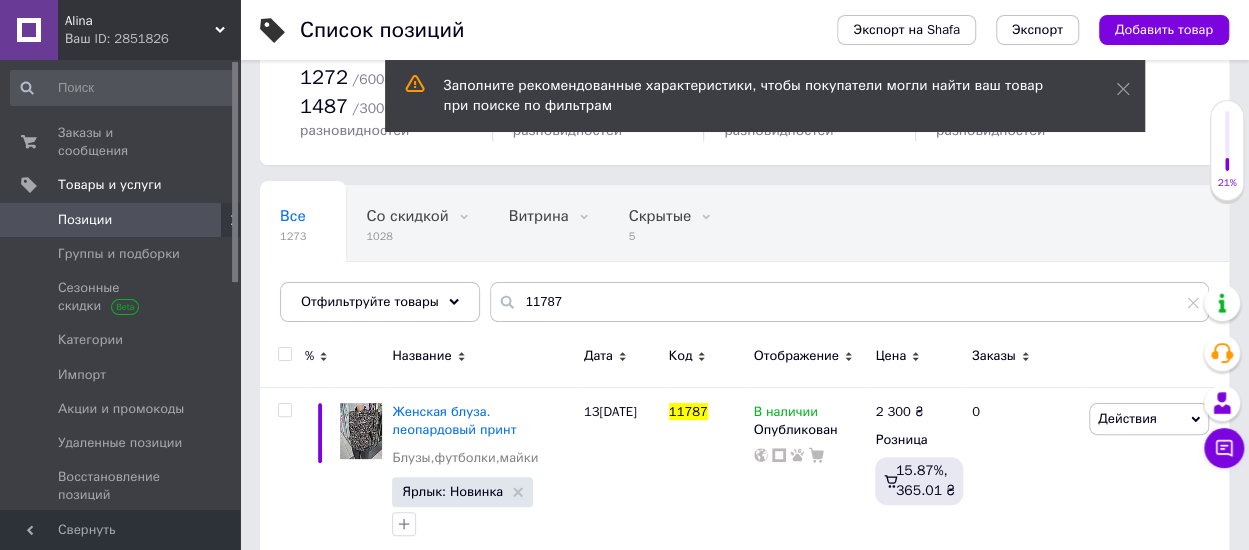 scroll, scrollTop: 94, scrollLeft: 0, axis: vertical 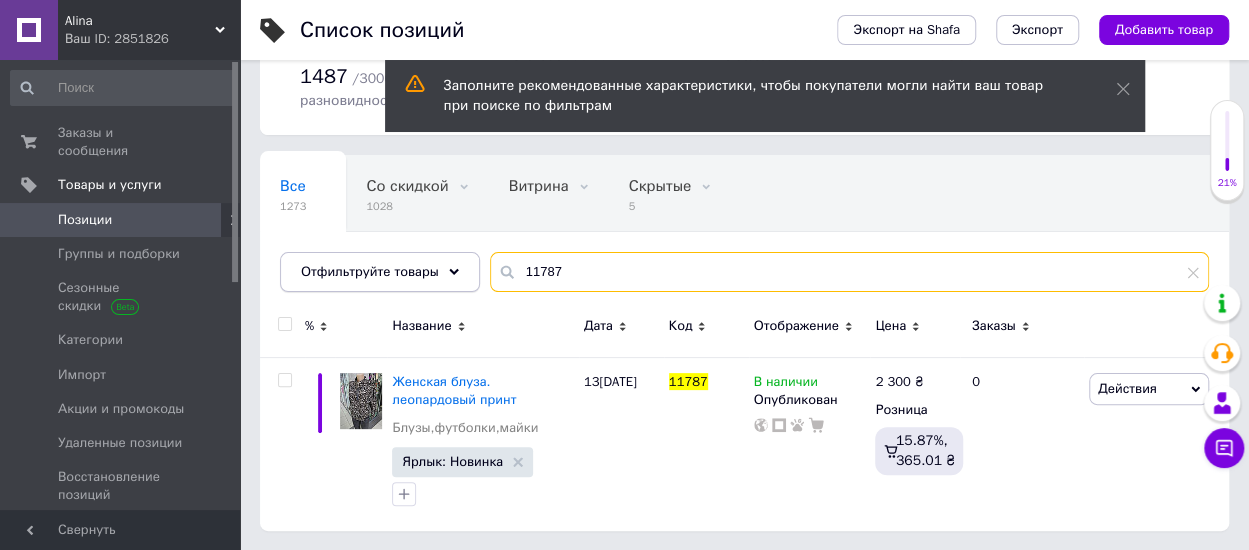 drag, startPoint x: 581, startPoint y: 275, endPoint x: 449, endPoint y: 251, distance: 134.16408 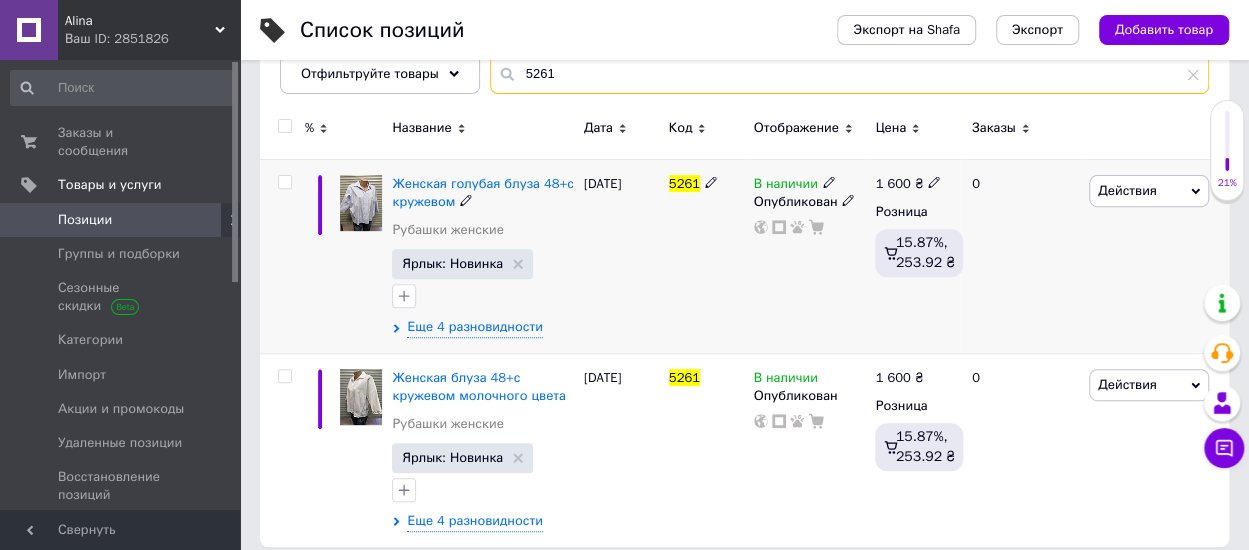 scroll, scrollTop: 294, scrollLeft: 0, axis: vertical 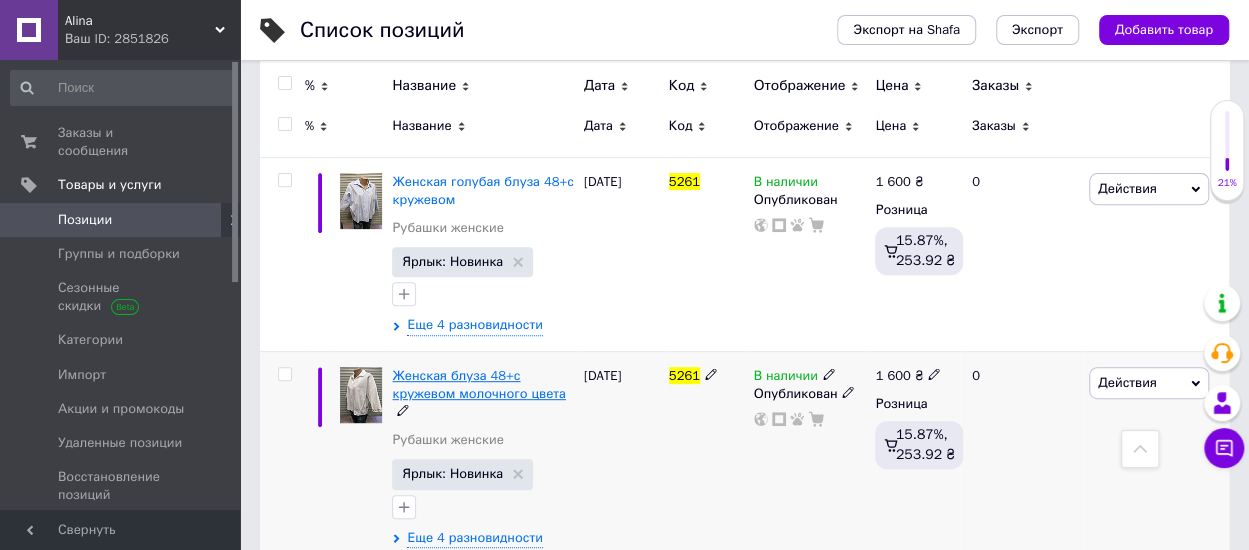 type on "5261" 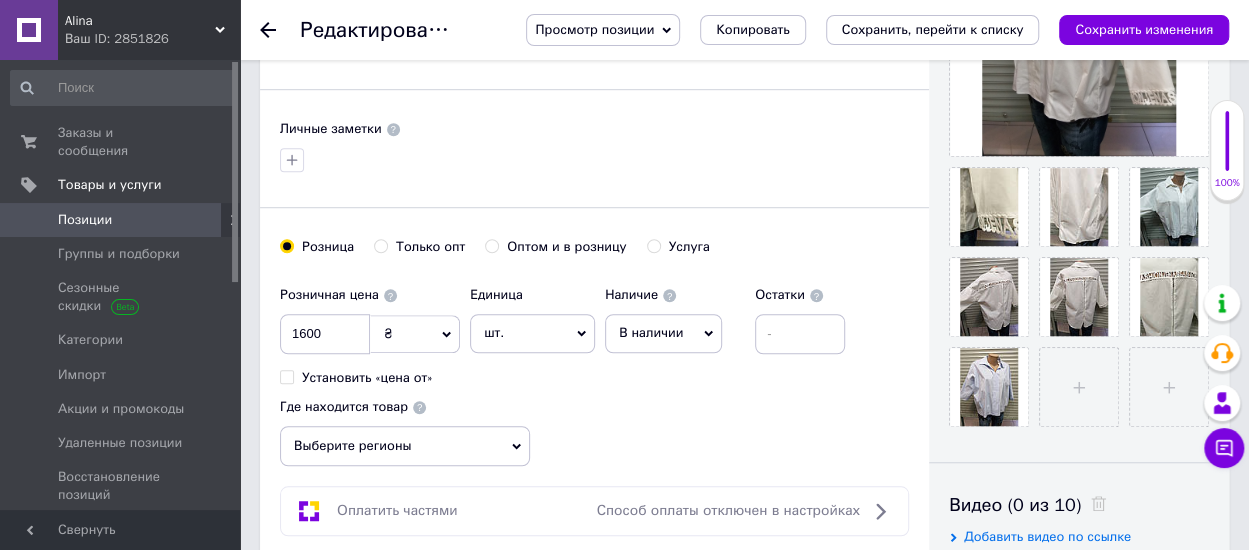 scroll, scrollTop: 800, scrollLeft: 0, axis: vertical 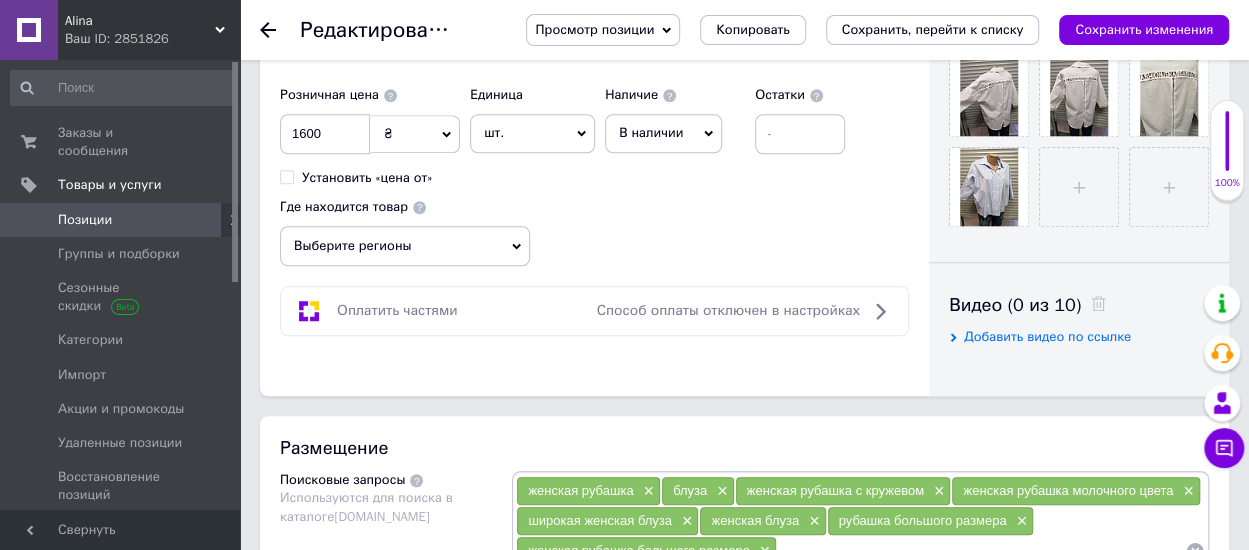 click 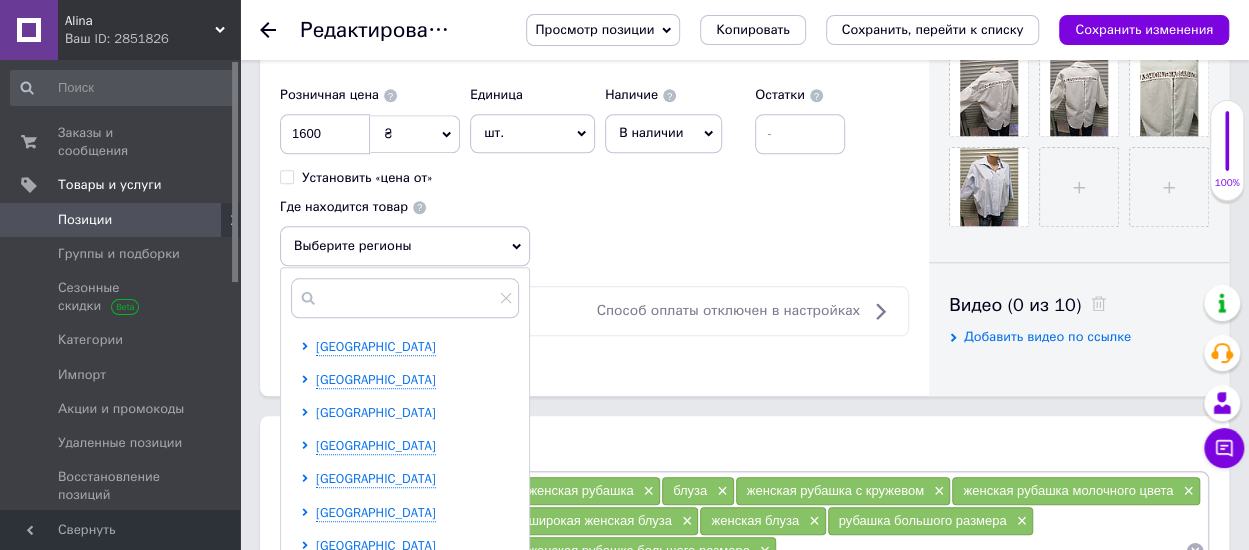 click on "[GEOGRAPHIC_DATA]" at bounding box center [376, 412] 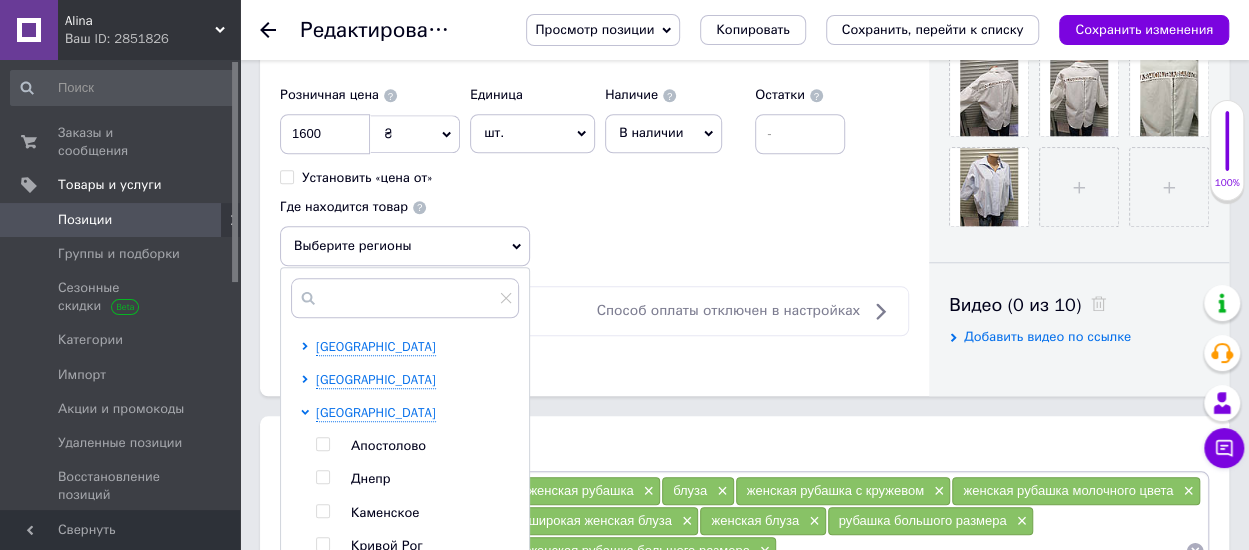 click at bounding box center (322, 477) 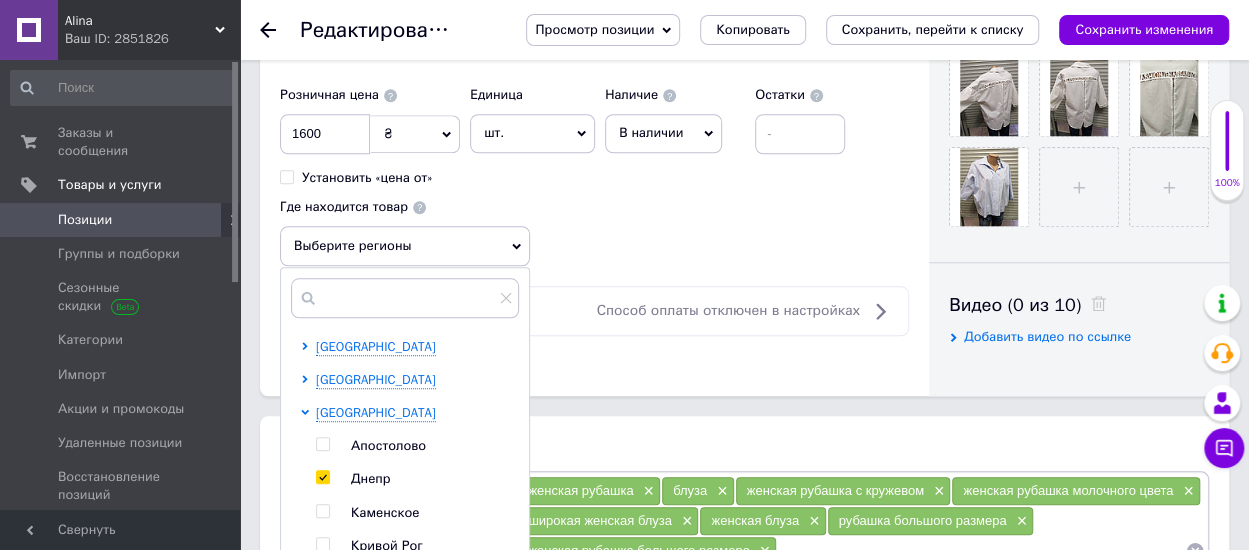 checkbox on "true" 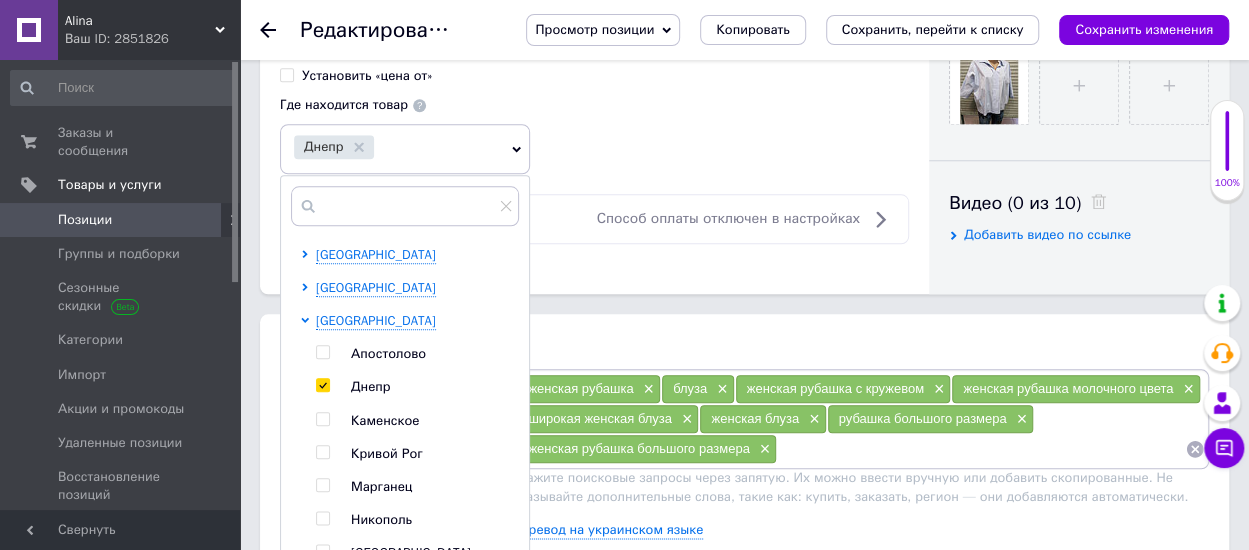 scroll, scrollTop: 1000, scrollLeft: 0, axis: vertical 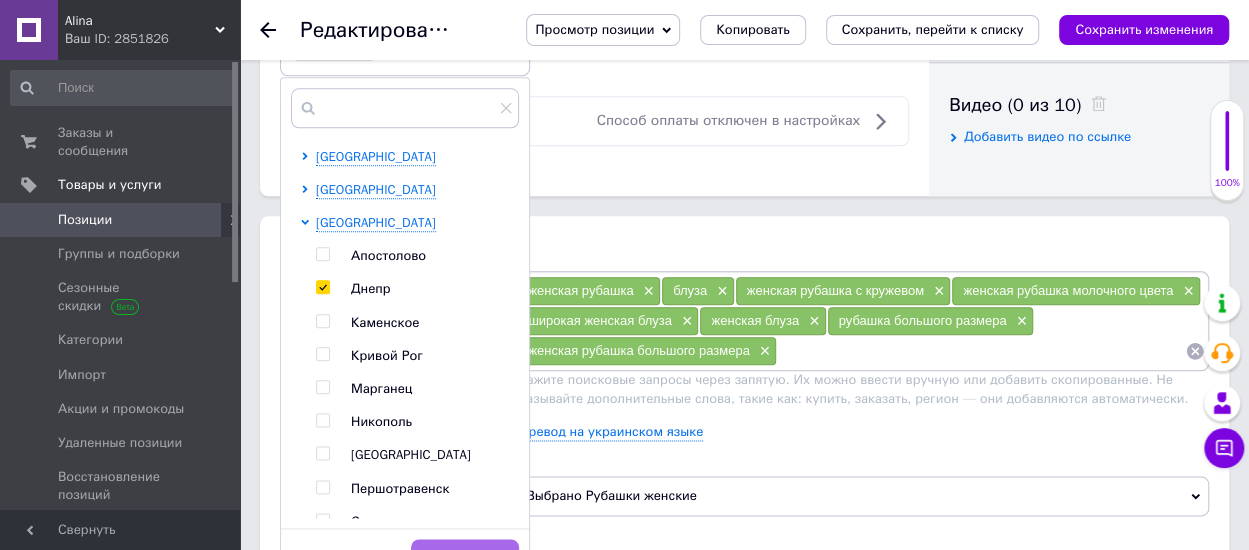 drag, startPoint x: 438, startPoint y: 541, endPoint x: 491, endPoint y: 507, distance: 62.968246 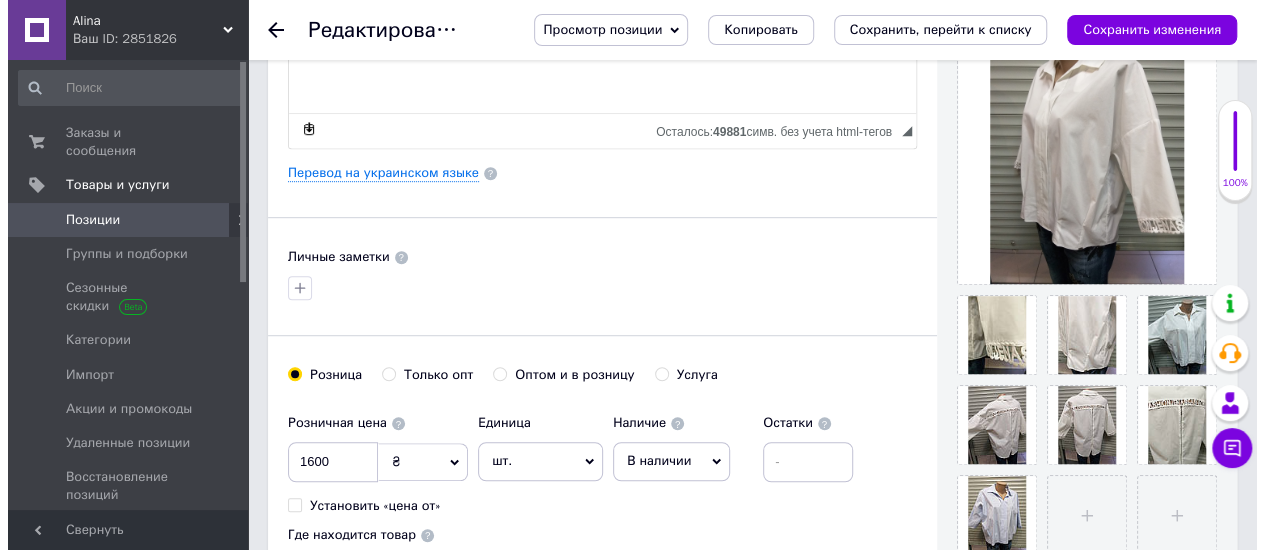 scroll, scrollTop: 700, scrollLeft: 0, axis: vertical 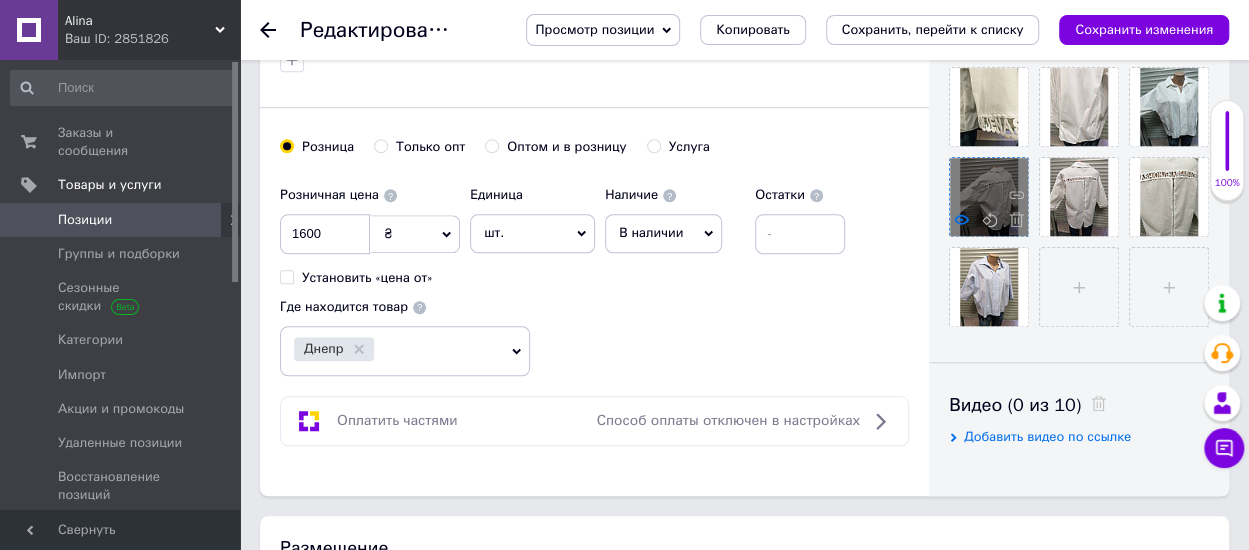 click 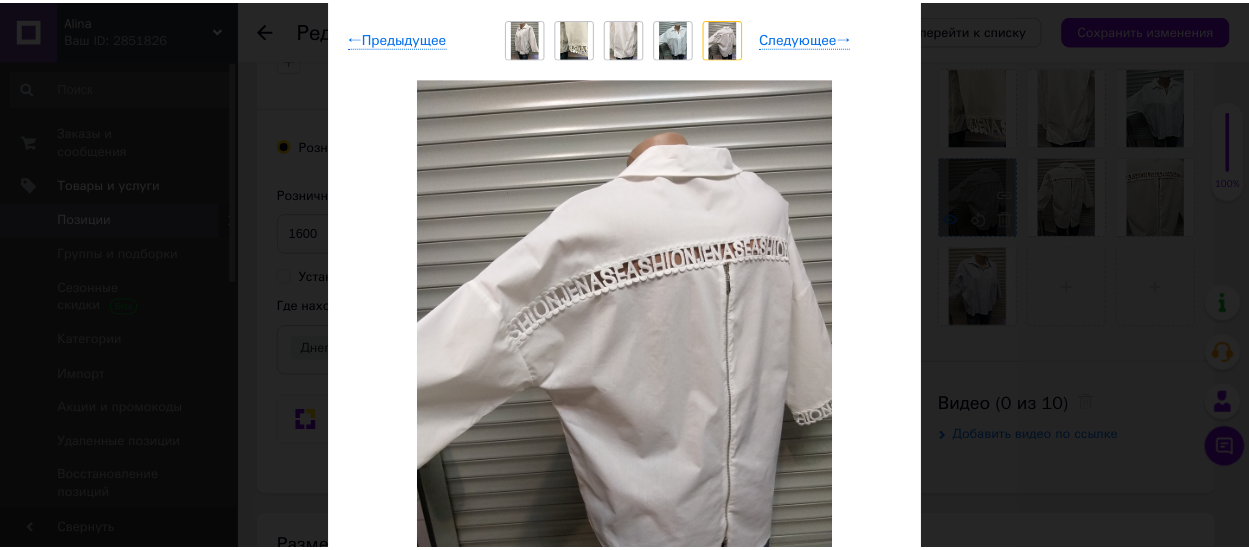 scroll, scrollTop: 0, scrollLeft: 0, axis: both 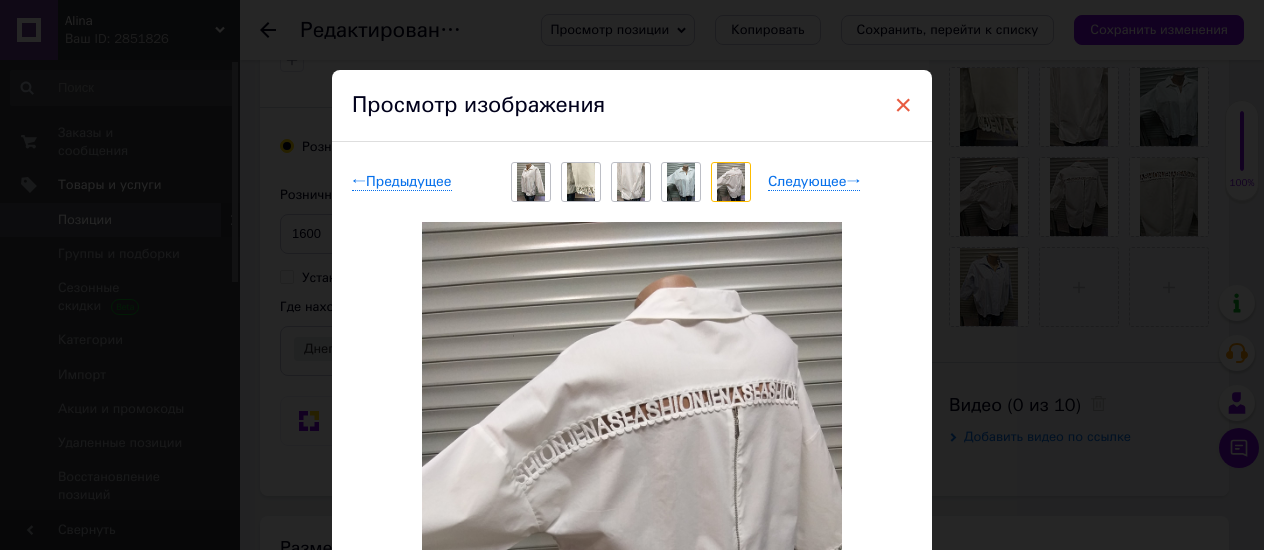 click on "×" at bounding box center (903, 105) 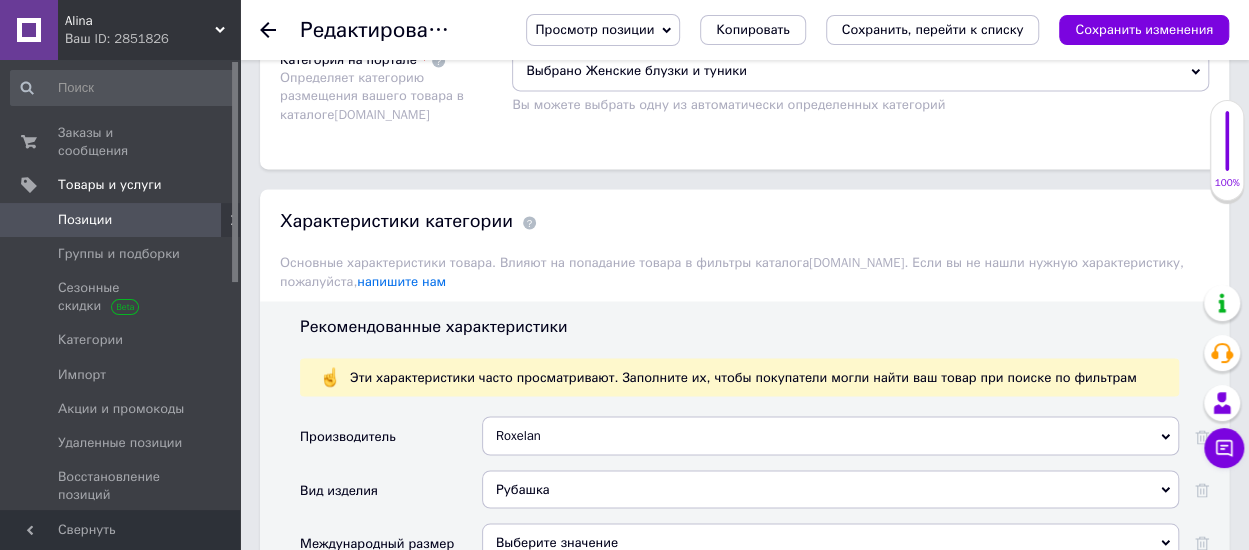 scroll, scrollTop: 1800, scrollLeft: 0, axis: vertical 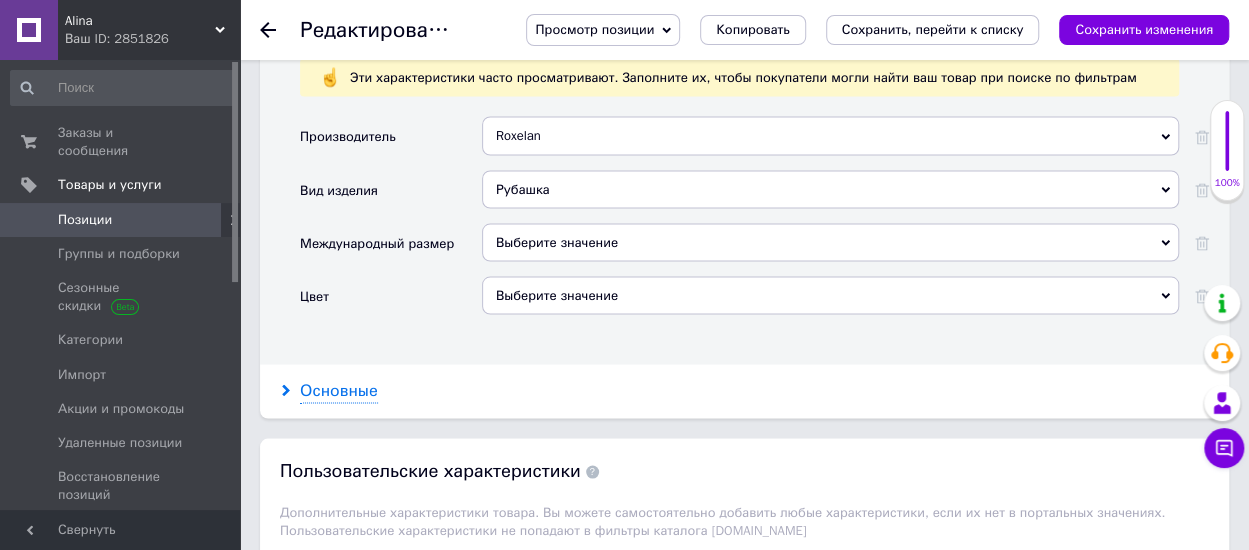 click on "Основные" at bounding box center [339, 390] 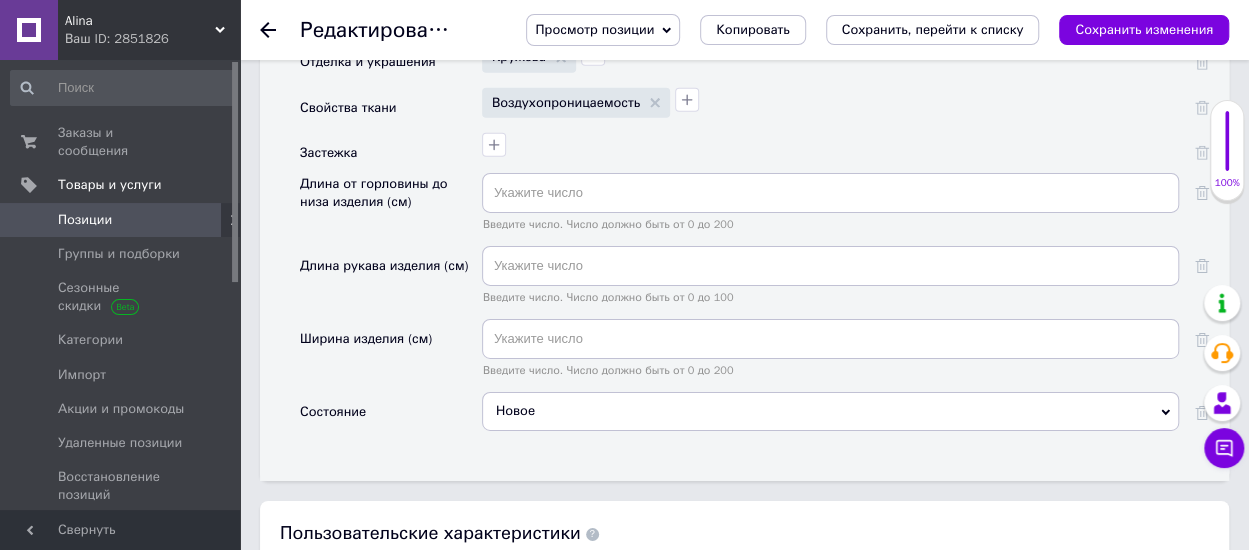 scroll, scrollTop: 3300, scrollLeft: 0, axis: vertical 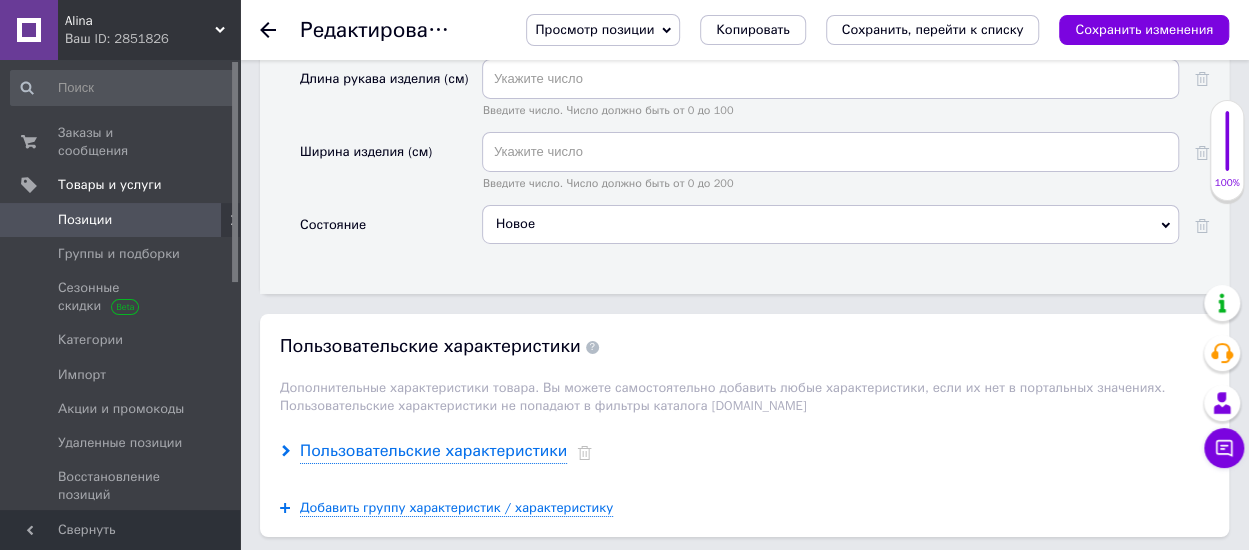 click on "Пользовательские характеристики" at bounding box center [433, 451] 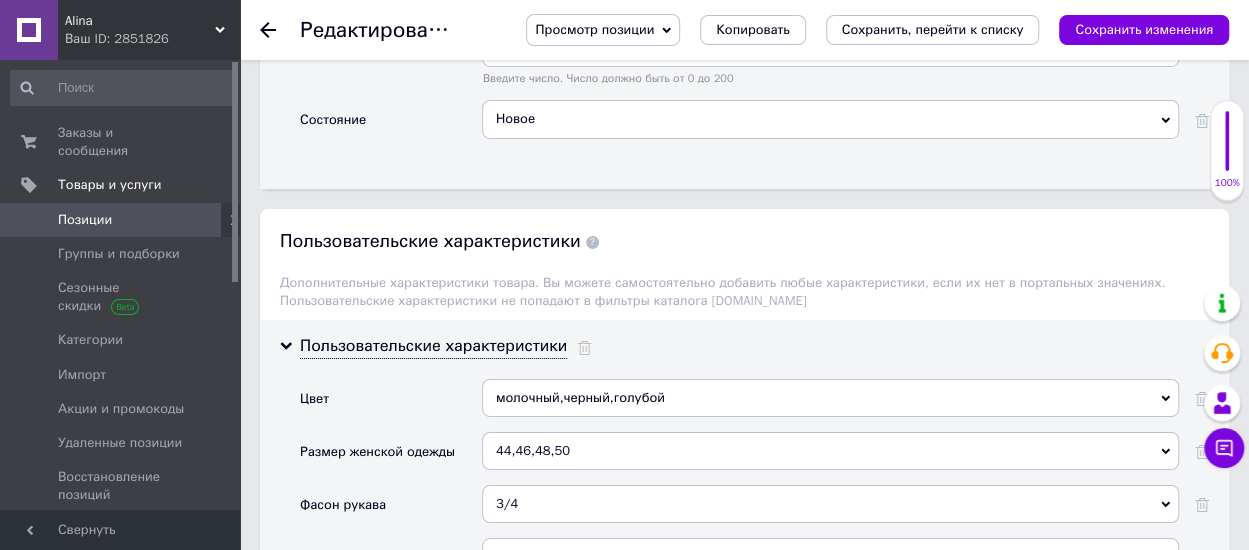 scroll, scrollTop: 3500, scrollLeft: 0, axis: vertical 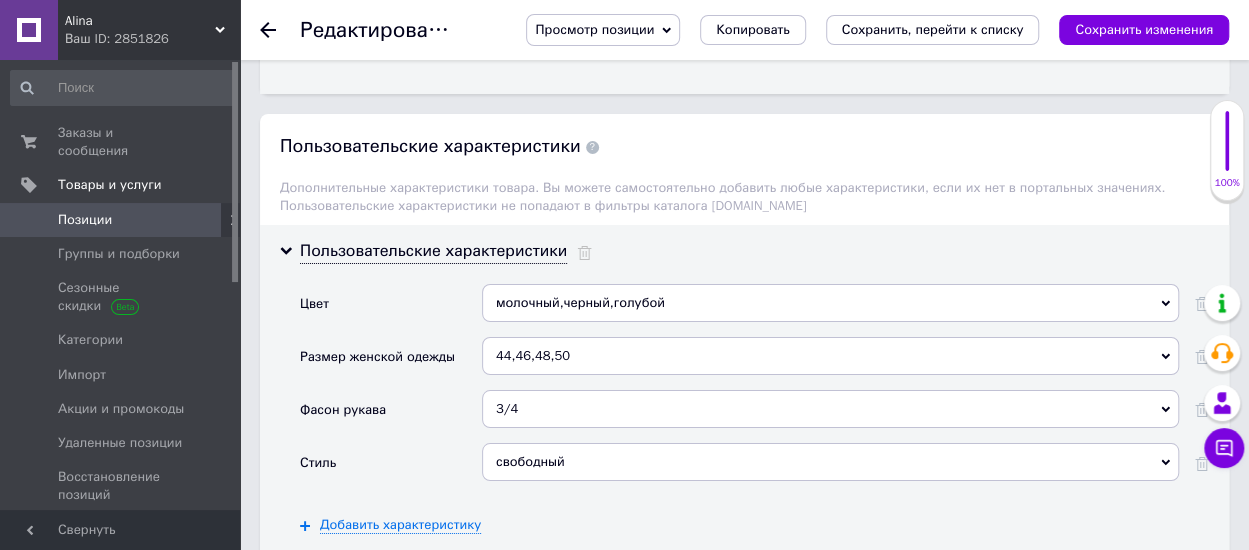 click on "44,46,48,50" at bounding box center [830, 356] 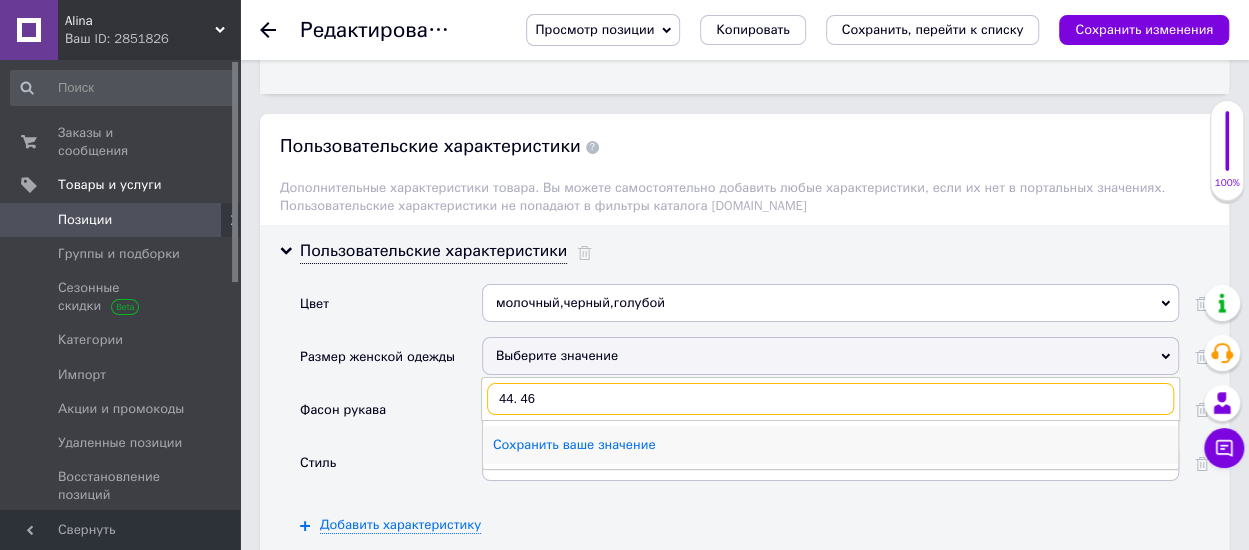 type on "44. 46" 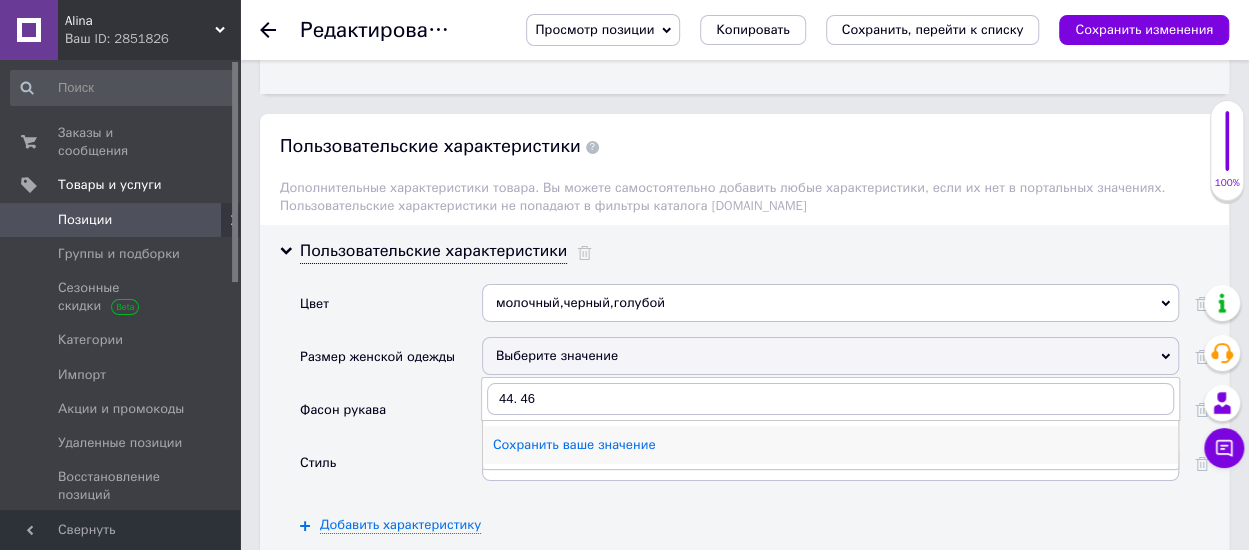 click on "Сохранить ваше значение" at bounding box center (830, 445) 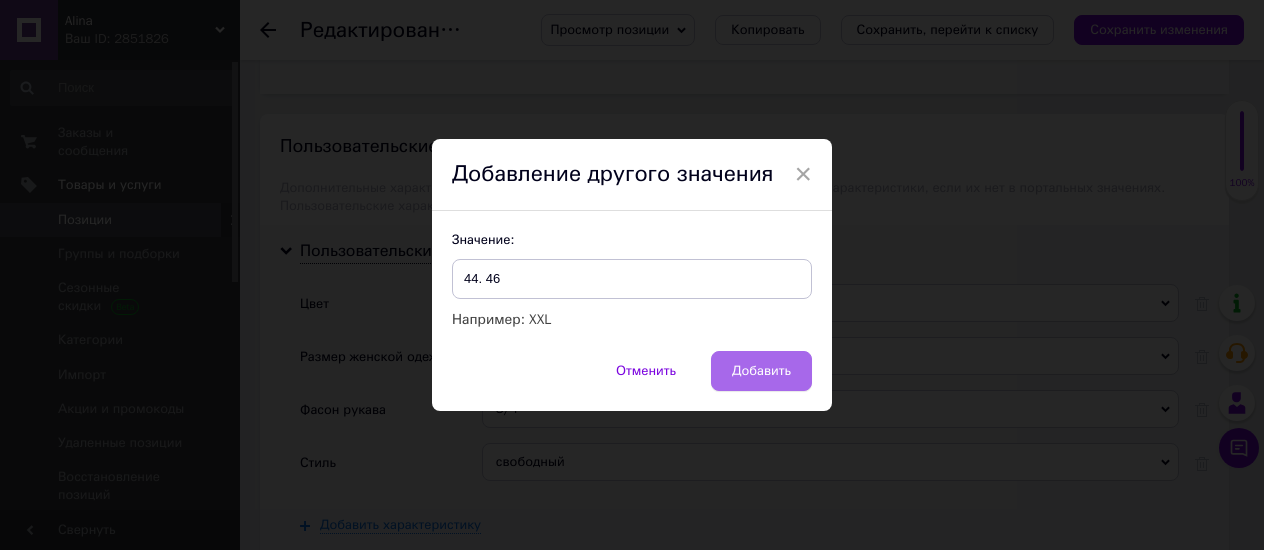 click on "Добавить" at bounding box center (761, 371) 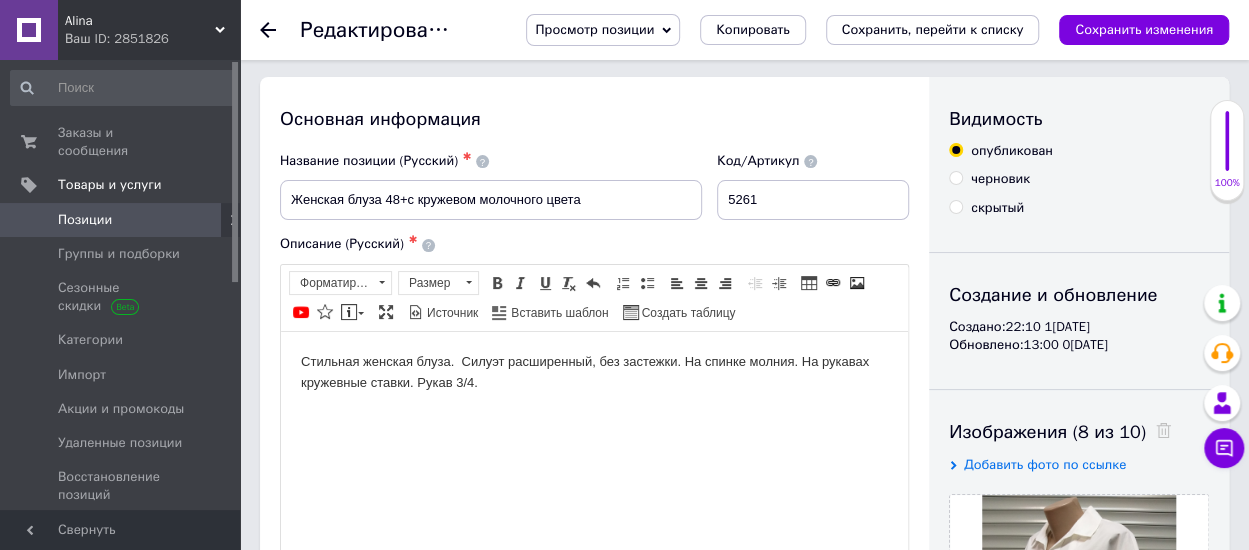 scroll, scrollTop: 0, scrollLeft: 0, axis: both 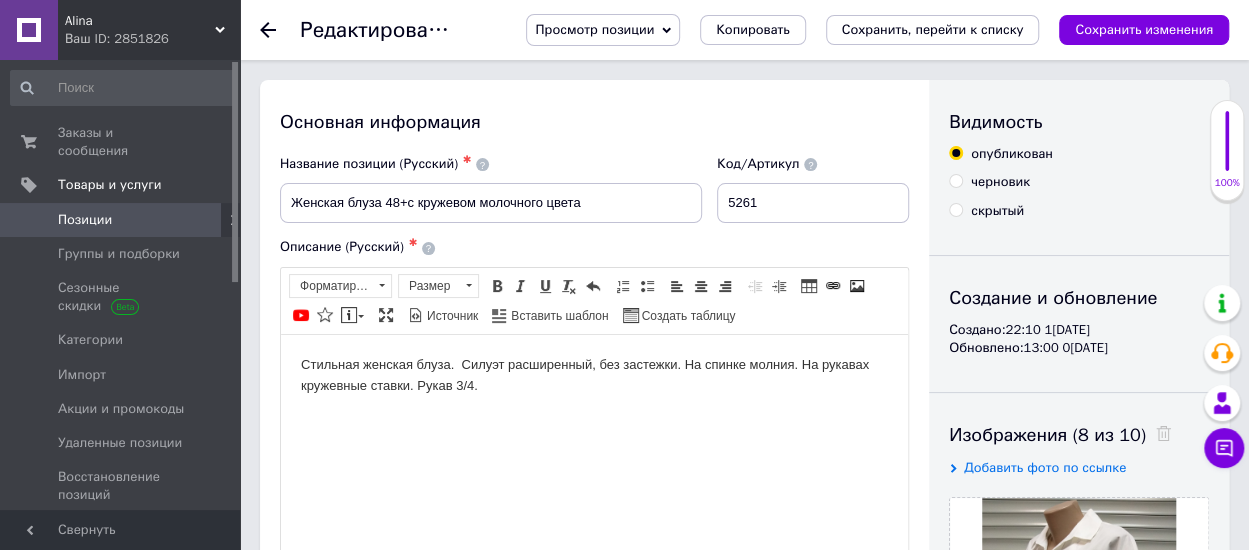 click on "Стильная женская блуза.  Силуэт расширенный, без застежки. На спинке молния. На рукавах кружевные ставки. Рукав 3/4." at bounding box center (594, 391) 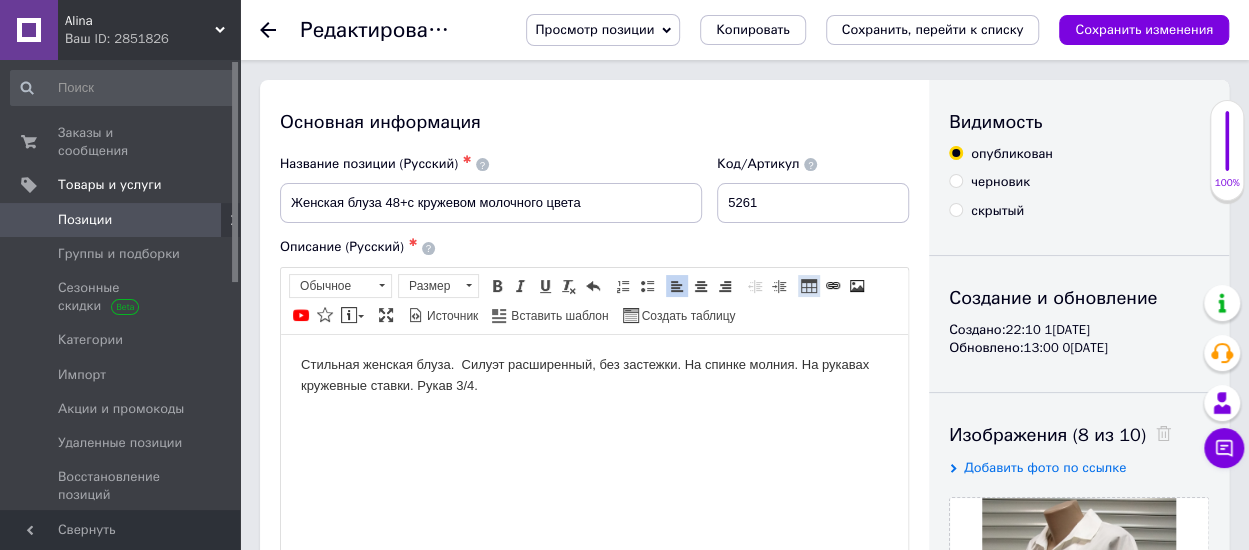 click at bounding box center (809, 286) 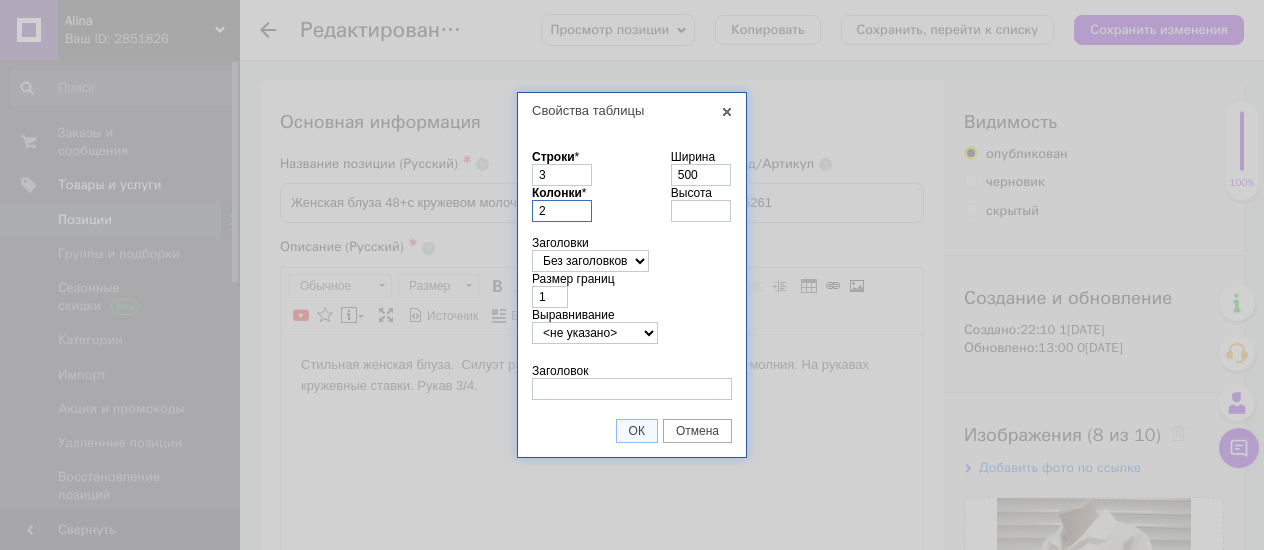 click on "2" at bounding box center (562, 211) 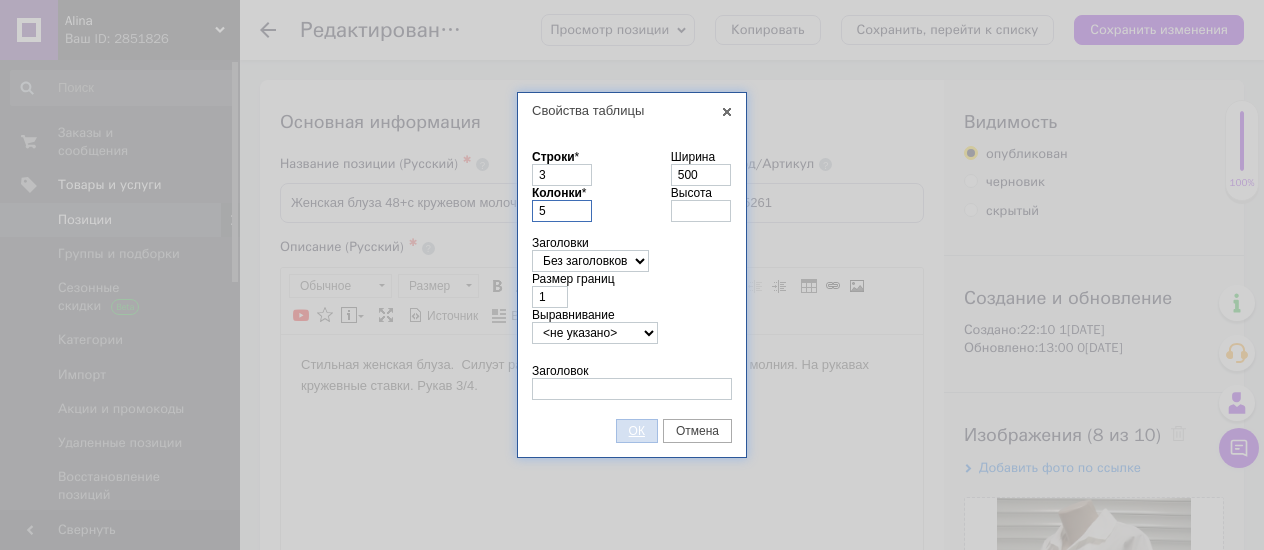 type on "5" 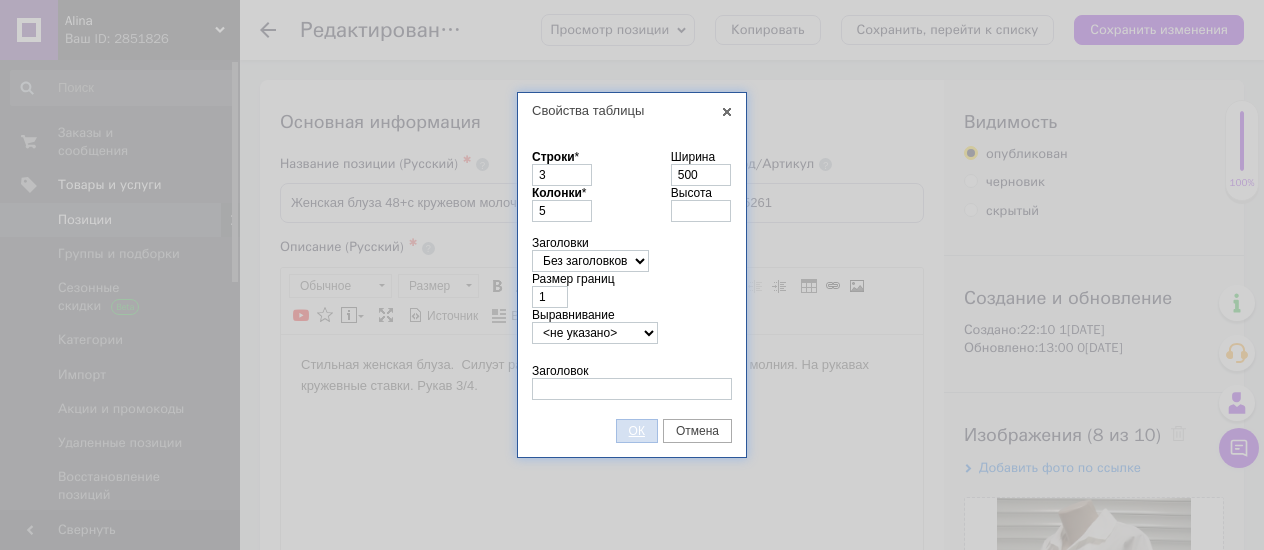 click on "ОК" at bounding box center [637, 431] 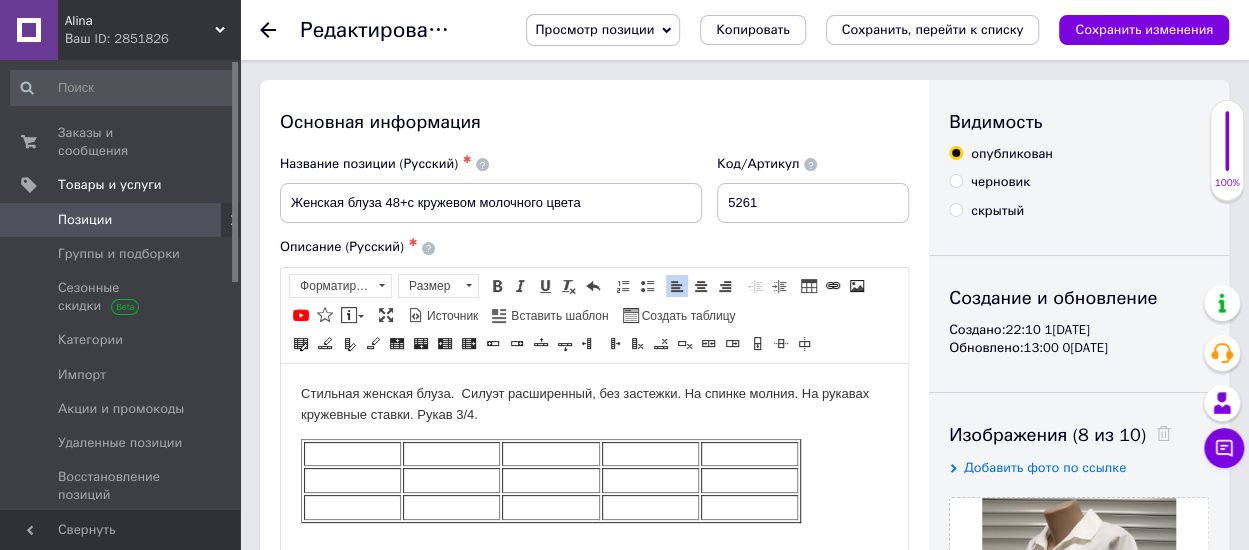 click at bounding box center (352, 479) 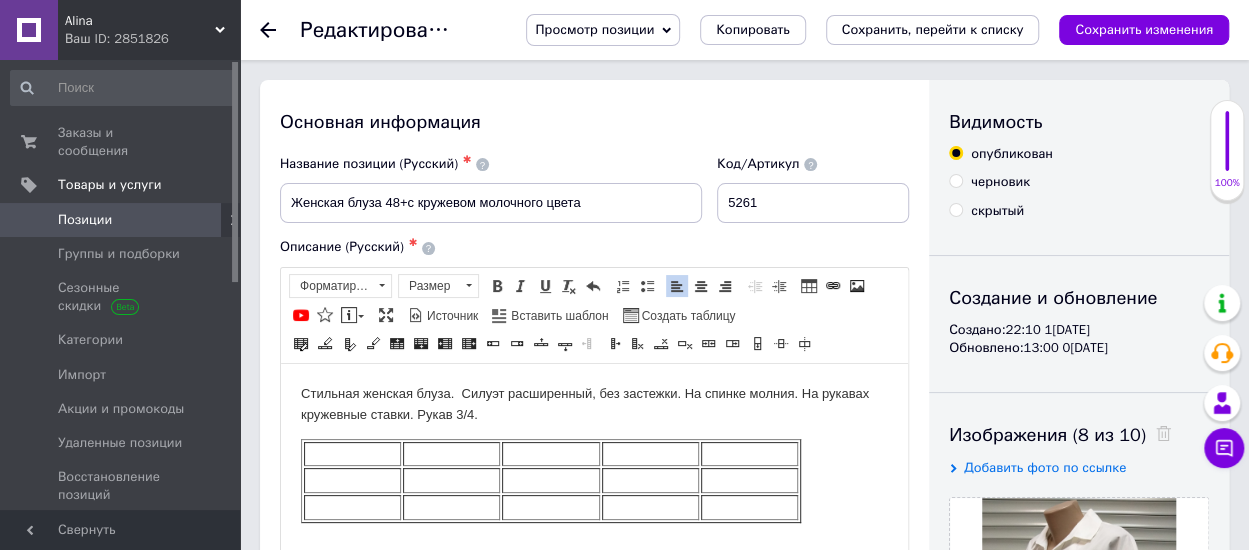 type 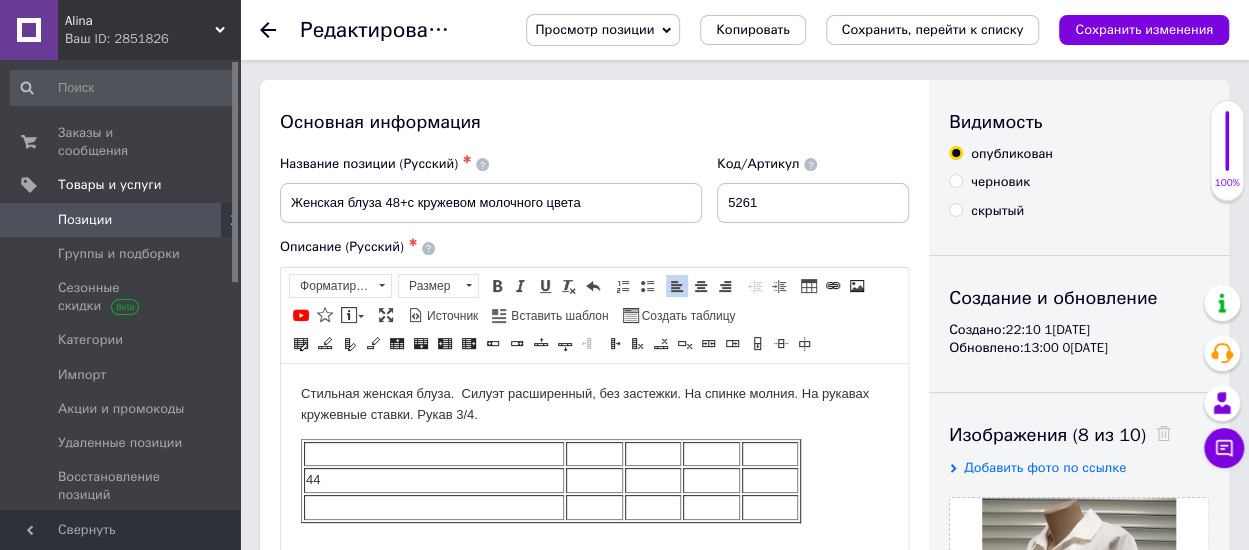 click at bounding box center (434, 506) 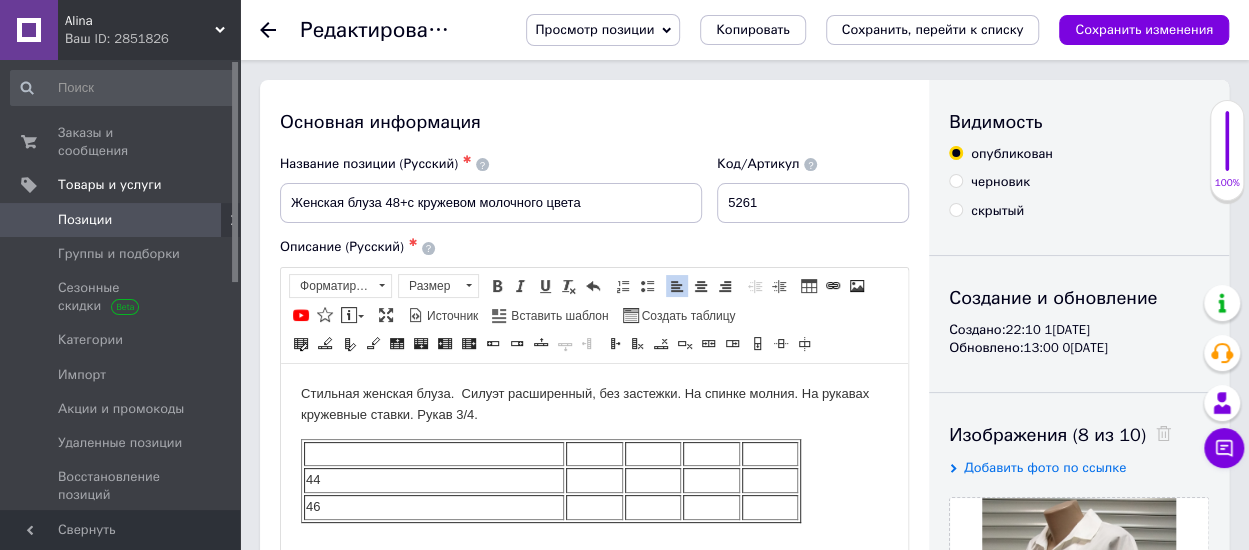 click at bounding box center (434, 453) 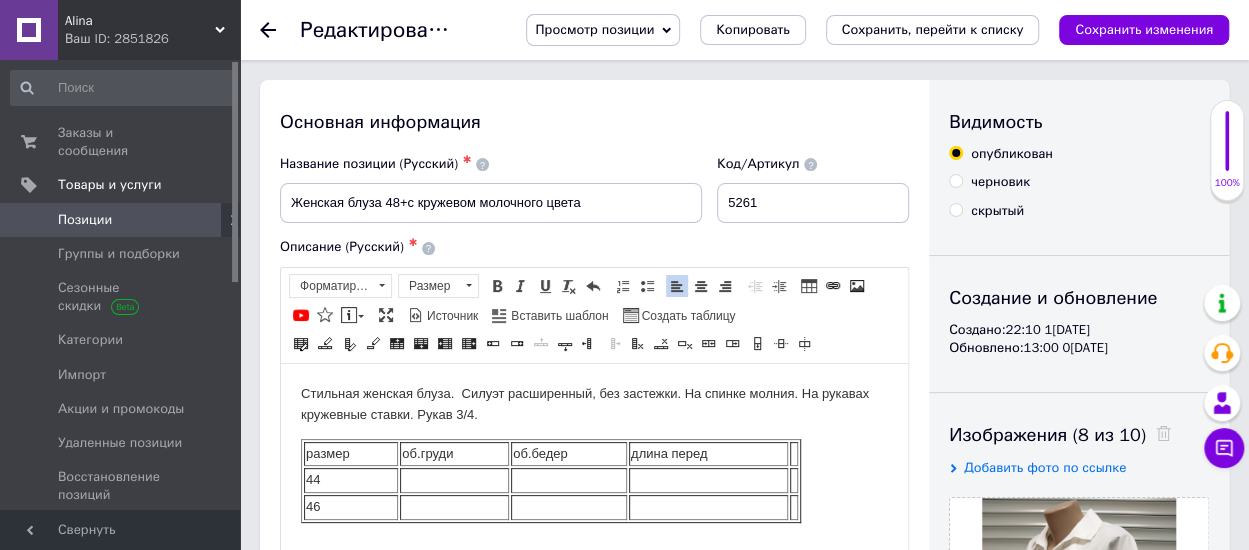click on "длина перед" at bounding box center (708, 453) 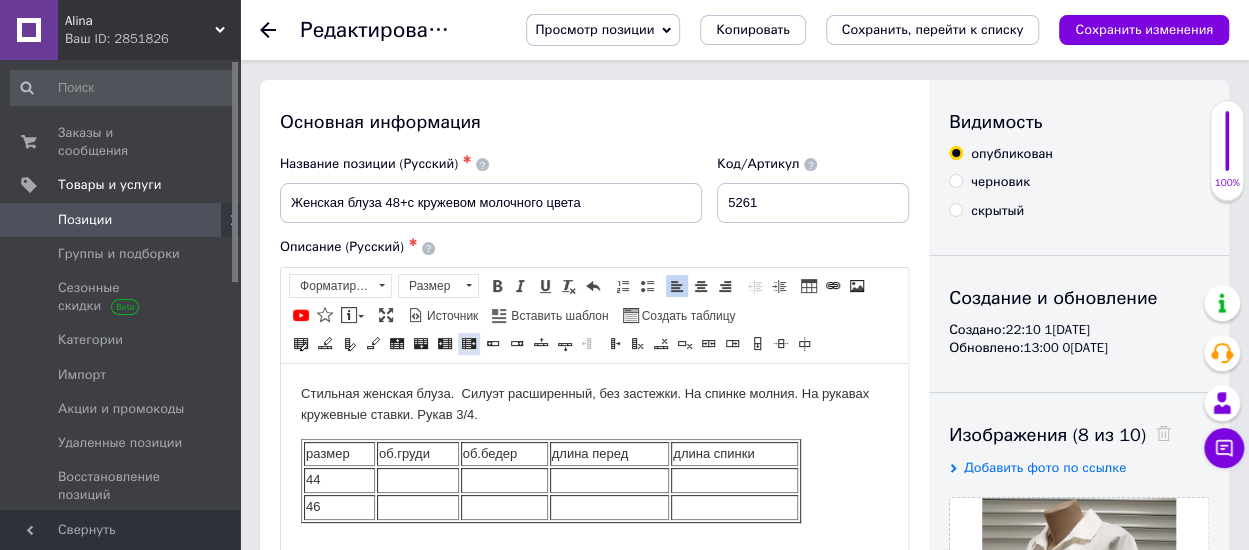 click at bounding box center (469, 344) 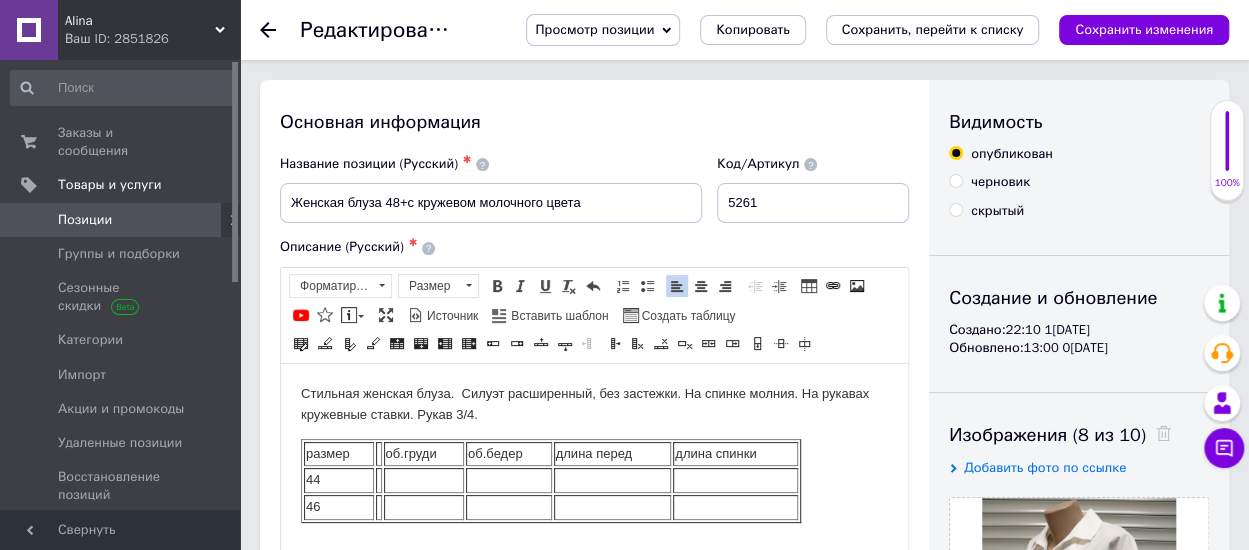 click on "длина спинки" at bounding box center [735, 453] 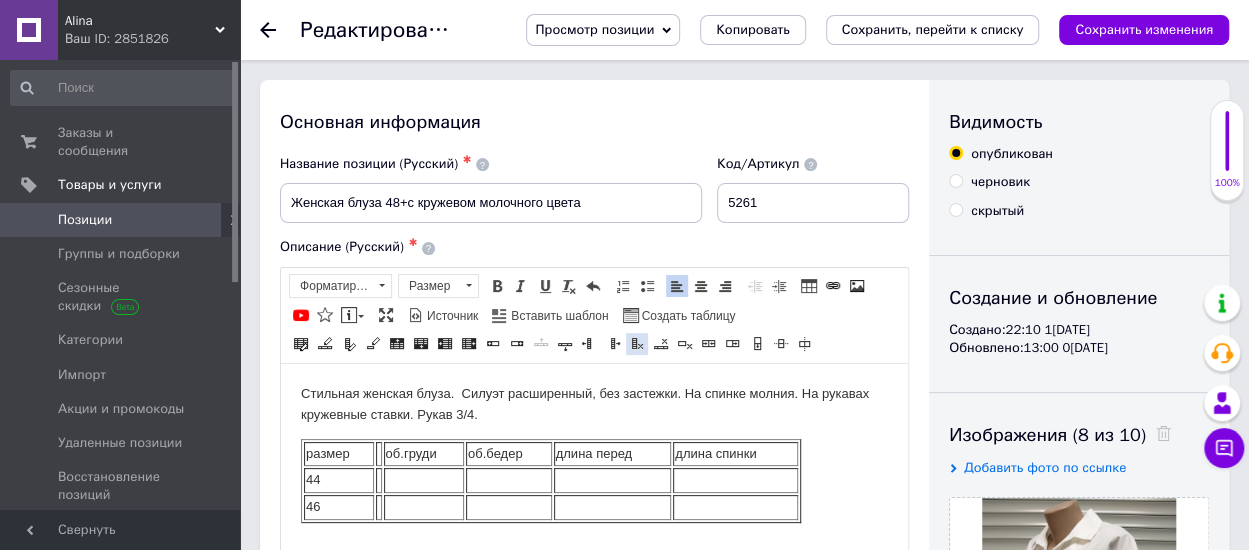 click at bounding box center [637, 344] 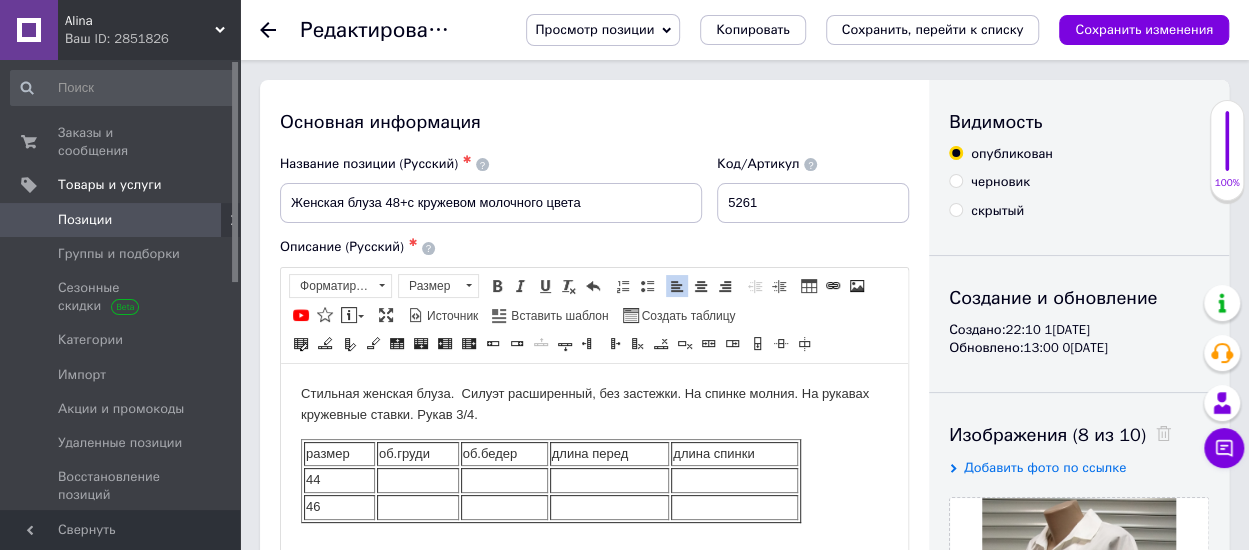click on "длина спинки" at bounding box center [734, 453] 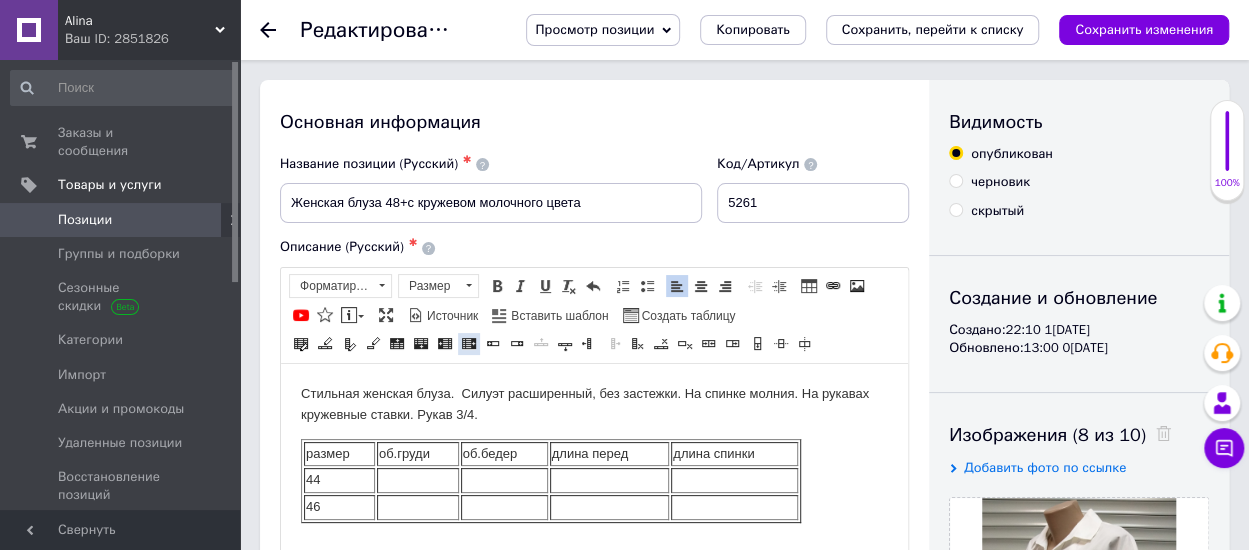 click at bounding box center (469, 344) 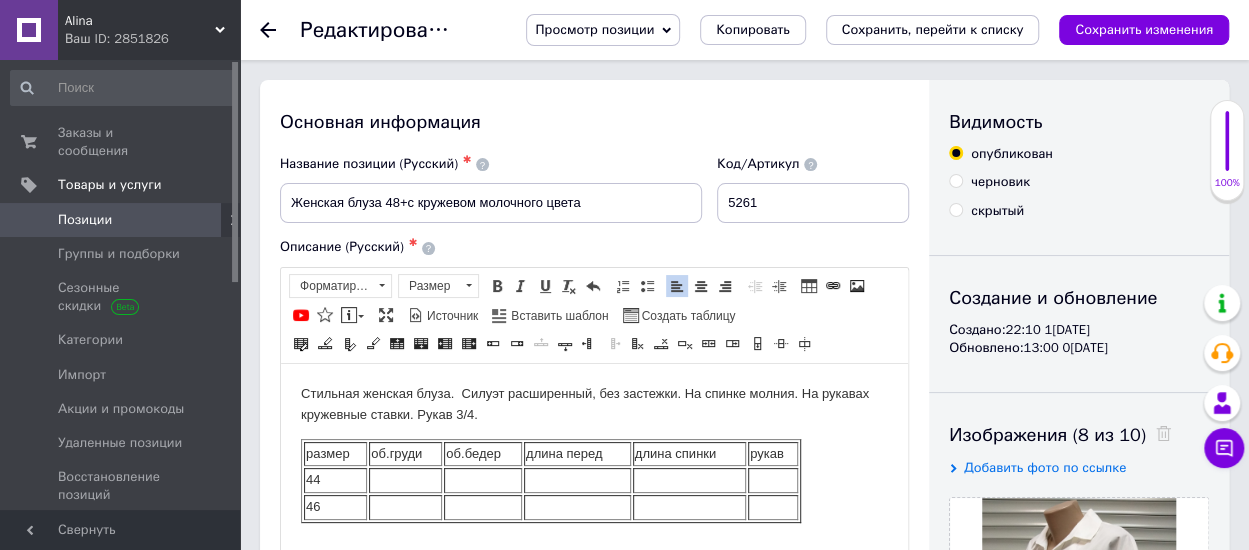 click on "Стильная женская блуза.  Силуэт расширенный, без застежки. На спинке молния. На рукавах кружевные ставки. Рукав 3/4. размер об.груди об.бедер длина перед длина спинки рукав 44 46" at bounding box center [594, 469] 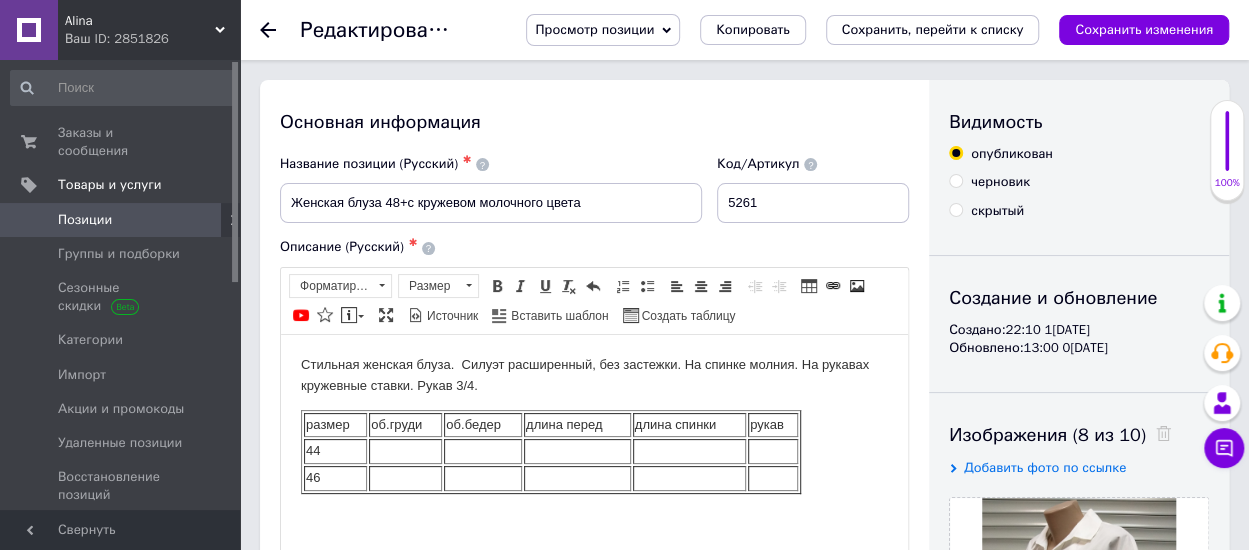 click at bounding box center [405, 450] 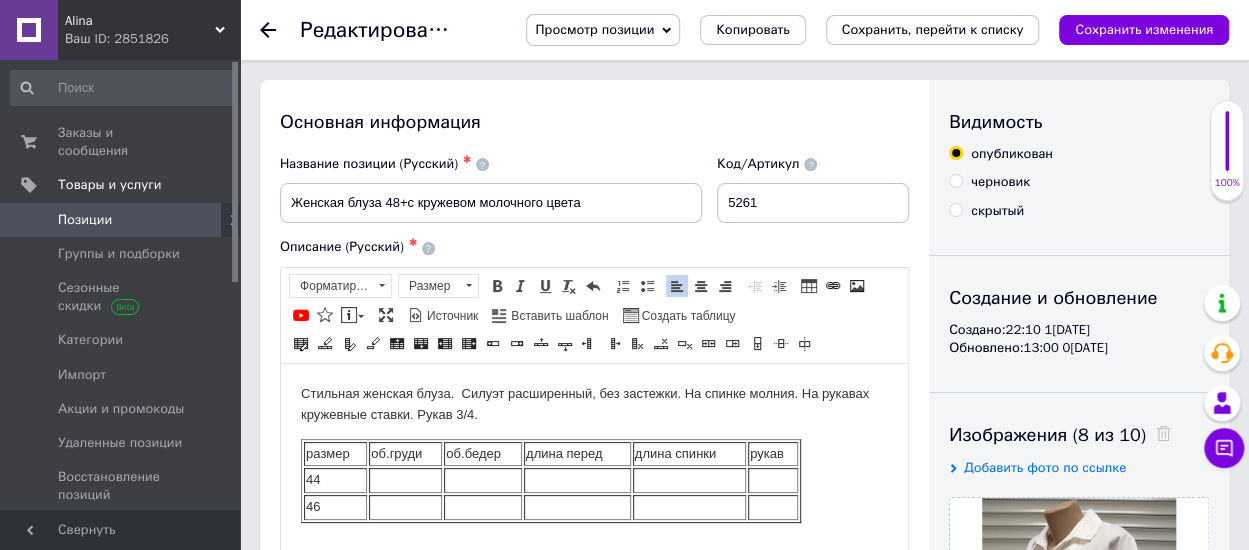 click at bounding box center [405, 506] 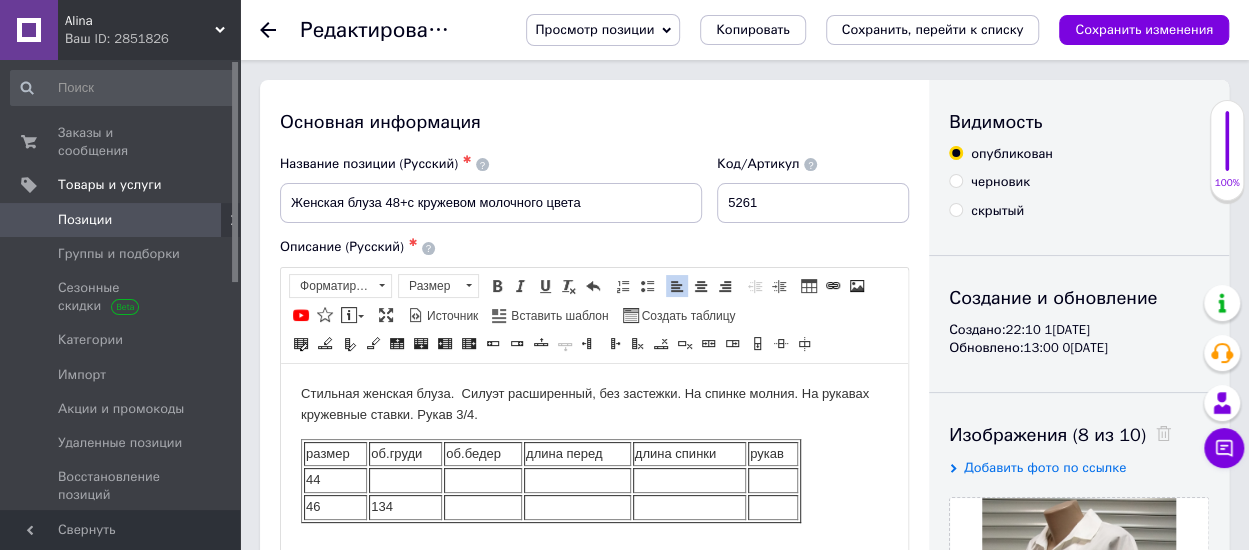 click at bounding box center [483, 506] 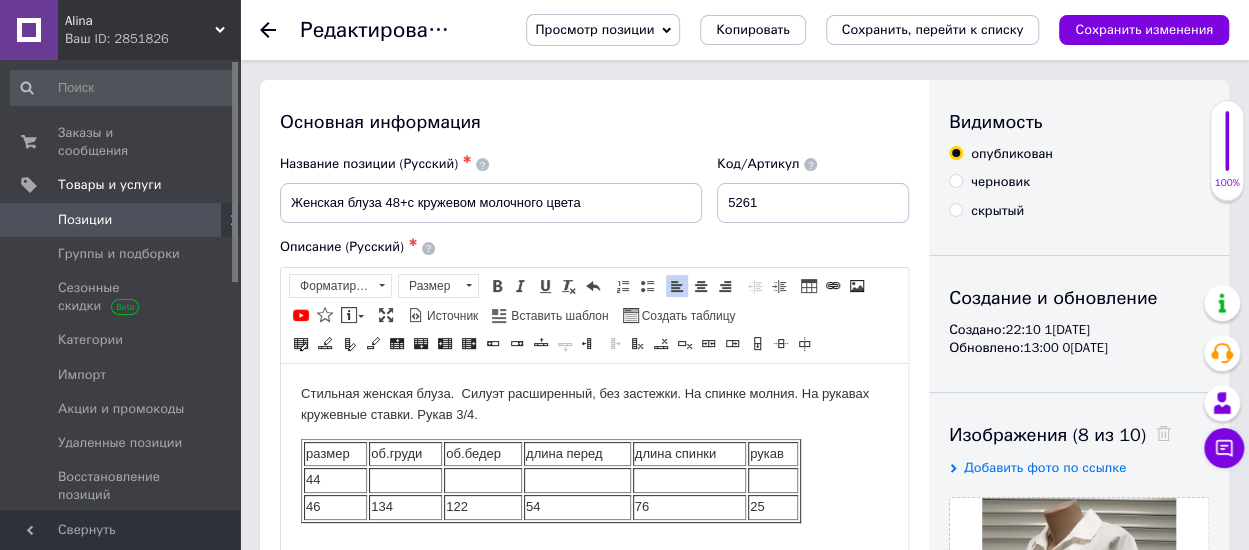 click at bounding box center [689, 479] 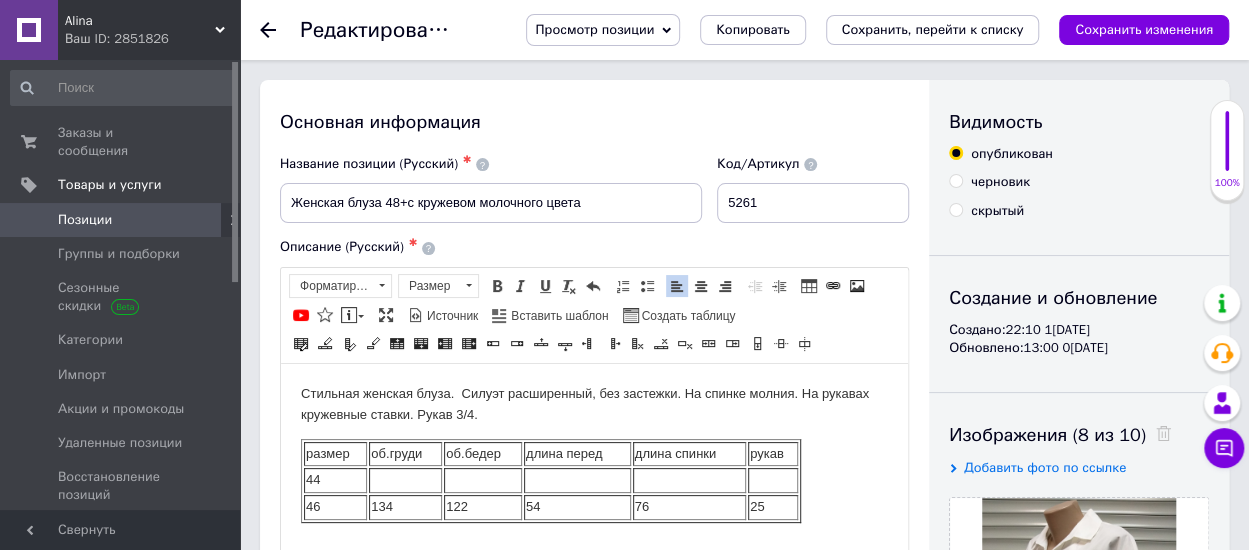 click at bounding box center (405, 479) 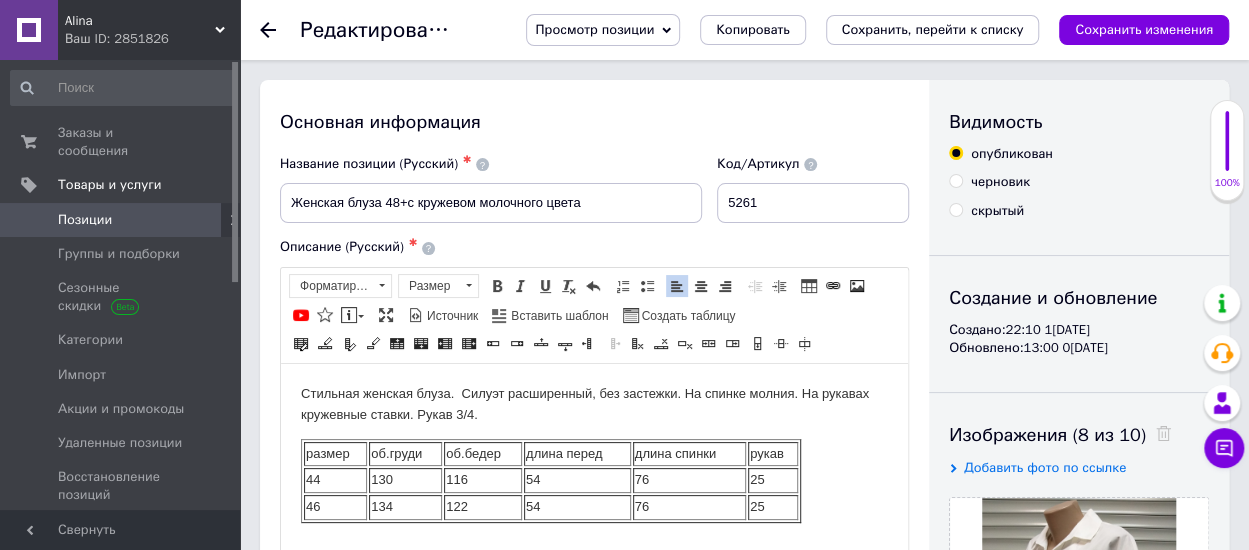 click on "Стильная женская блуза.  Силуэт расширенный, без застежки. На спинке молния. На рукавах кружевные ставки. Рукав 3/4. размер об.груди об.бедер длина перед длина спинки рукав 44 130 116 54 76 25 46 134 122 54 76 25" at bounding box center (594, 469) 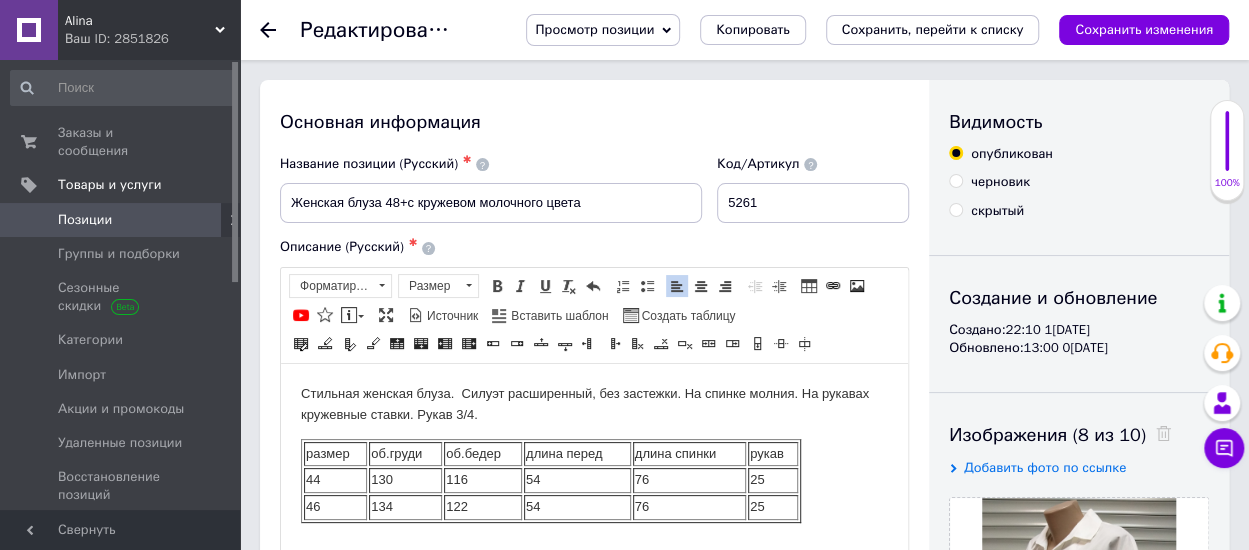 click on "54" at bounding box center [577, 479] 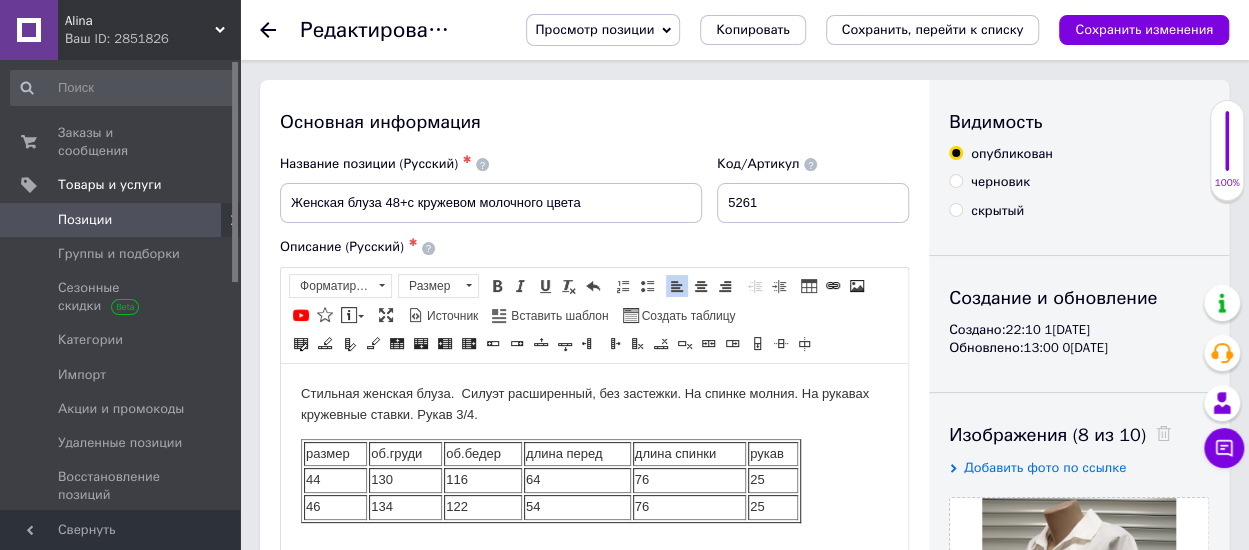 click on "54" at bounding box center (577, 506) 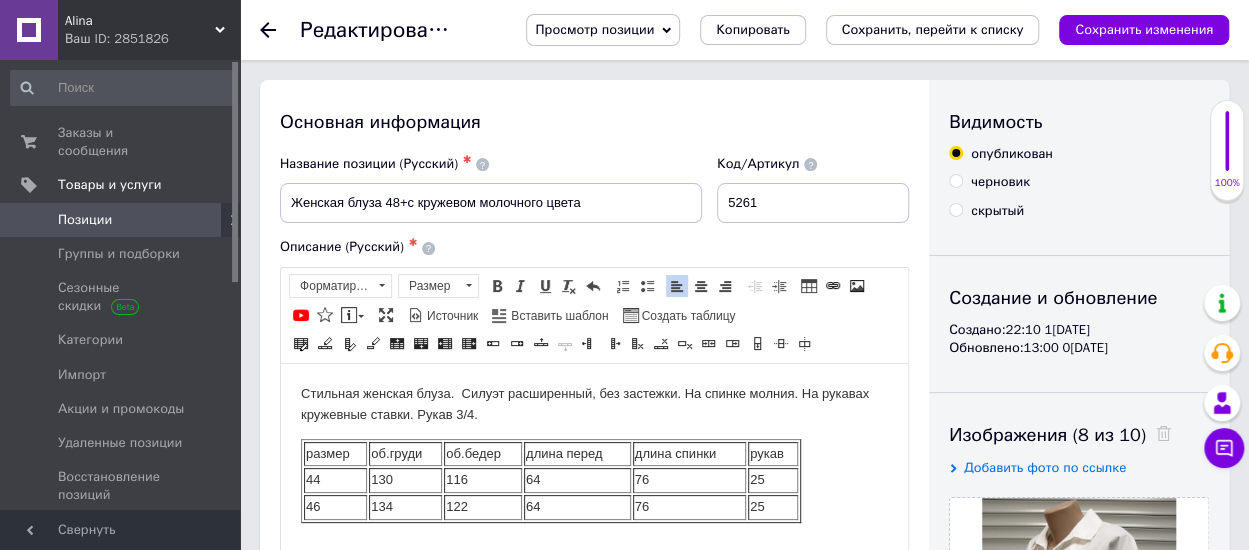 click on "Стильная женская блуза.  Силуэт расширенный, без застежки. На спинке молния. На рукавах кружевные ставки. Рукав 3/4." at bounding box center [594, 404] 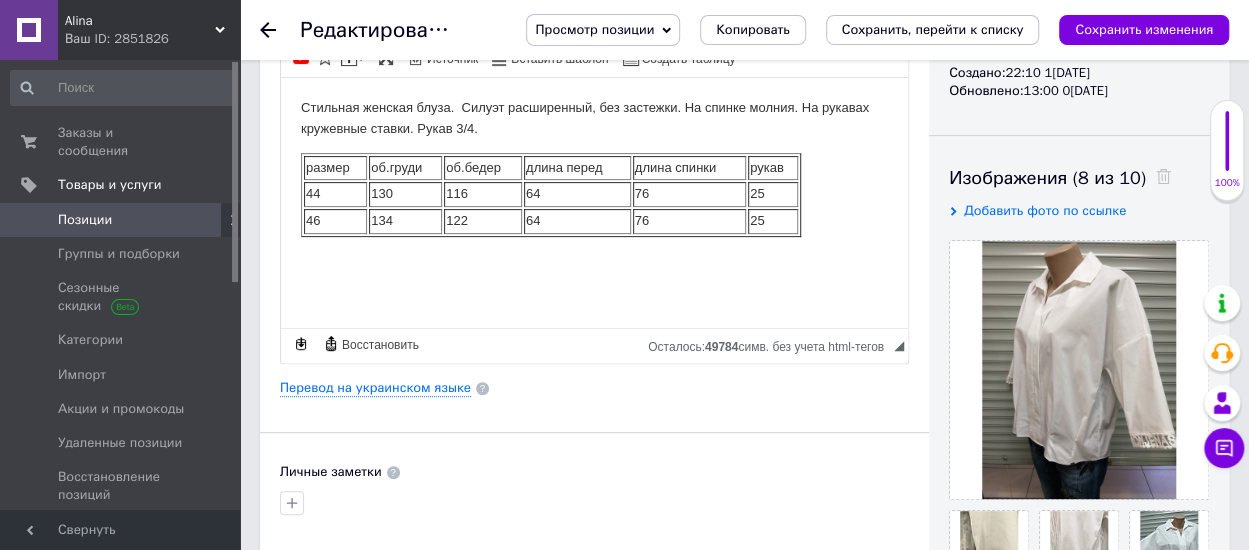 scroll, scrollTop: 300, scrollLeft: 0, axis: vertical 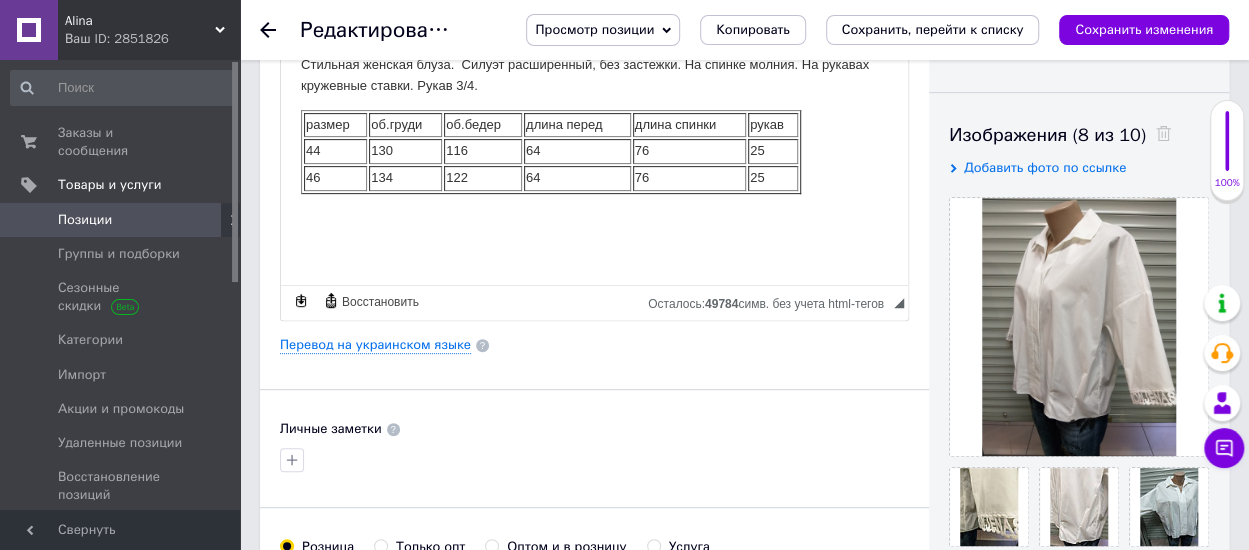 click on "Основная информация Название позиции (Русский) ✱ Женская блуза 48+с кружевом молочного цвета Код/Артикул 5261 Описание (Русский) ✱ Стильная женская блуза.  Силуэт расширенный, без застежки. На спинке молния. На рукавах кружевные ставки. Рукав 3/4.
размер
об.груди
об.бедер
длина перед
длина спинки
рукав
44
130
116
64
76
25
46
134
122
64
76
25
Rich Text Editor, AE6A65AF-4193-49EC-BA71-40735AA55277 Панели инструментов редактора Форматирование Форматирование Размер Размер   Полужирный  Комбинация клавиш Ctrl+B   Курсив       Отменить" at bounding box center (594, 338) 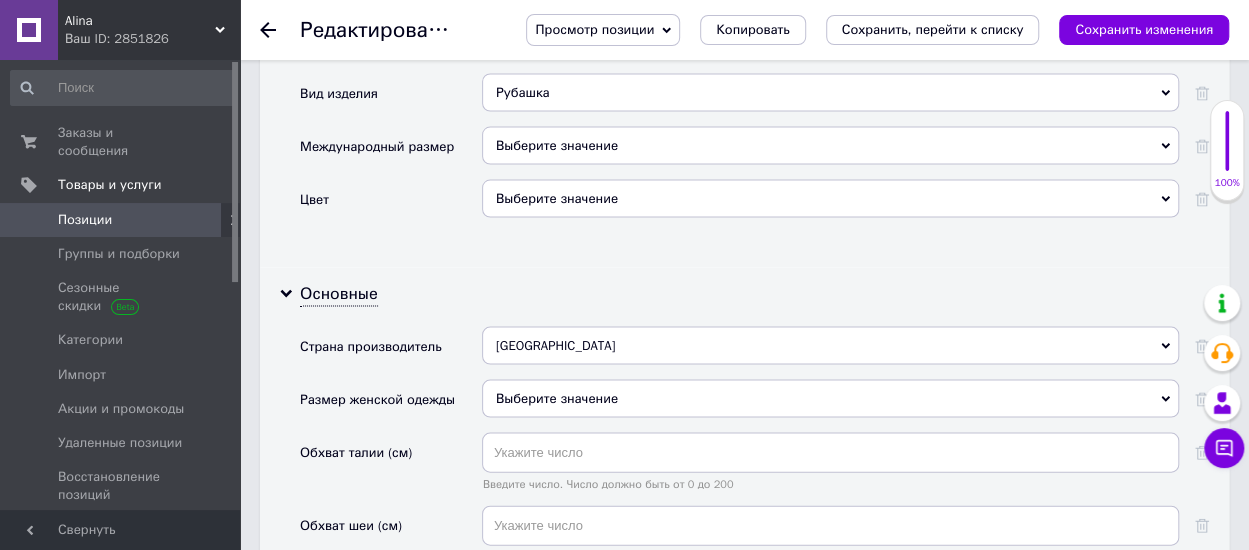 scroll, scrollTop: 1900, scrollLeft: 0, axis: vertical 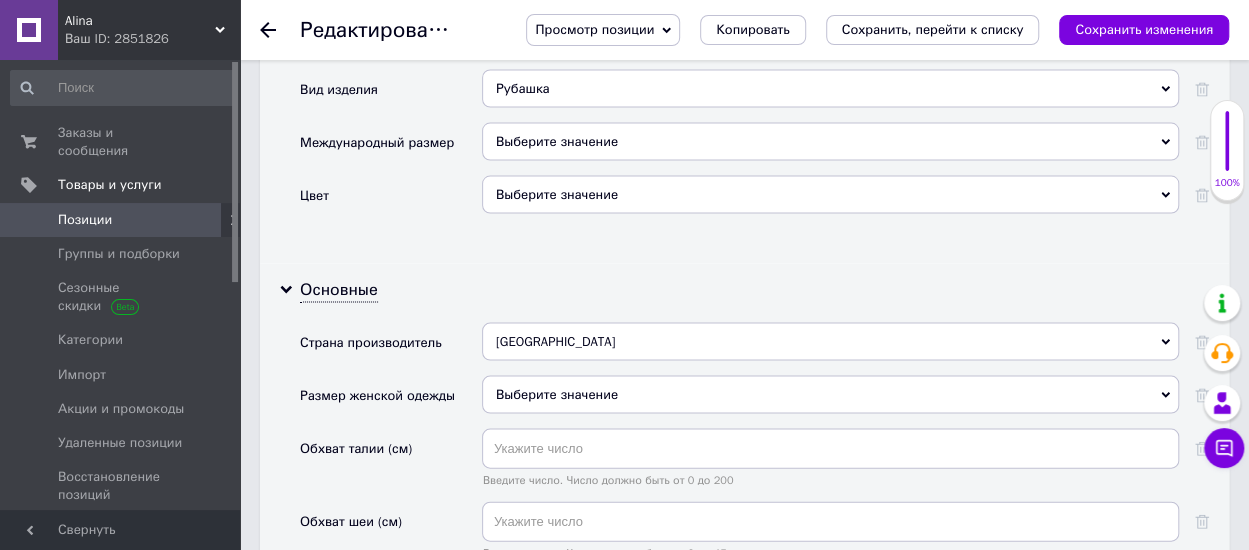 click on "Выберите значение" at bounding box center (830, 195) 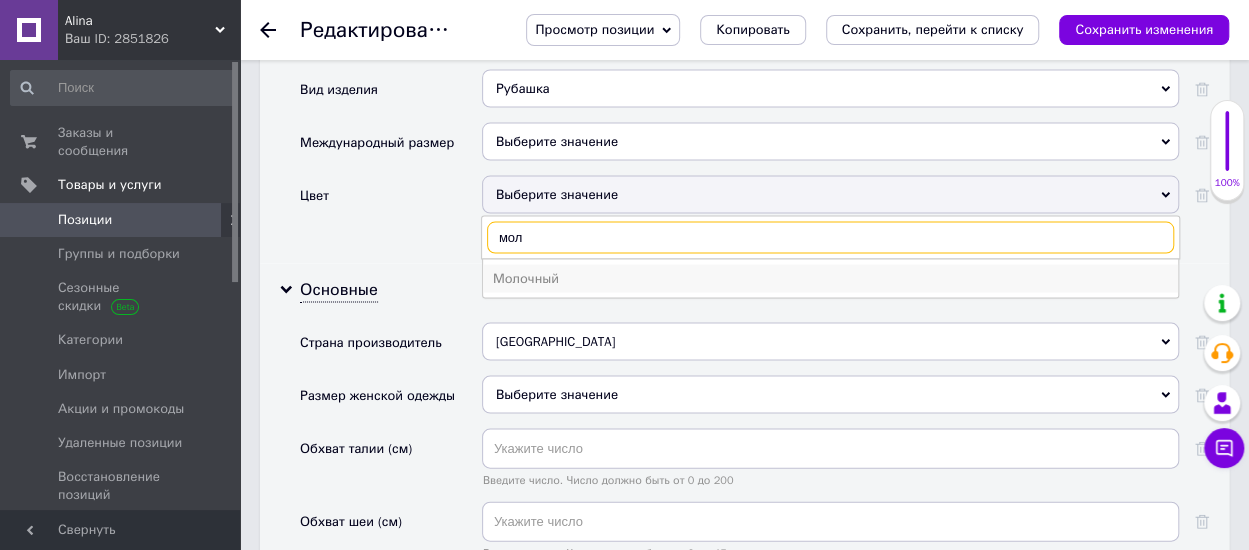 type on "мол" 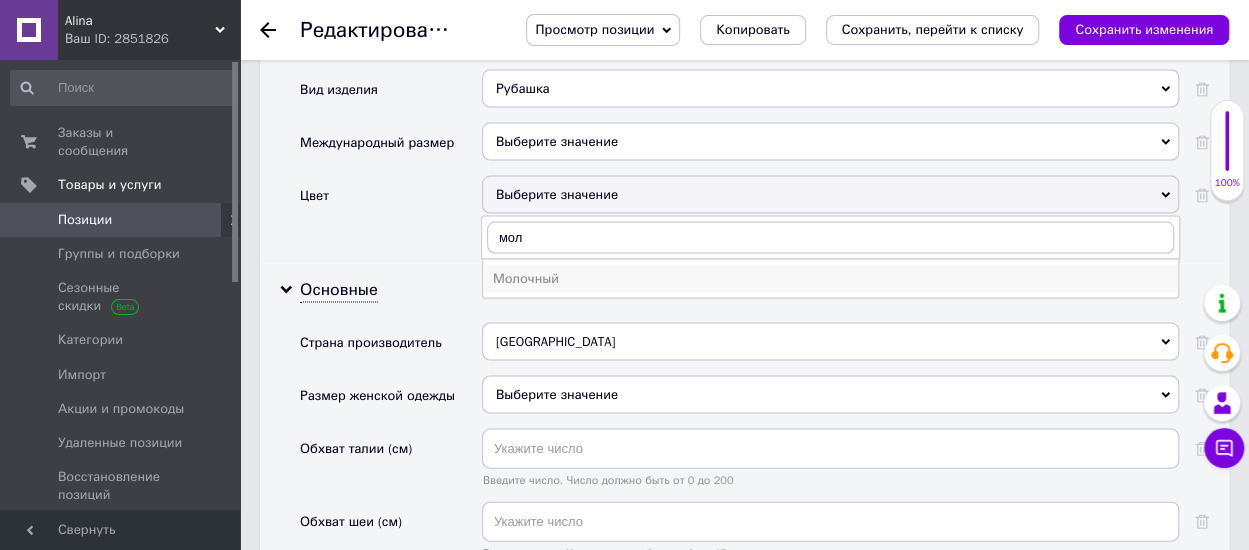click on "Молочный" at bounding box center (830, 279) 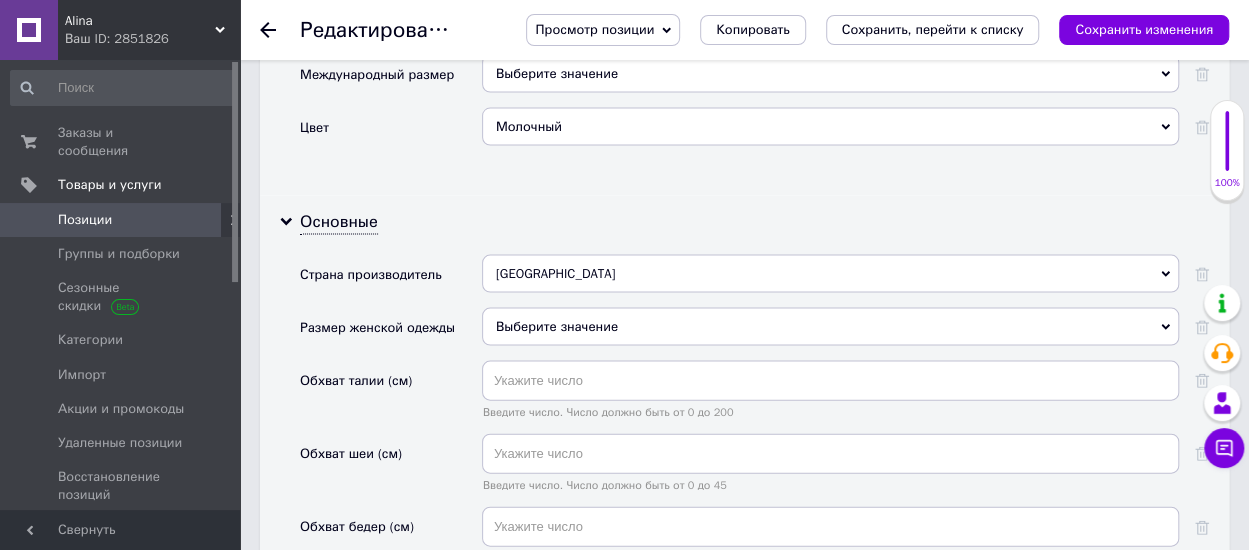 scroll, scrollTop: 2000, scrollLeft: 0, axis: vertical 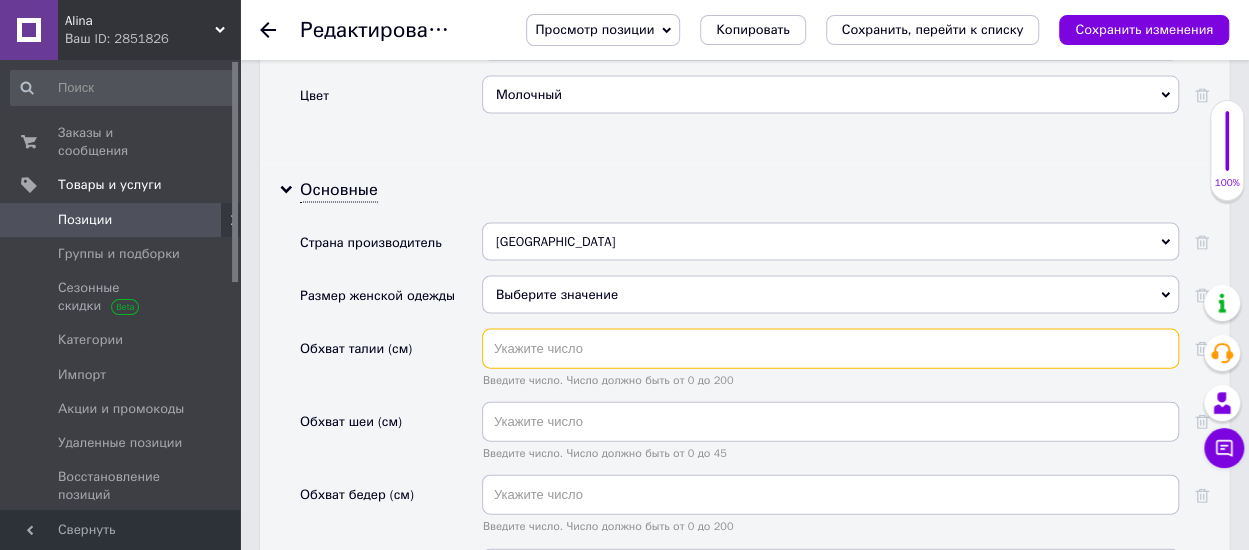 click at bounding box center [830, 349] 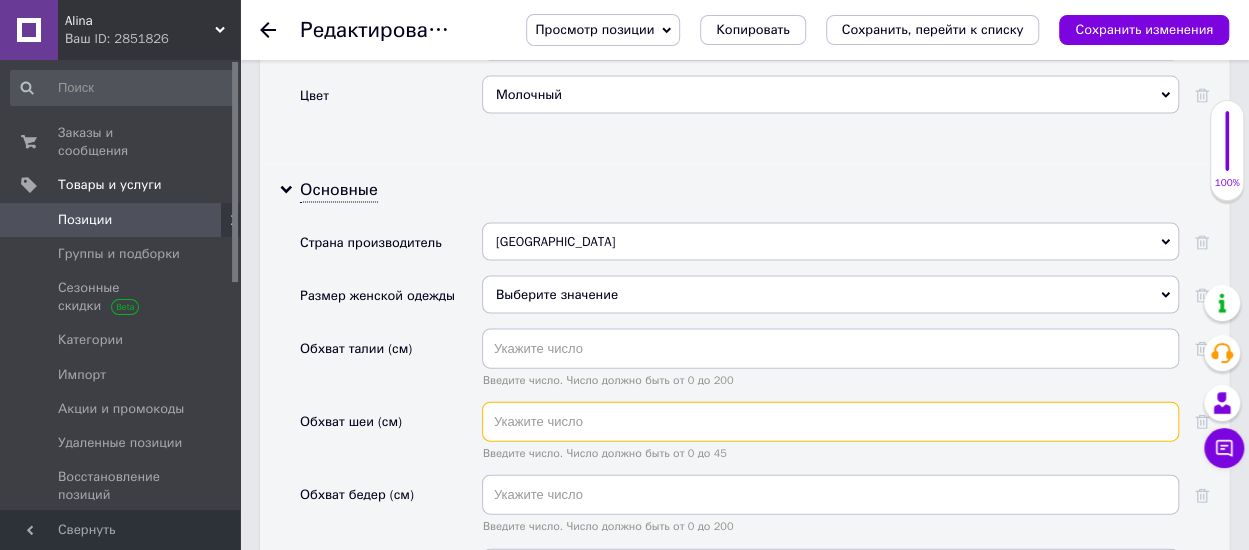 click at bounding box center (830, 422) 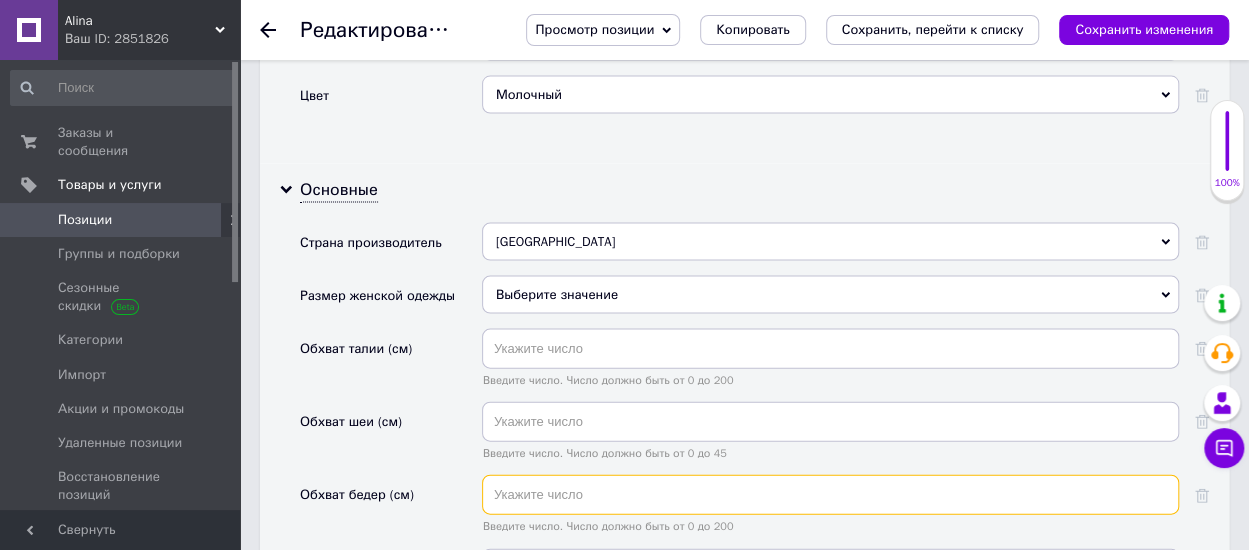 click at bounding box center (830, 495) 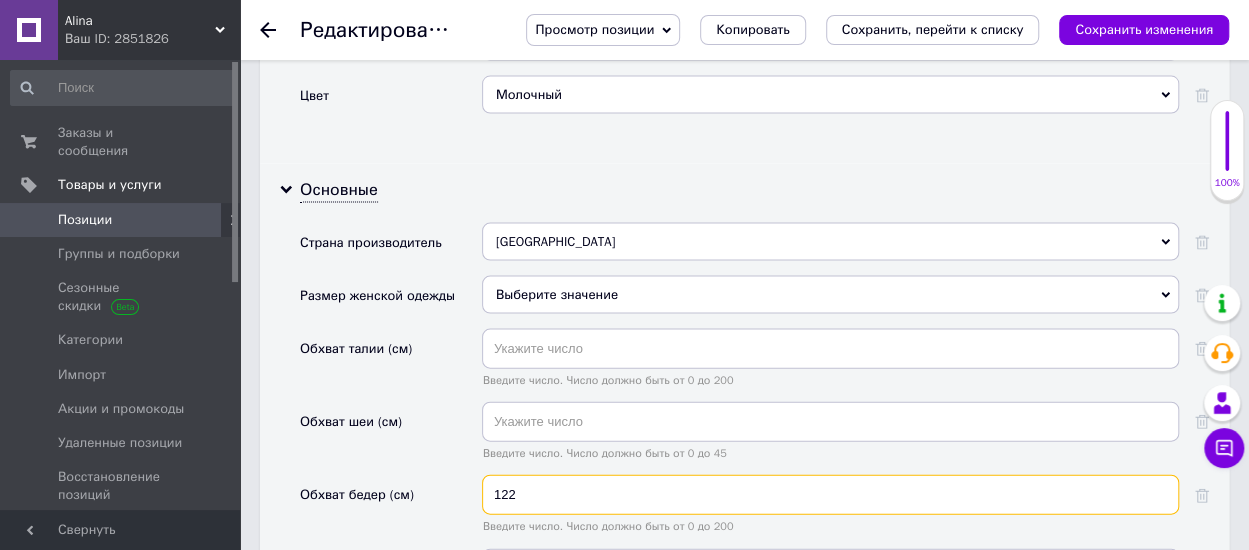 scroll, scrollTop: 2200, scrollLeft: 0, axis: vertical 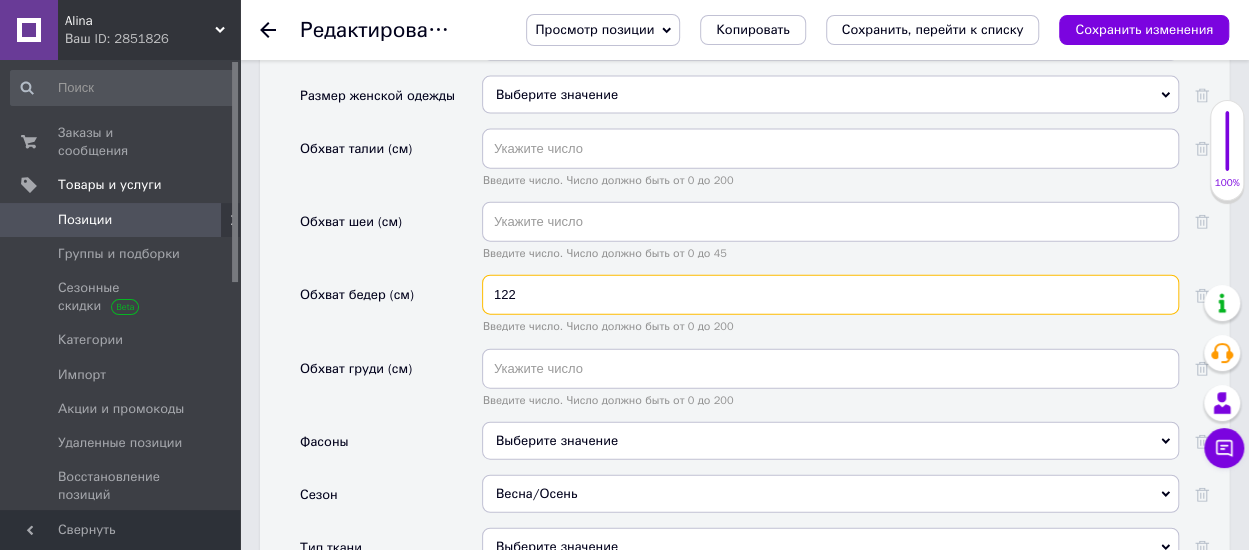 type on "122" 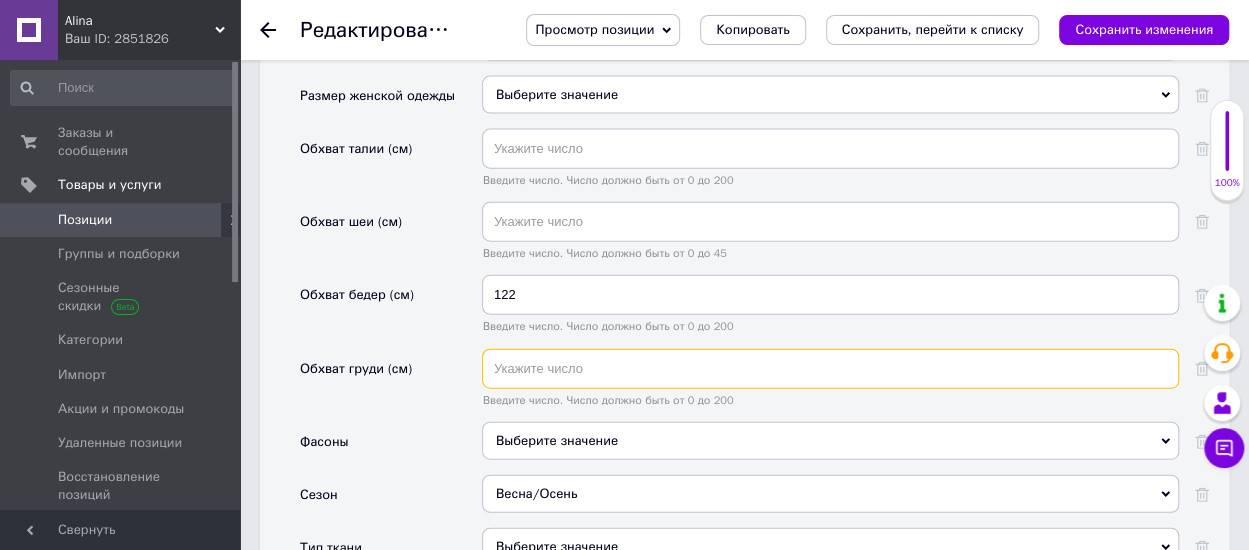 click at bounding box center (830, 369) 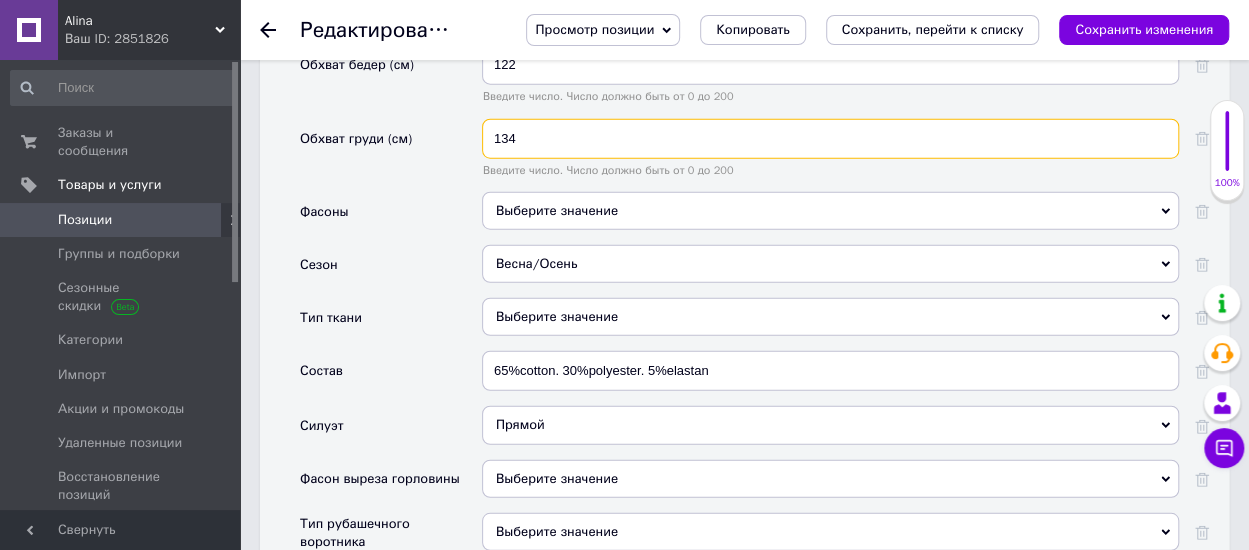 scroll, scrollTop: 2500, scrollLeft: 0, axis: vertical 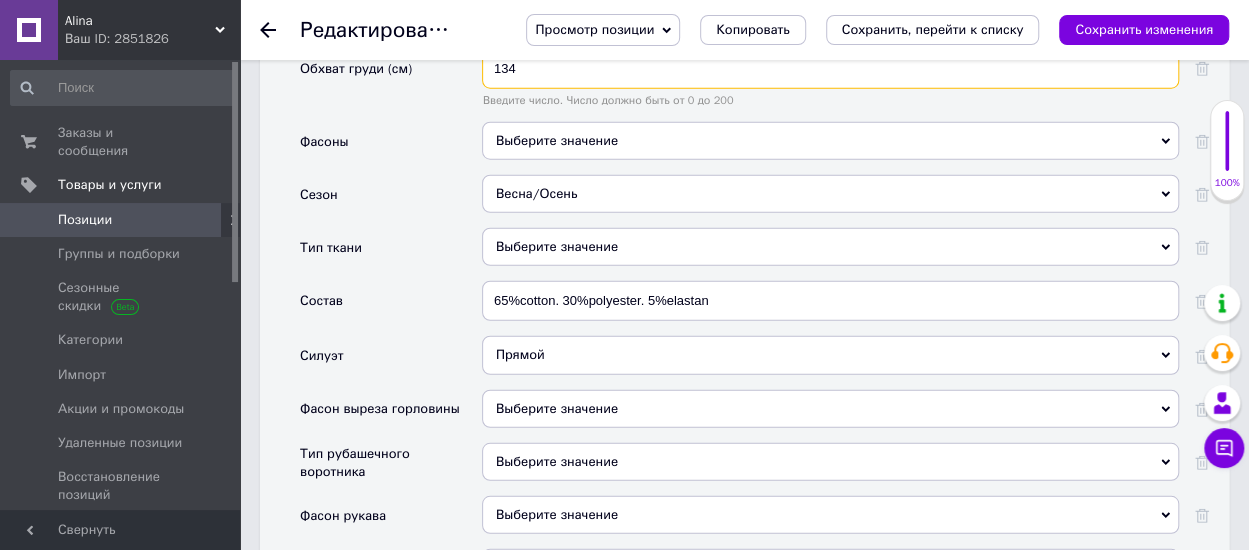 type on "134" 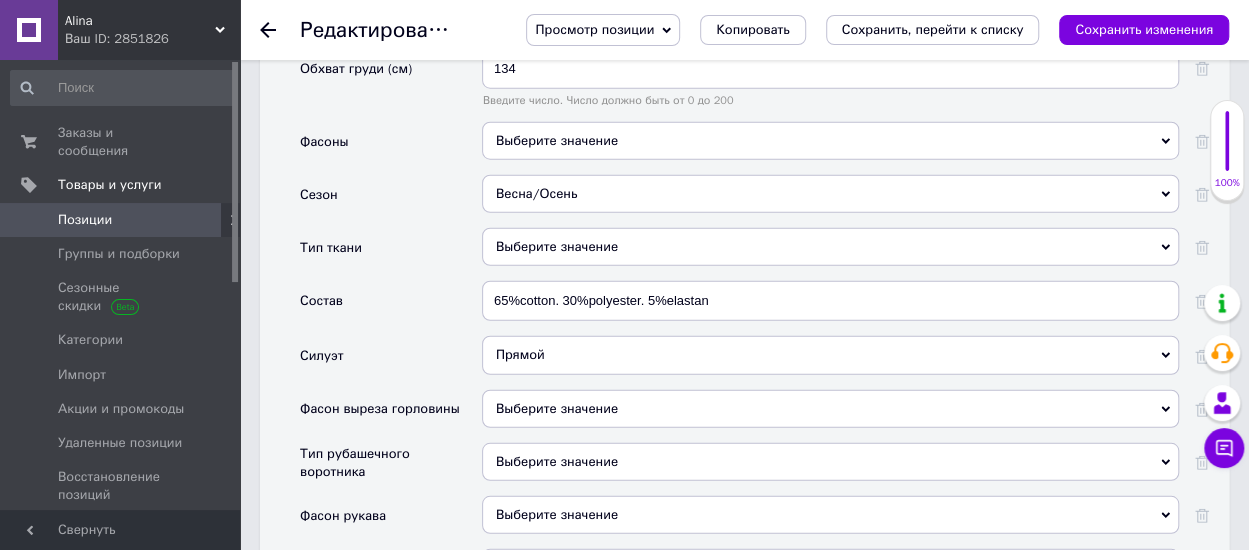 click on "Выберите значение" at bounding box center [830, 141] 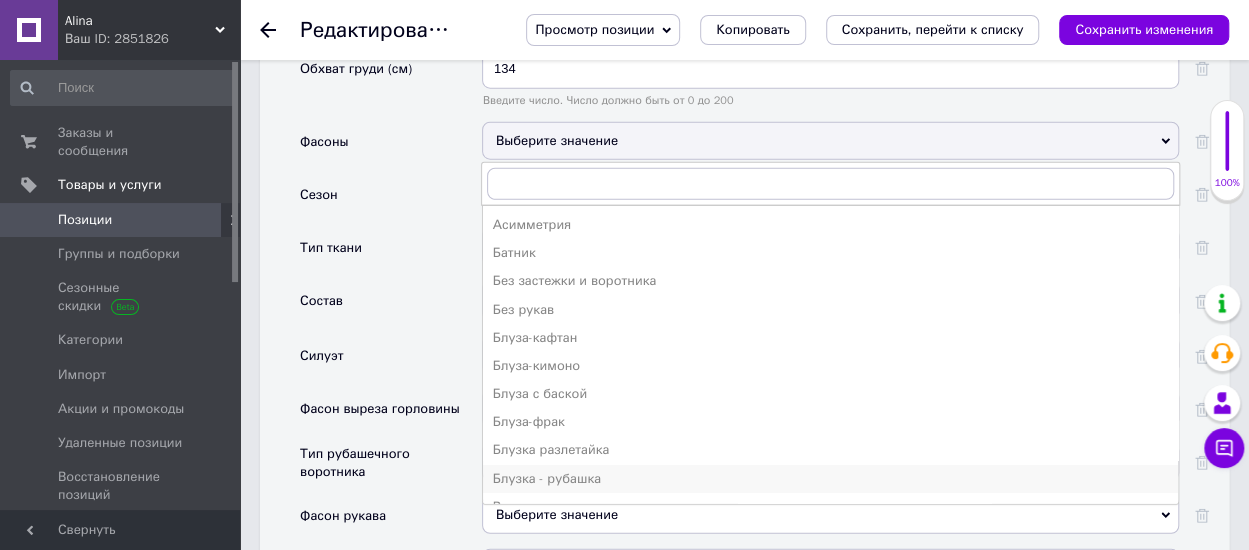 click on "Блузка - рубашка" at bounding box center [830, 479] 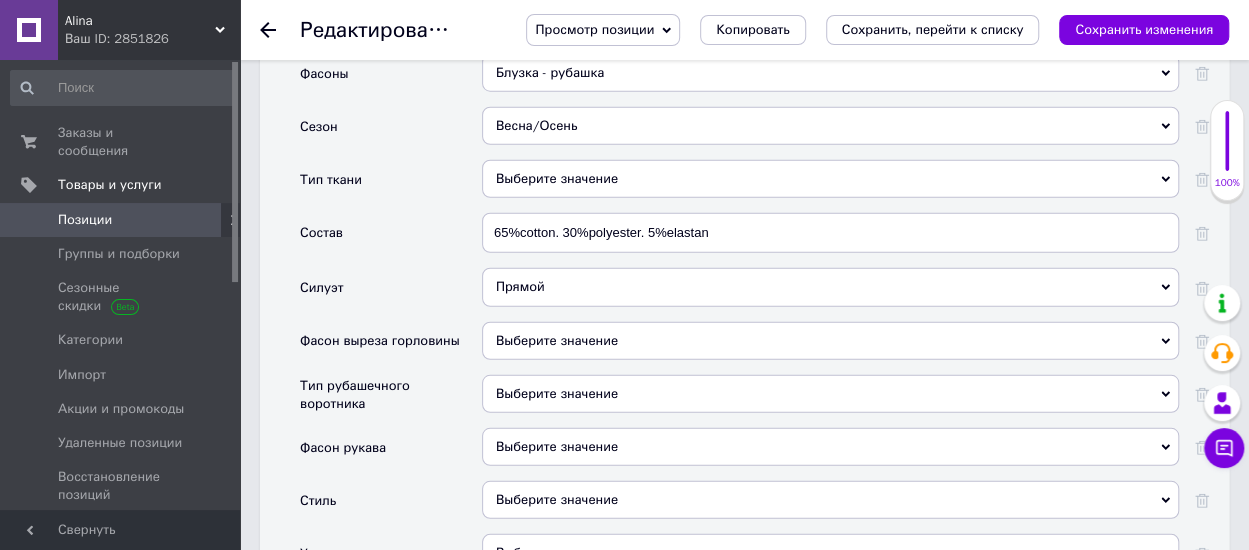 scroll, scrollTop: 2600, scrollLeft: 0, axis: vertical 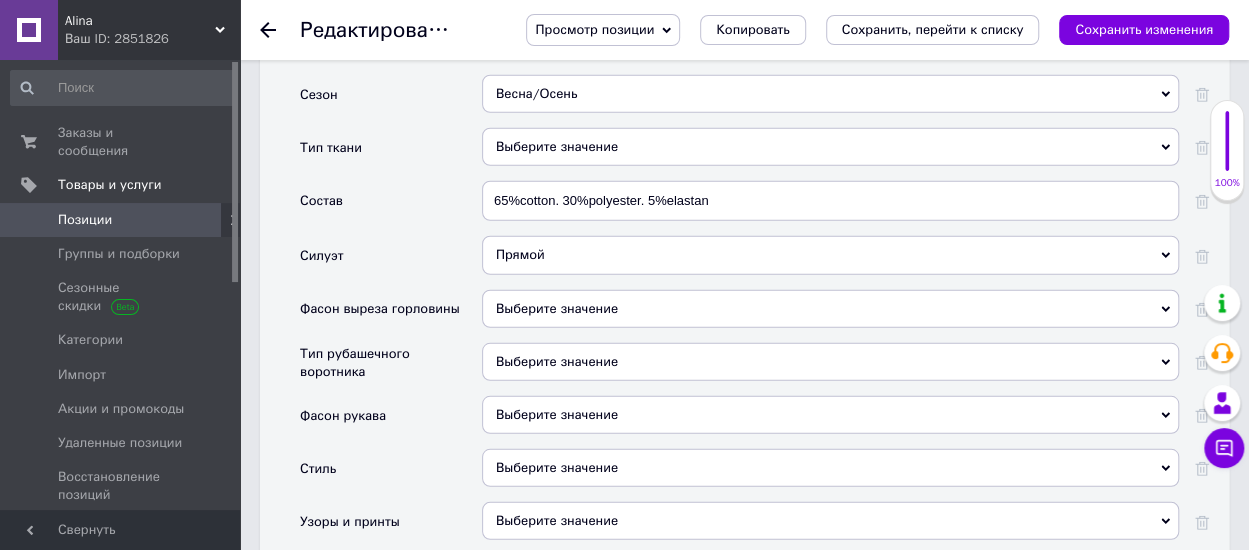 click on "Прямой" at bounding box center [830, 255] 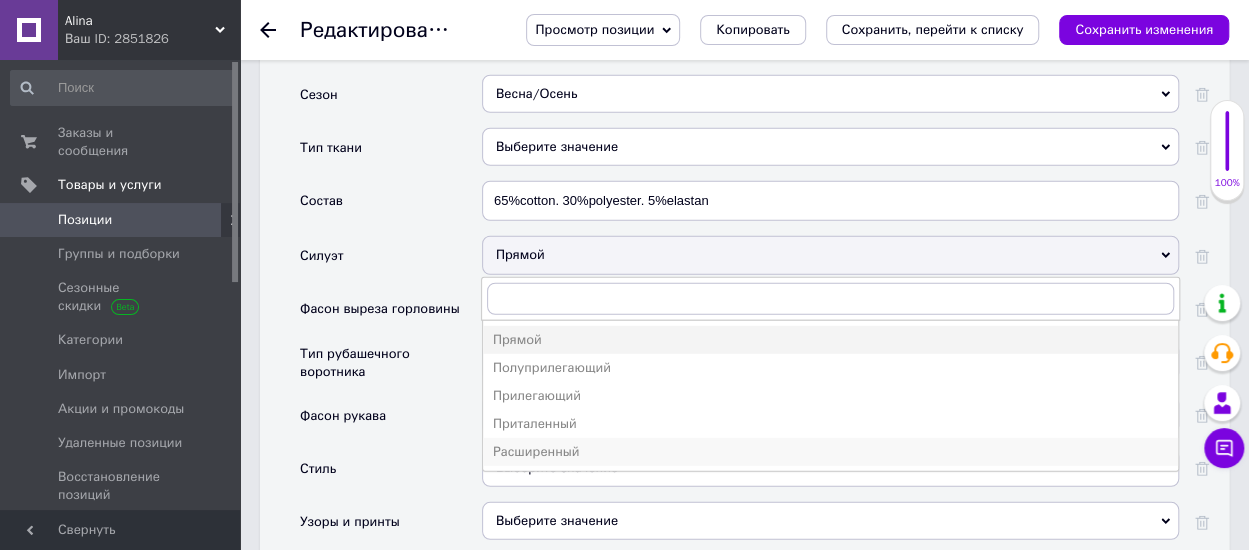 click on "Расширенный" at bounding box center (830, 452) 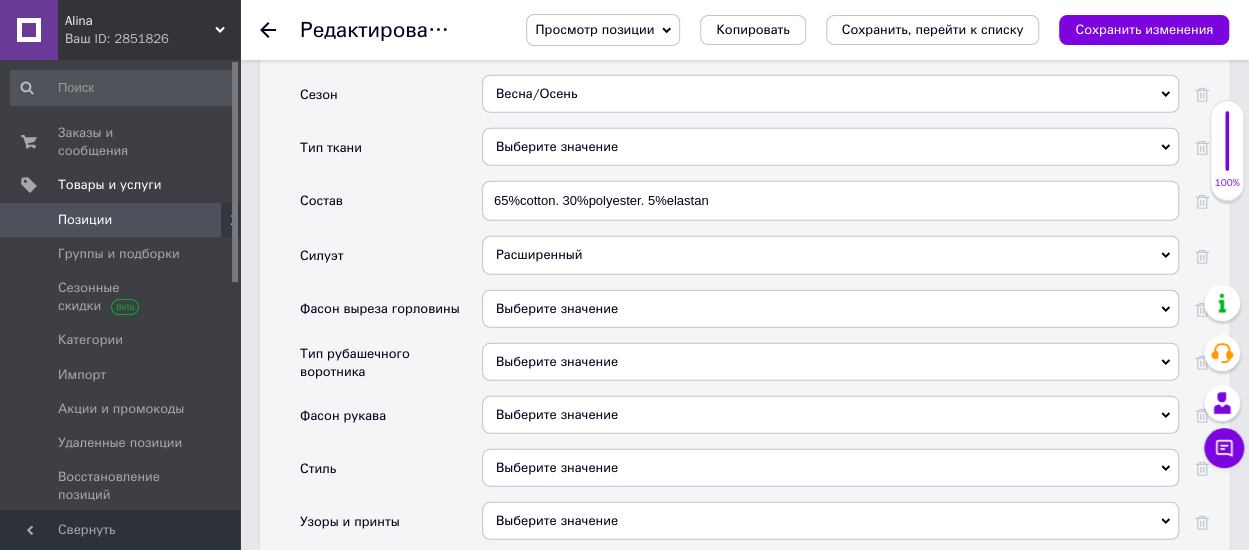 click on "Выберите значение" at bounding box center (830, 362) 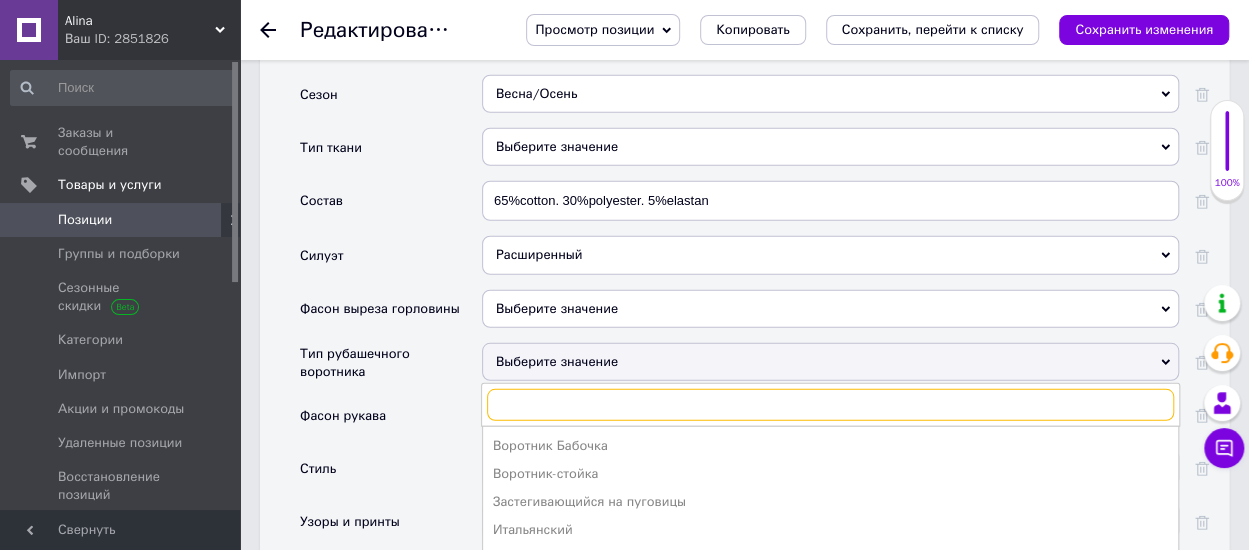 scroll, scrollTop: 2700, scrollLeft: 0, axis: vertical 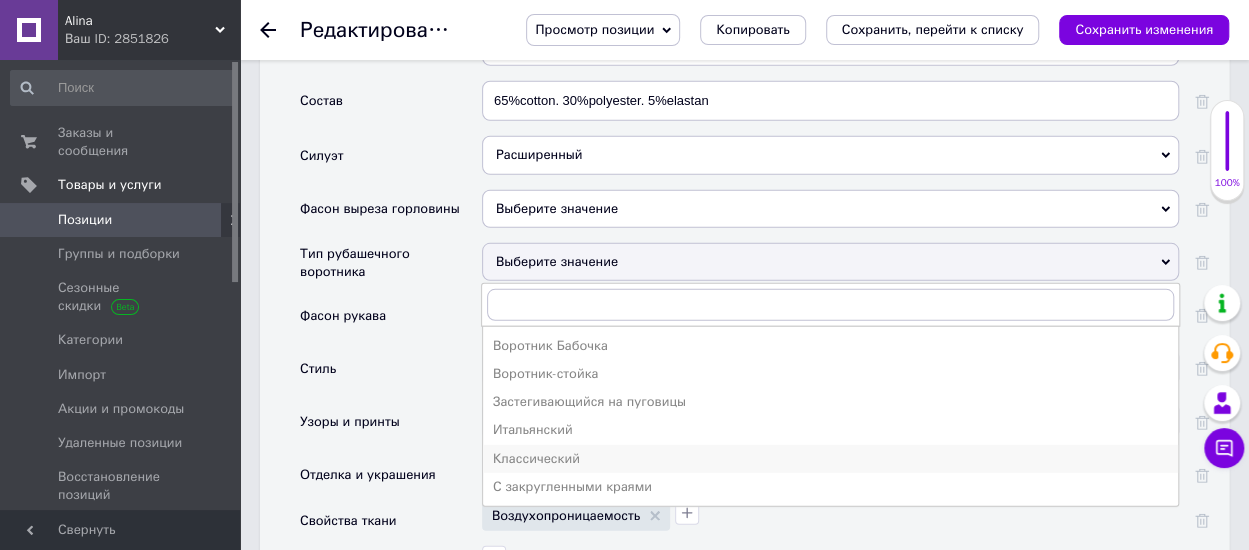 click on "Классический" at bounding box center [830, 459] 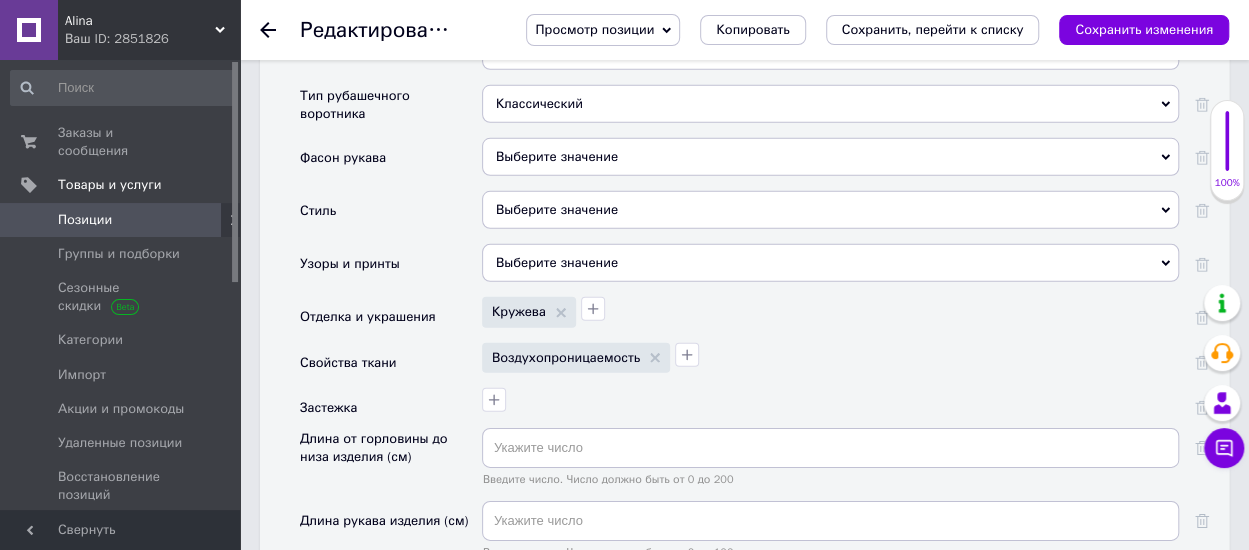 scroll, scrollTop: 2900, scrollLeft: 0, axis: vertical 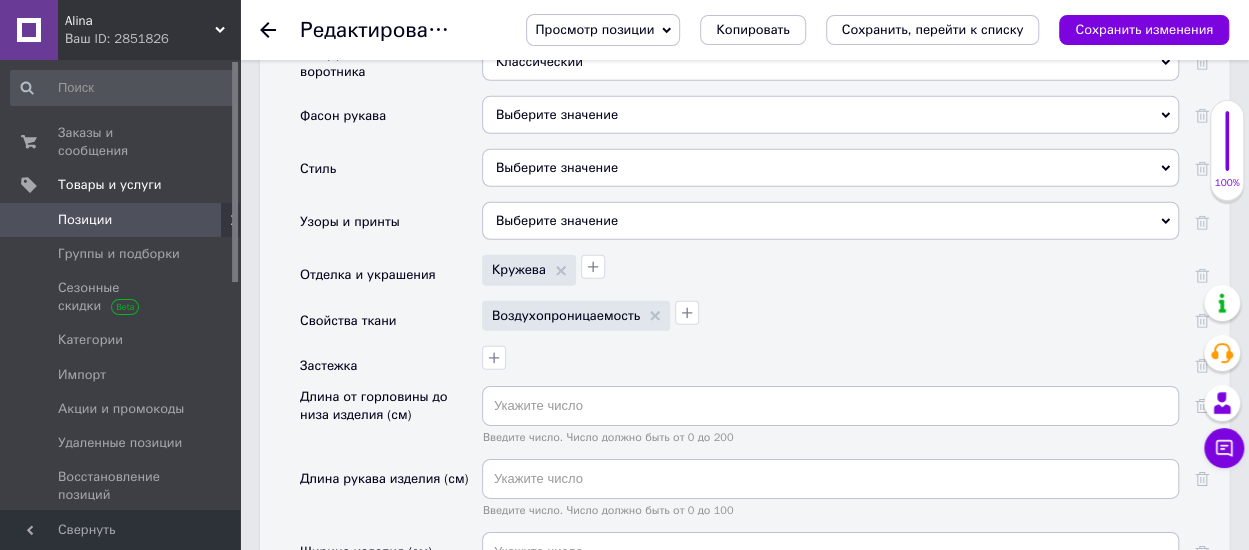 click on "Выберите значение" at bounding box center [830, 168] 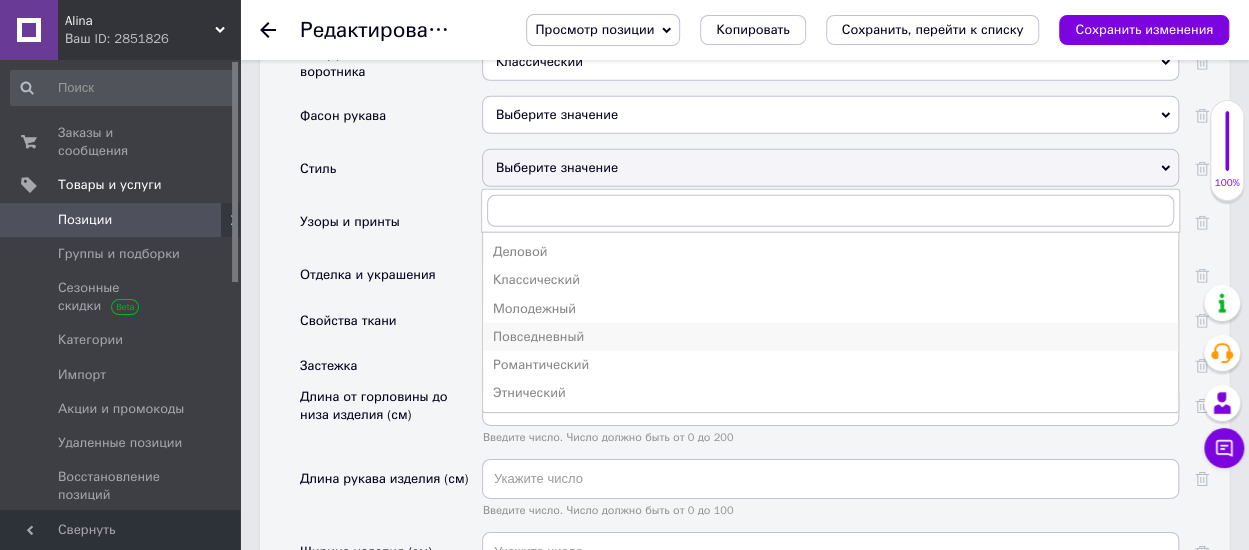 click on "Повседневный" at bounding box center [830, 337] 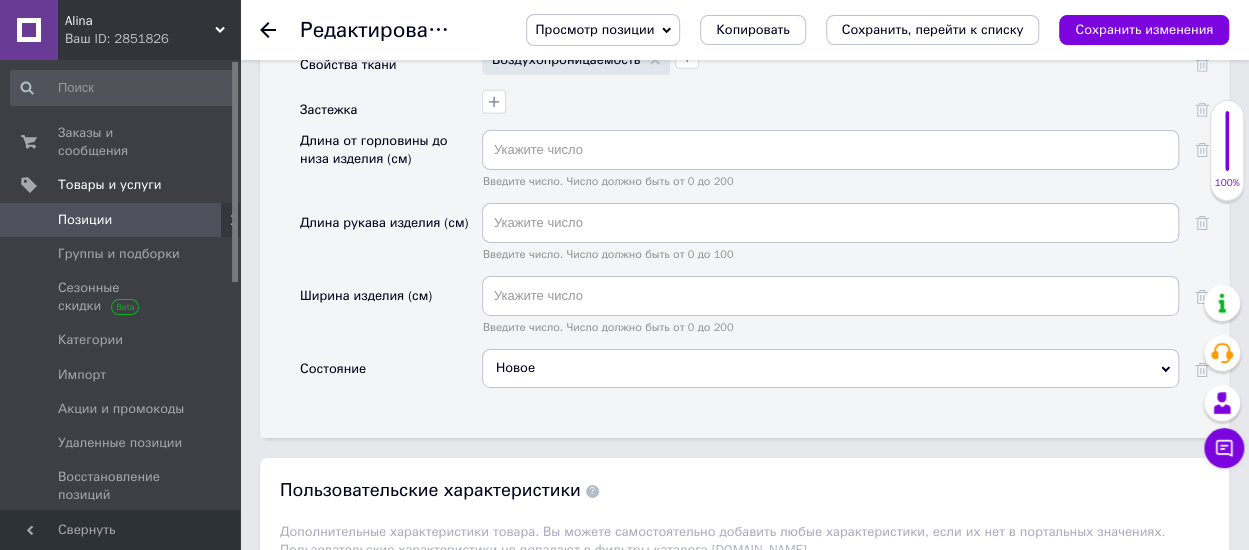 scroll, scrollTop: 3200, scrollLeft: 0, axis: vertical 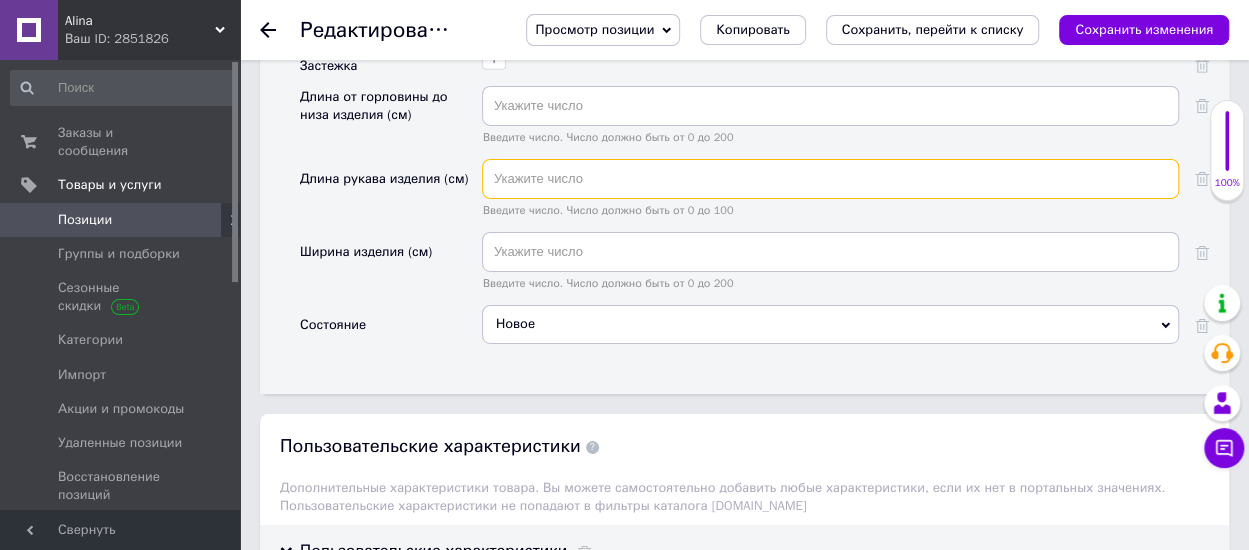 click at bounding box center [830, 179] 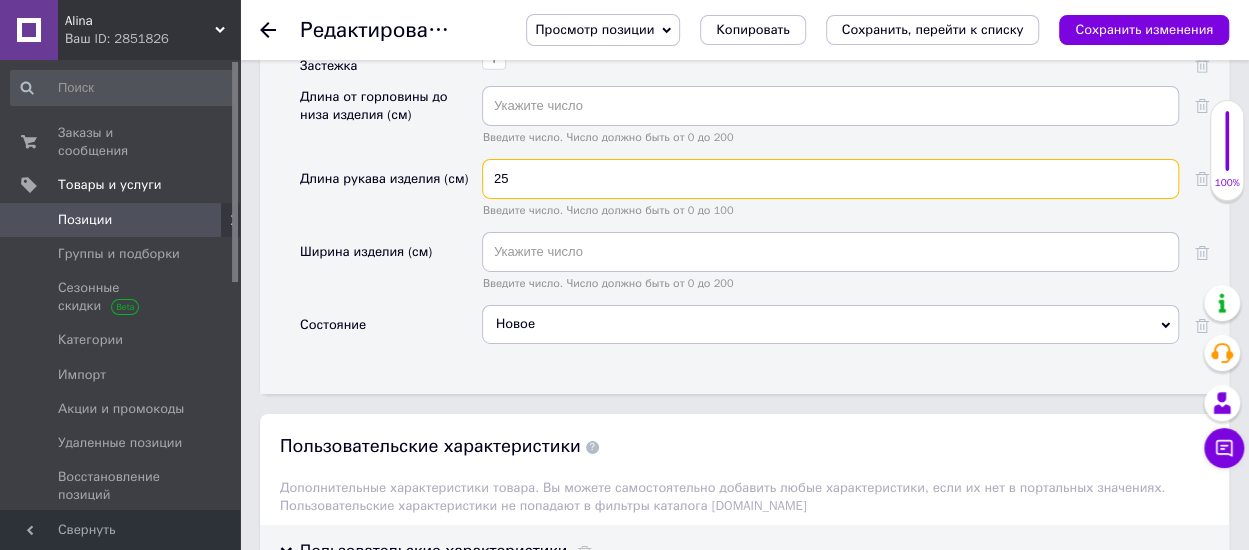 type on "25" 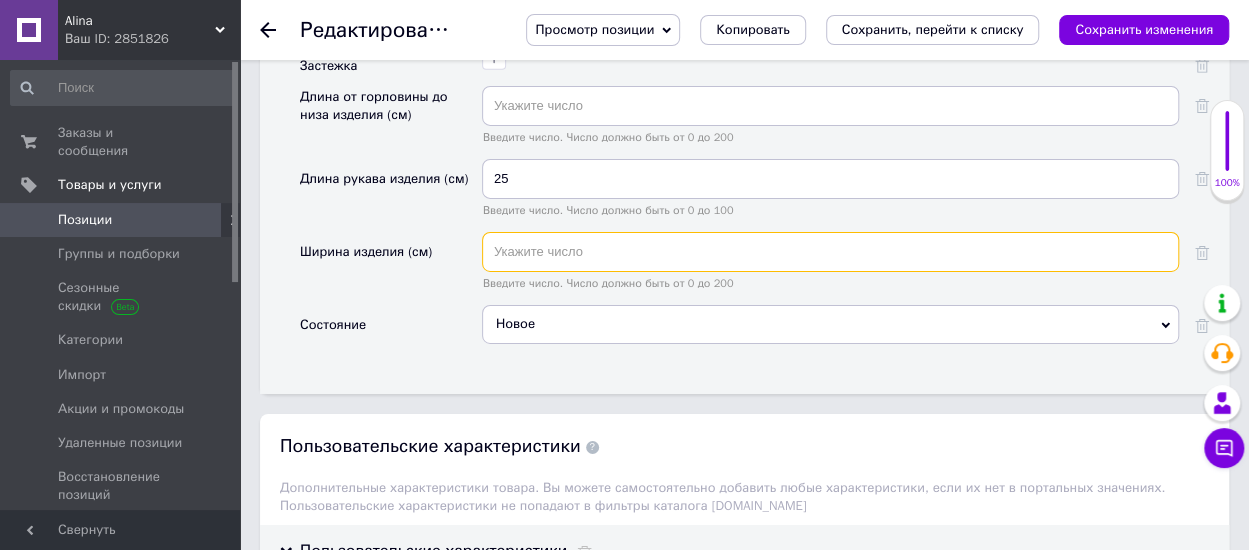 click at bounding box center [830, 252] 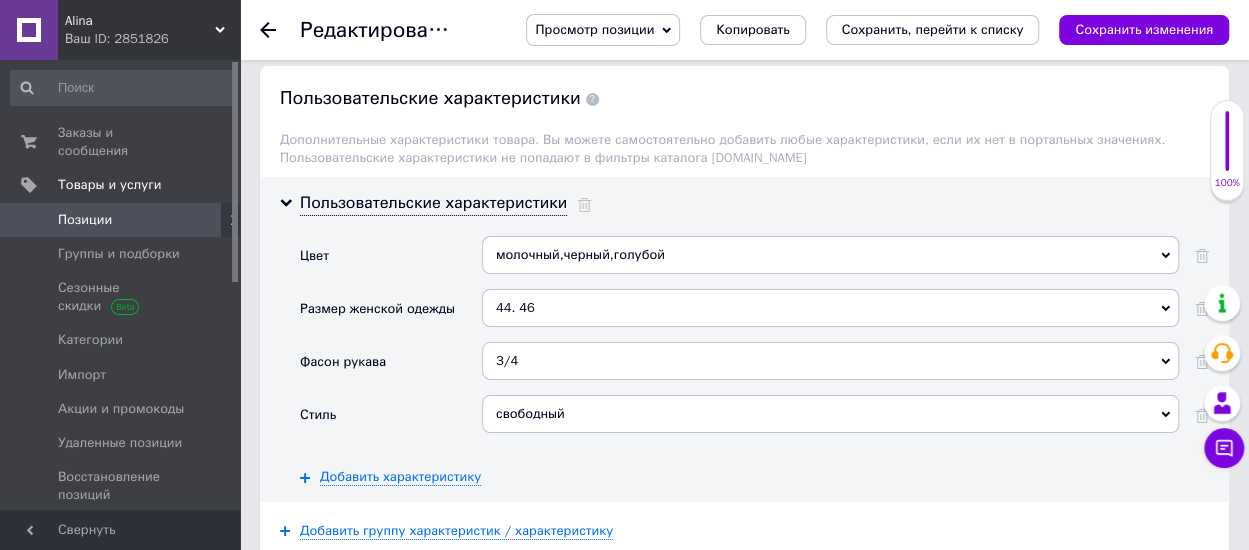 scroll, scrollTop: 3600, scrollLeft: 0, axis: vertical 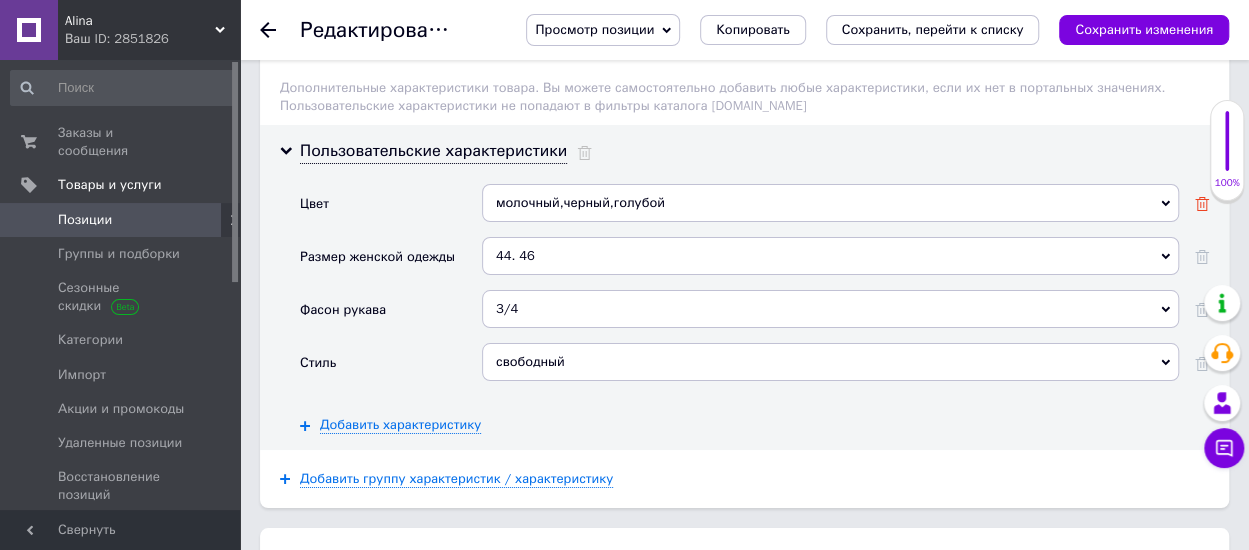 type on "67" 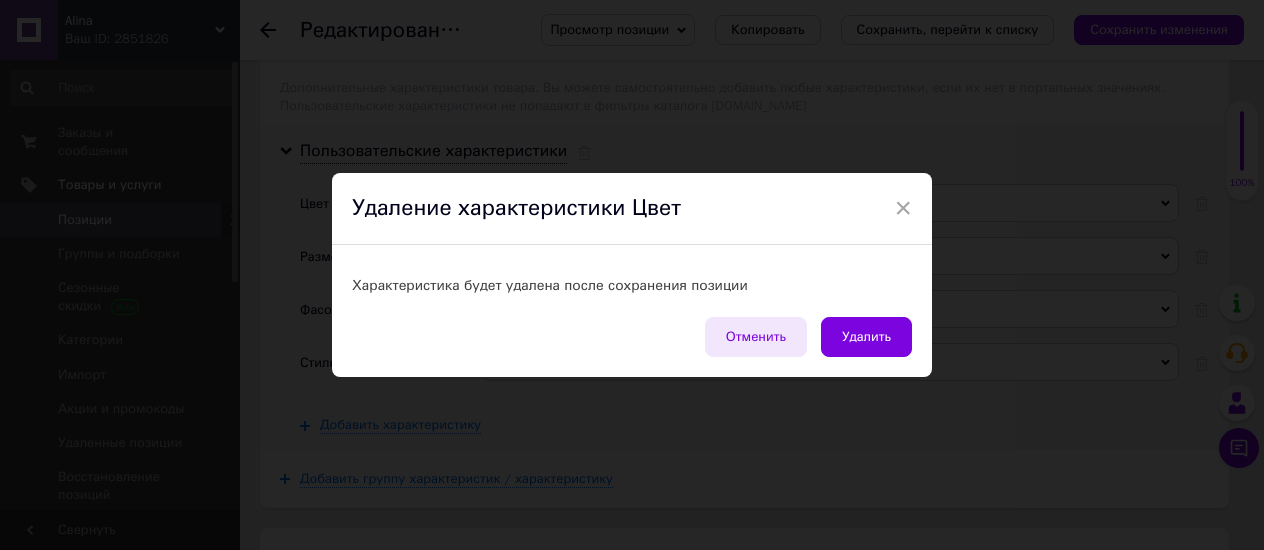 click on "Отменить" at bounding box center (756, 337) 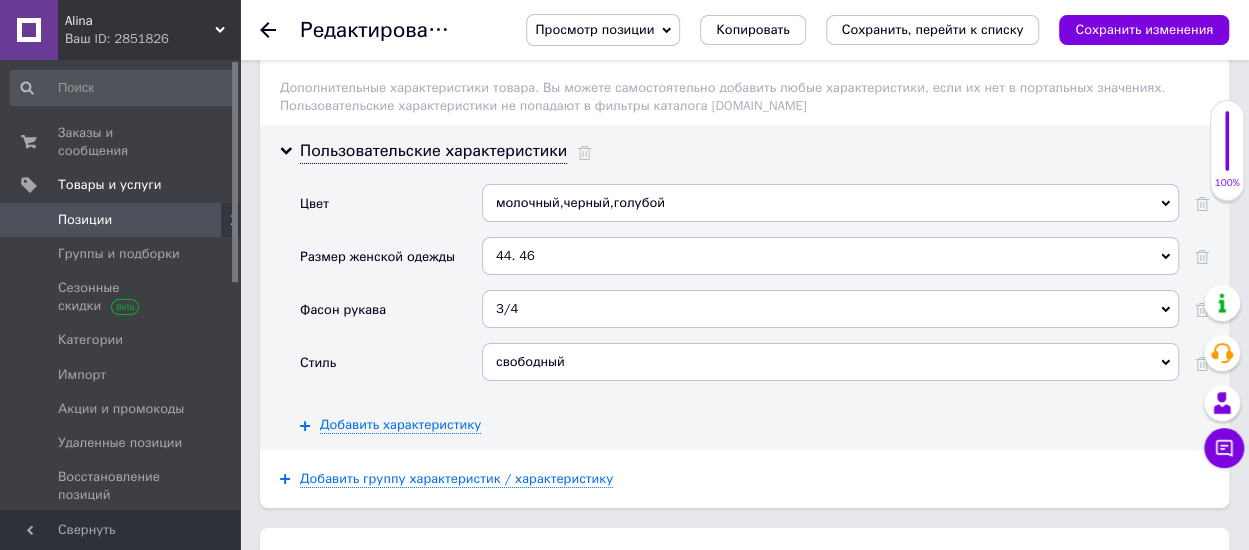 click on "молочный,черный,голубой" at bounding box center [830, 203] 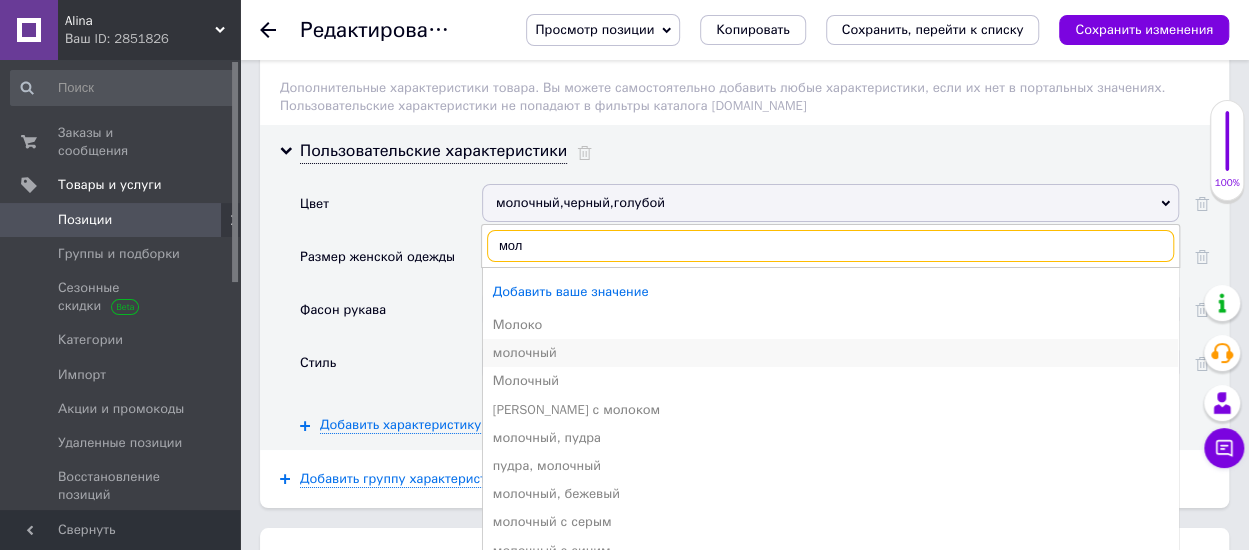 type on "мол" 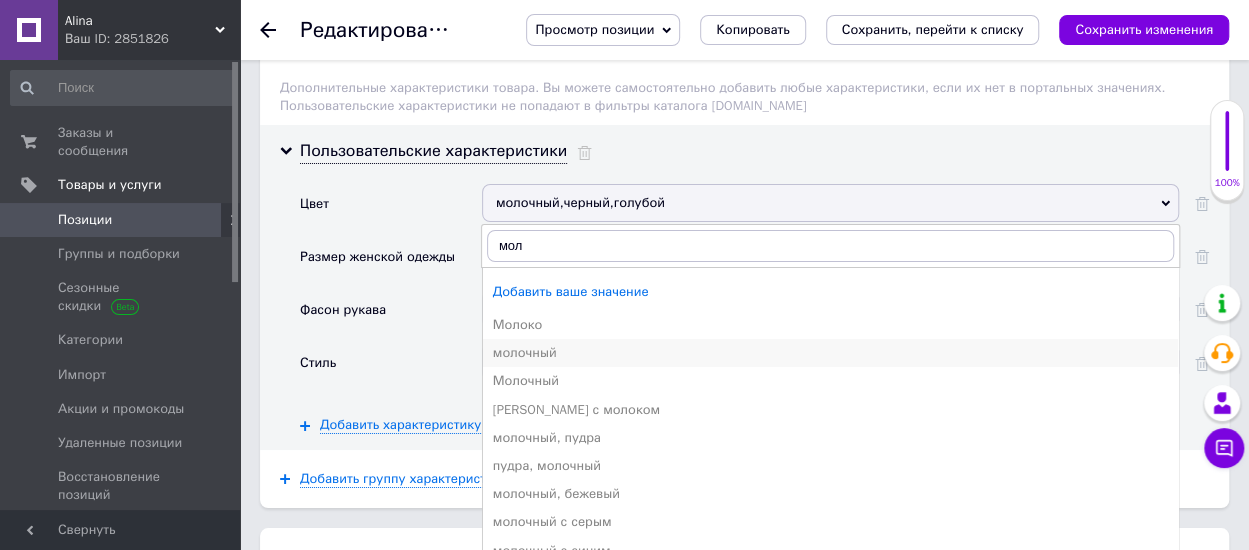 click on "молочный" at bounding box center (830, 353) 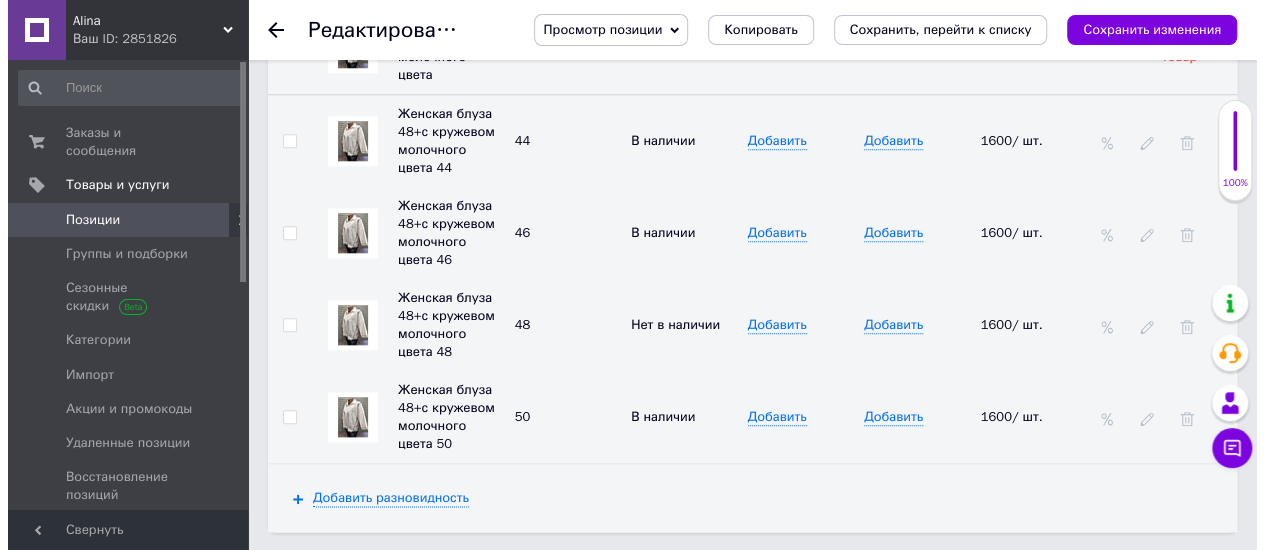 scroll, scrollTop: 4700, scrollLeft: 0, axis: vertical 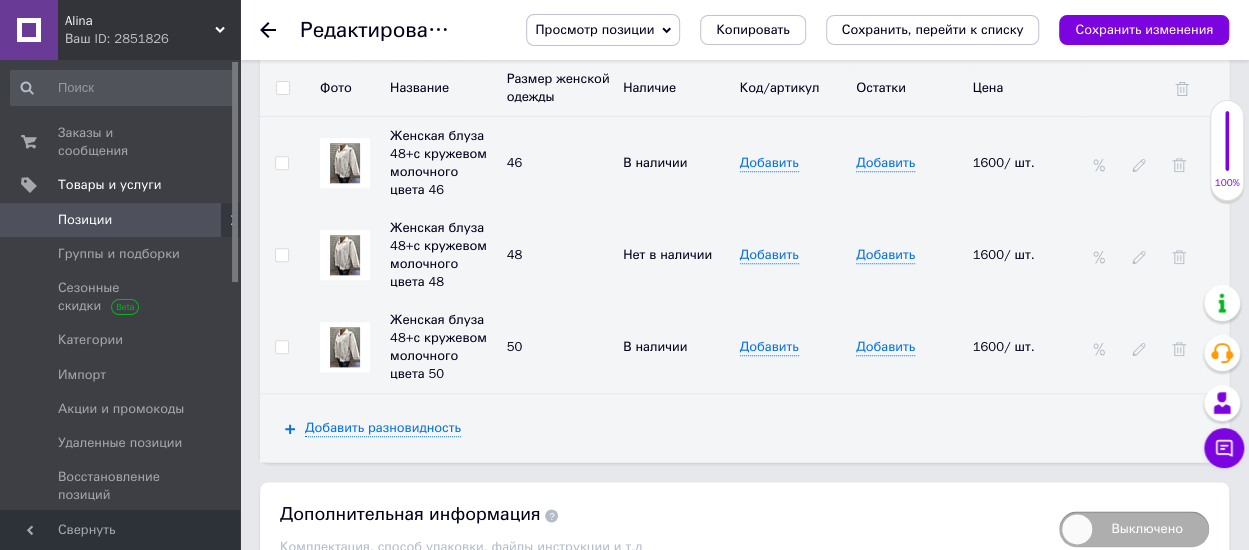click at bounding box center (281, 347) 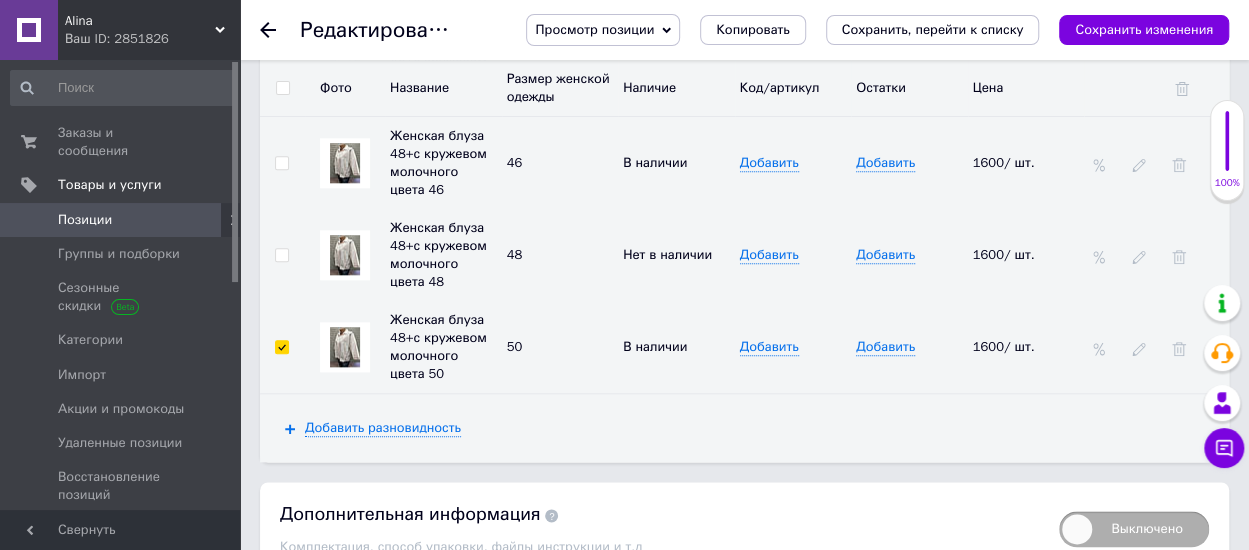 checkbox on "true" 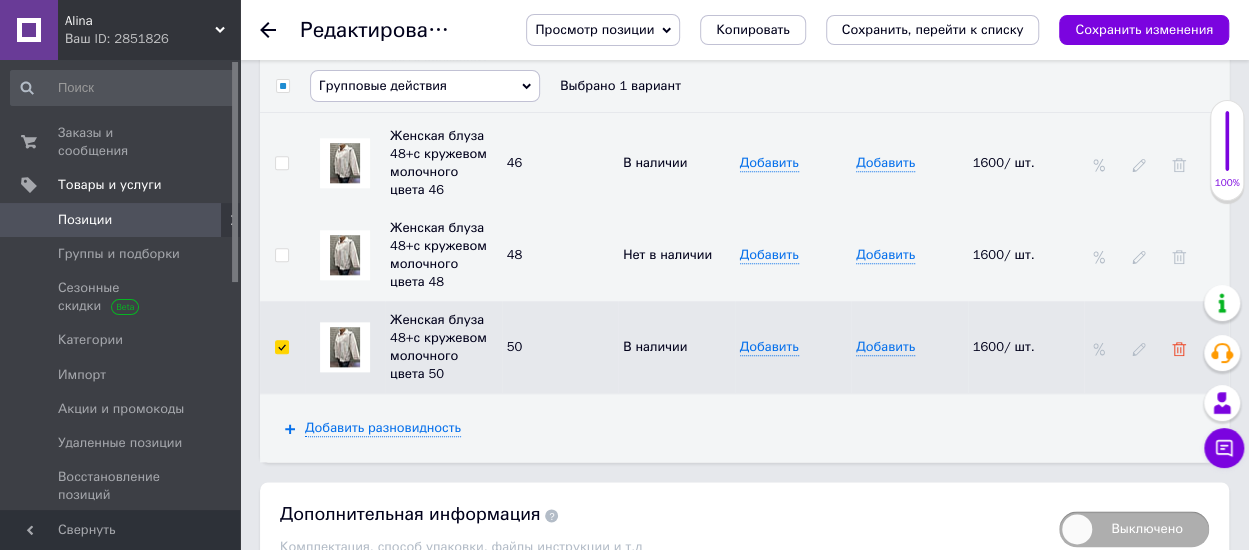 click 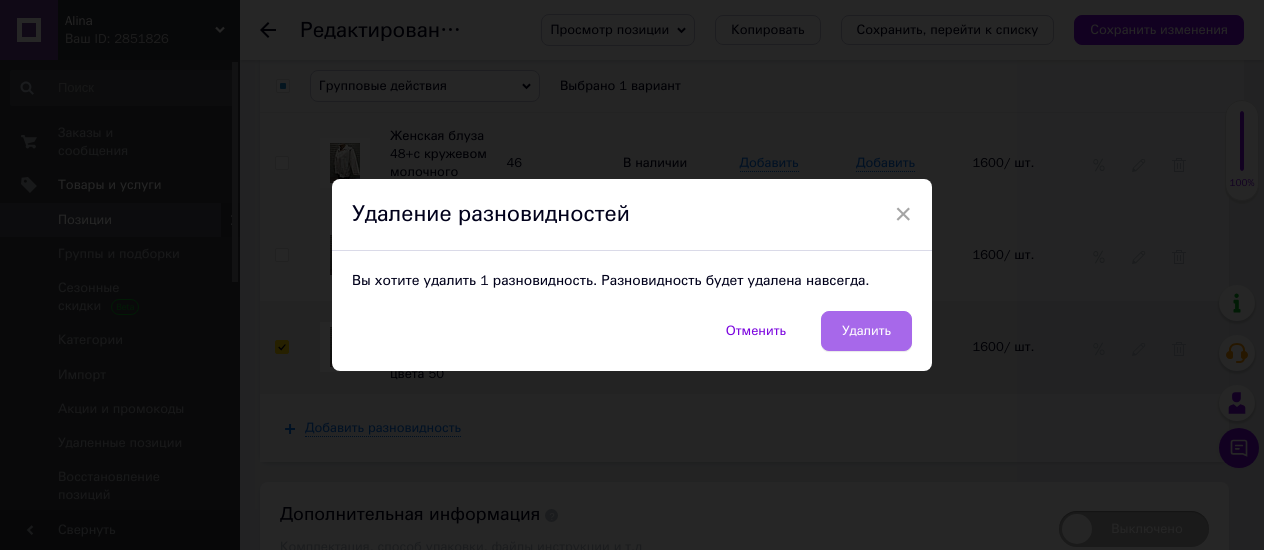click on "Удалить" at bounding box center [866, 331] 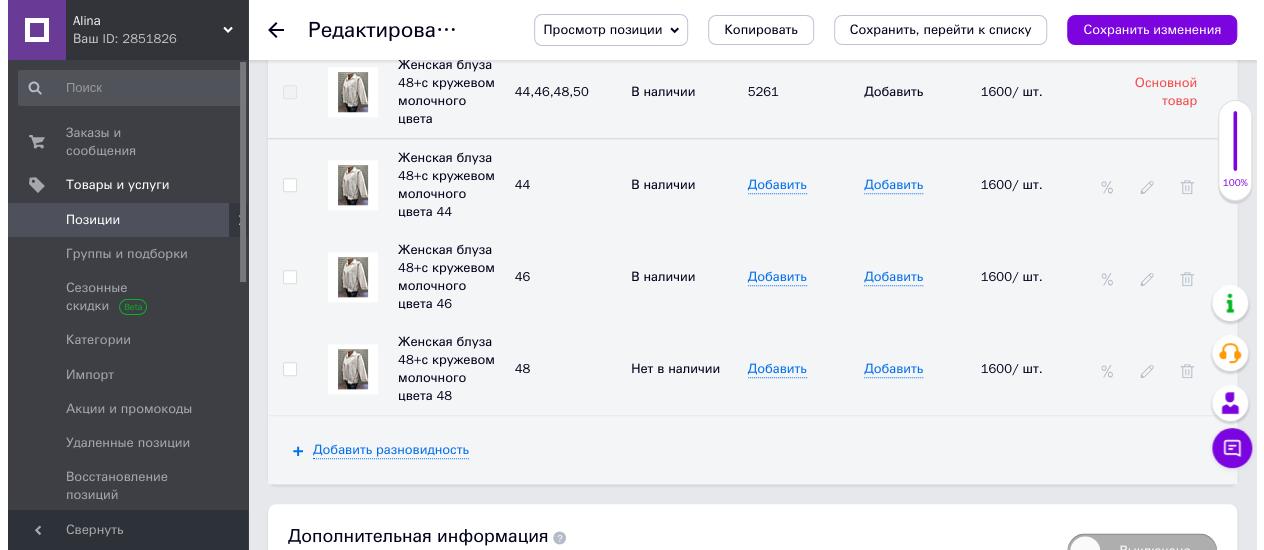 scroll, scrollTop: 4664, scrollLeft: 0, axis: vertical 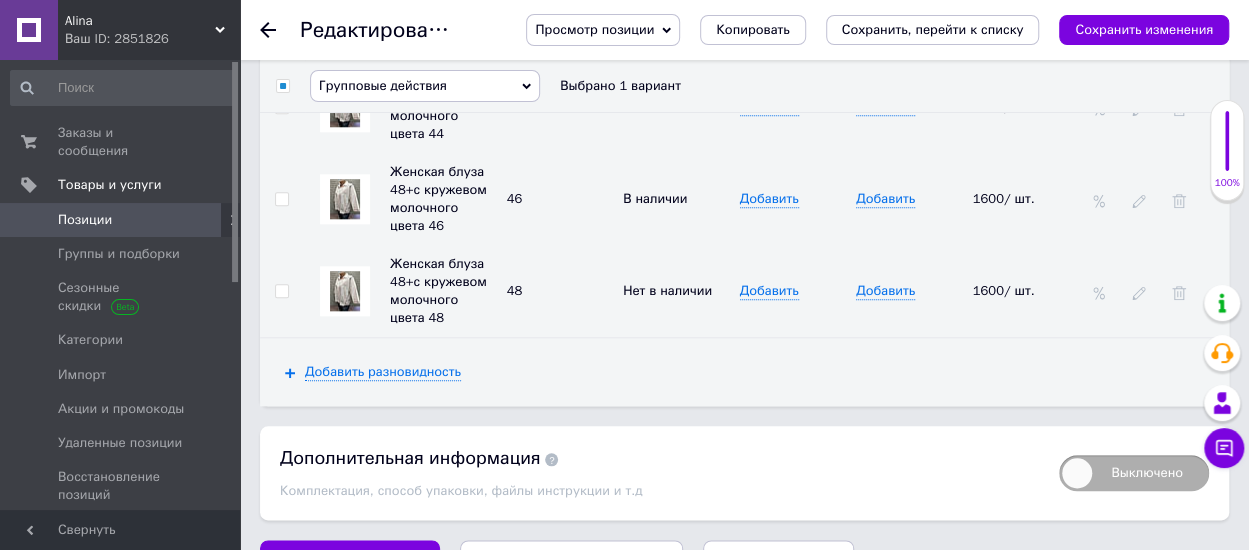 click at bounding box center (281, 291) 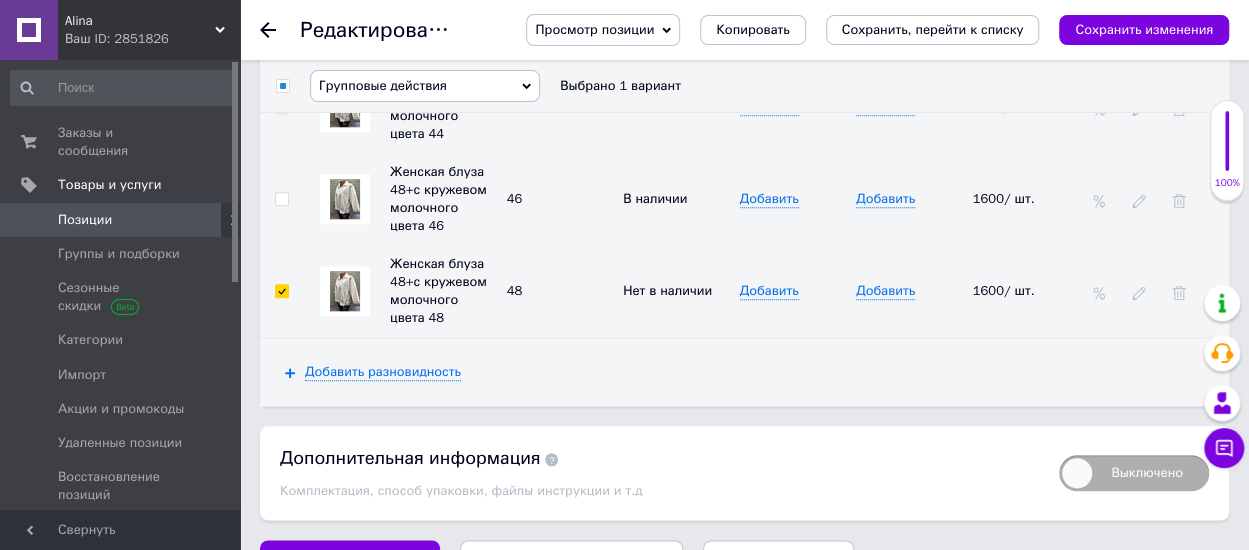 checkbox on "true" 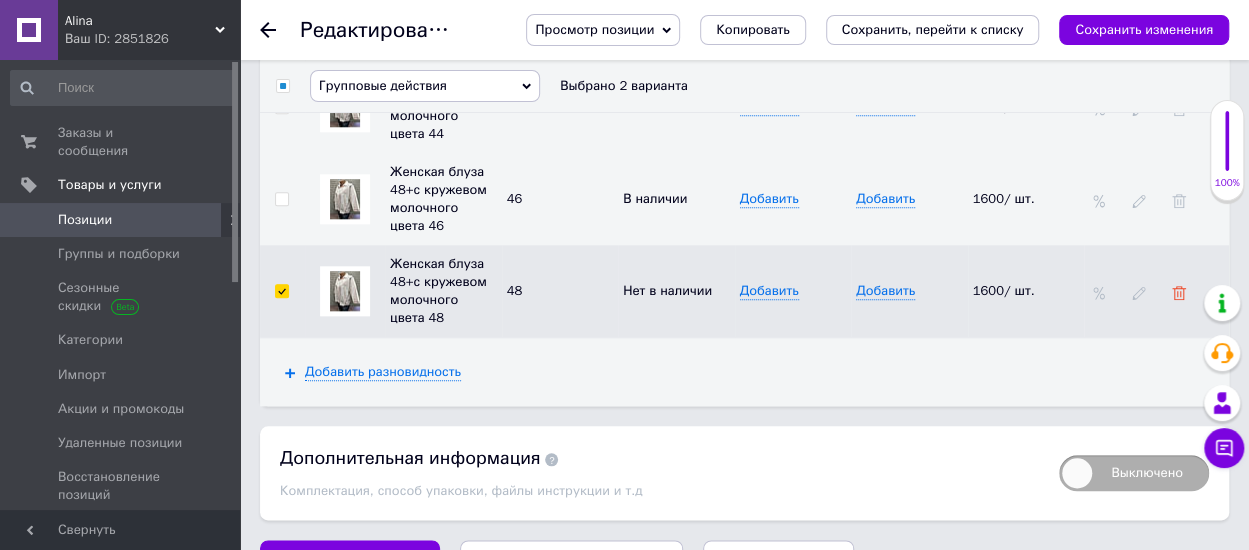 click 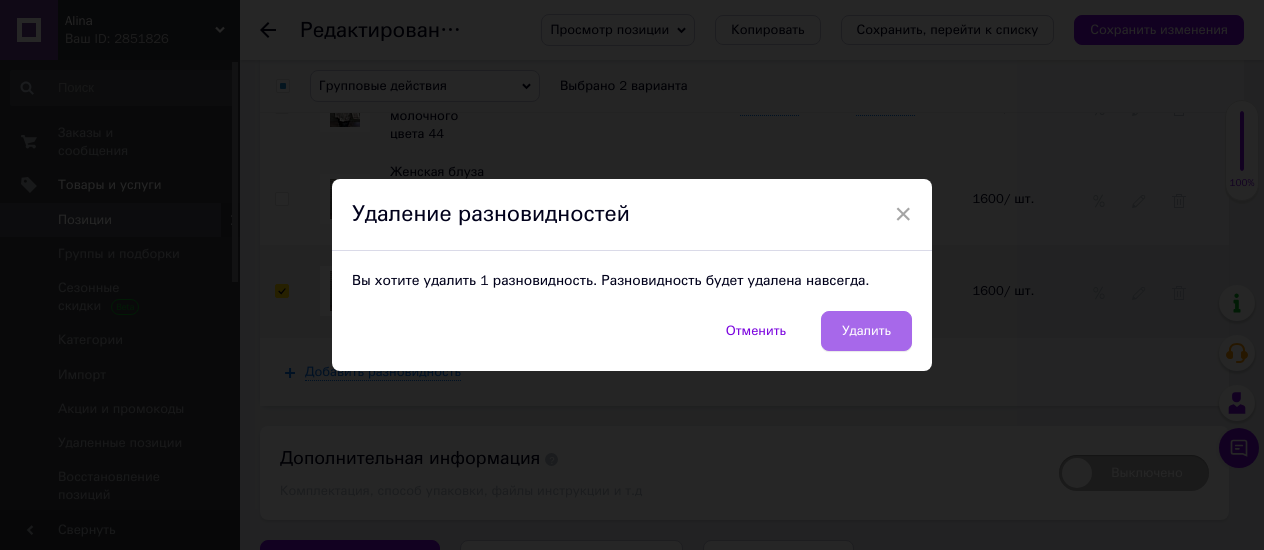 click on "Удалить" at bounding box center [866, 331] 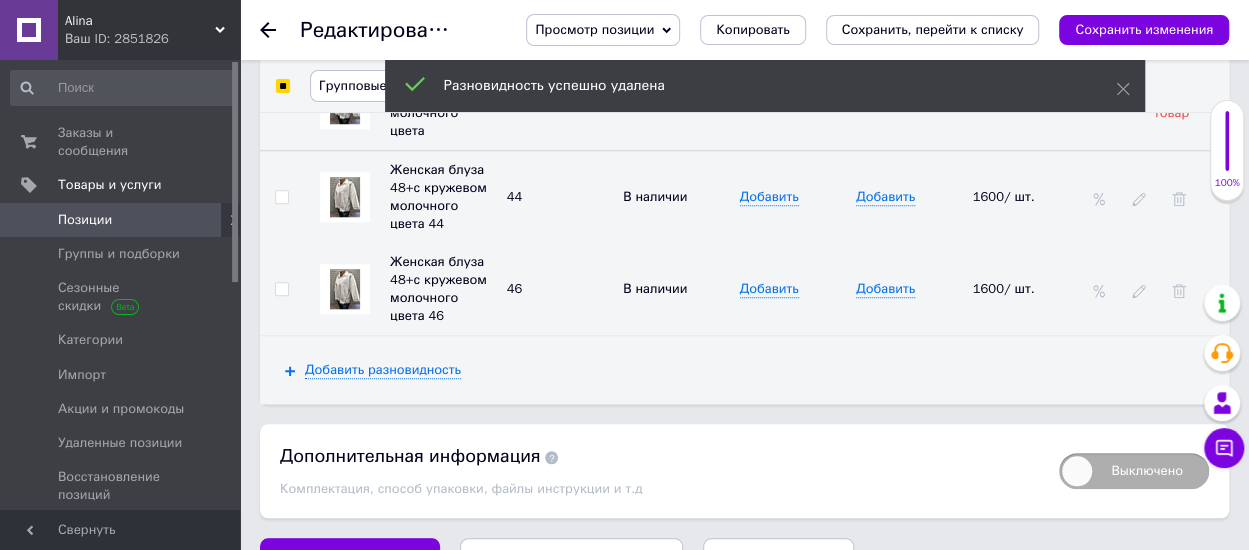 scroll, scrollTop: 4274, scrollLeft: 0, axis: vertical 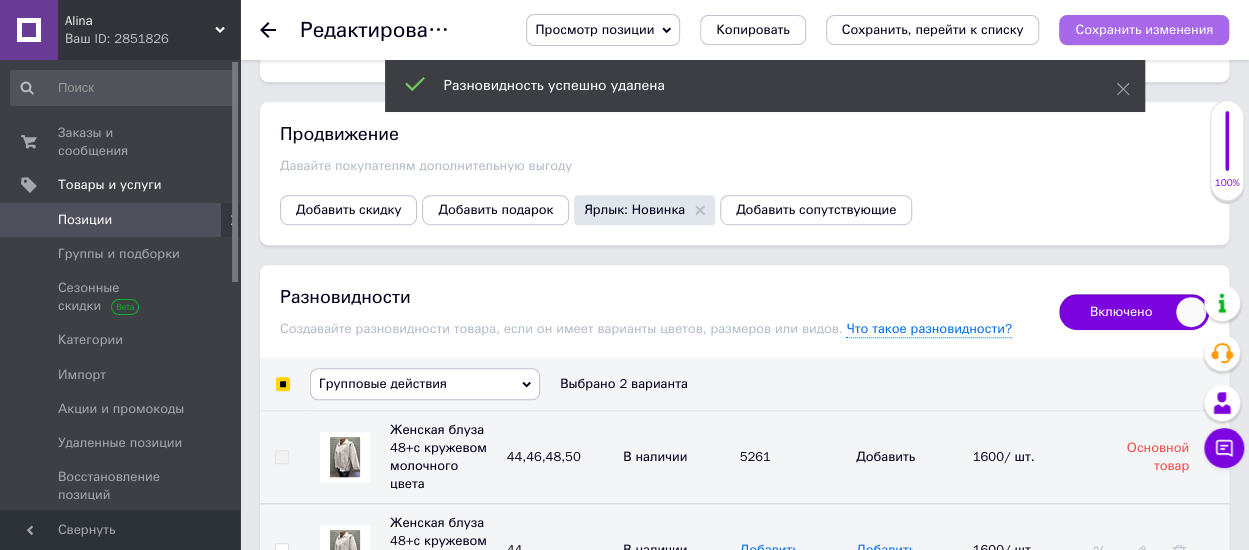 click on "Сохранить изменения" at bounding box center (1144, 29) 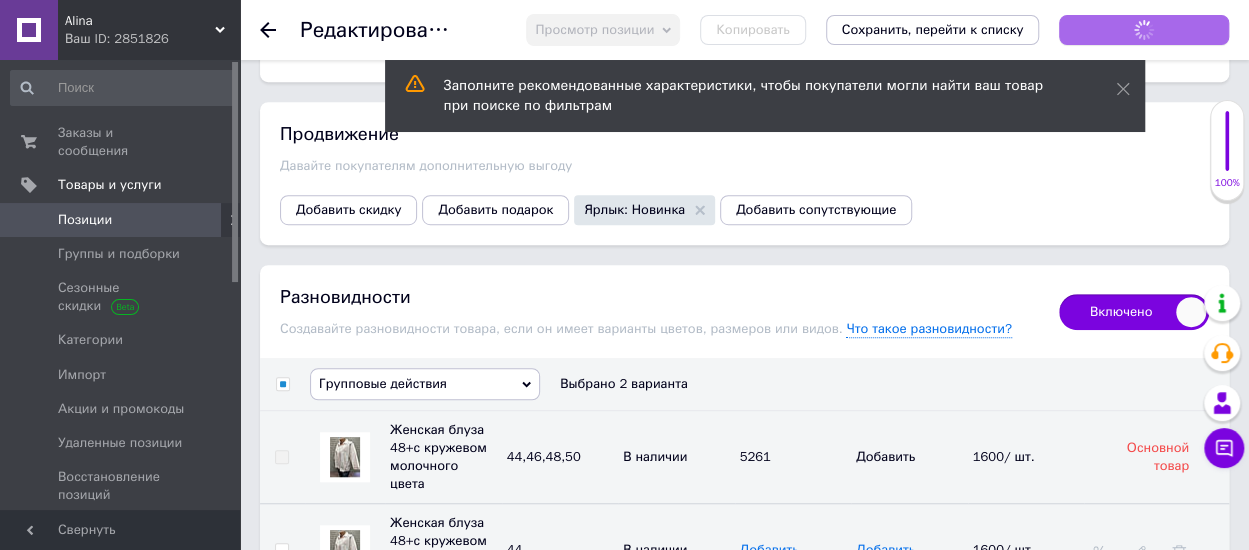 checkbox on "false" 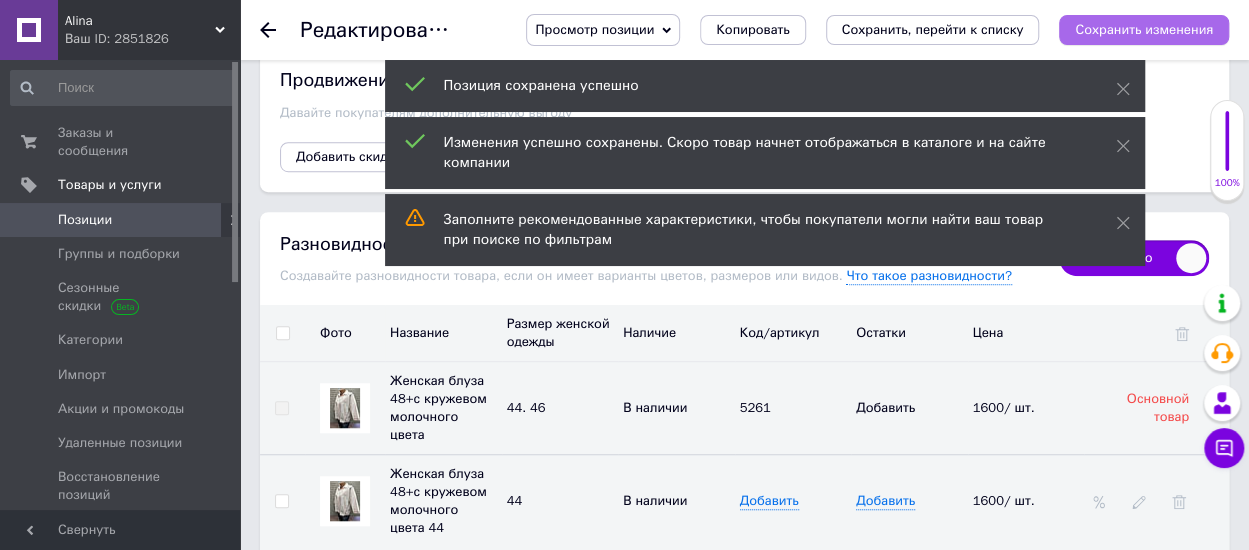 scroll, scrollTop: 4222, scrollLeft: 0, axis: vertical 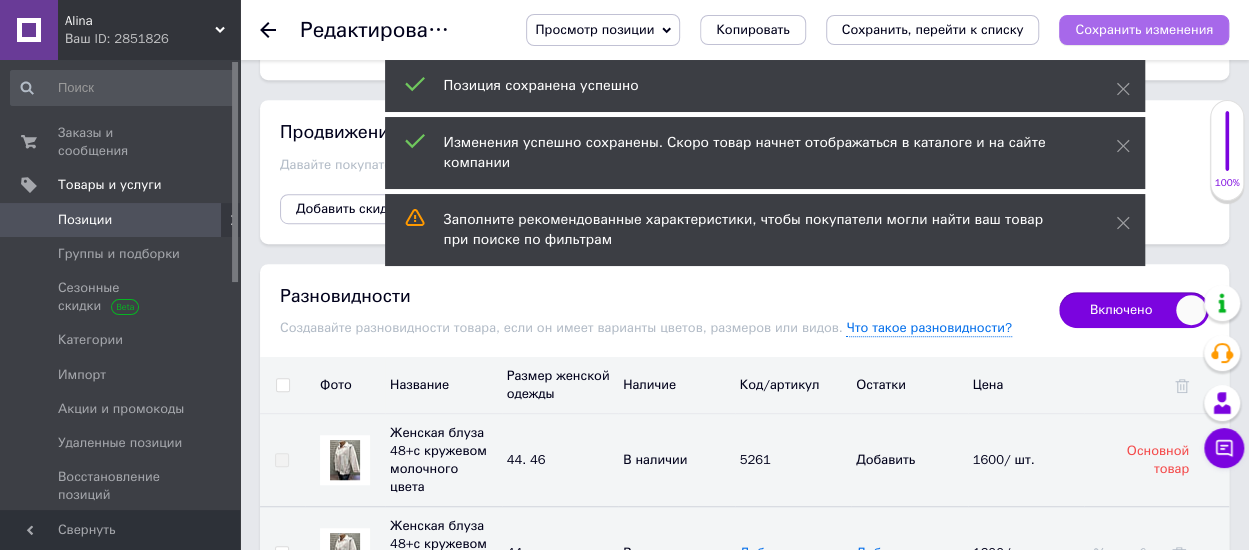 click on "Сохранить изменения" at bounding box center (1144, 29) 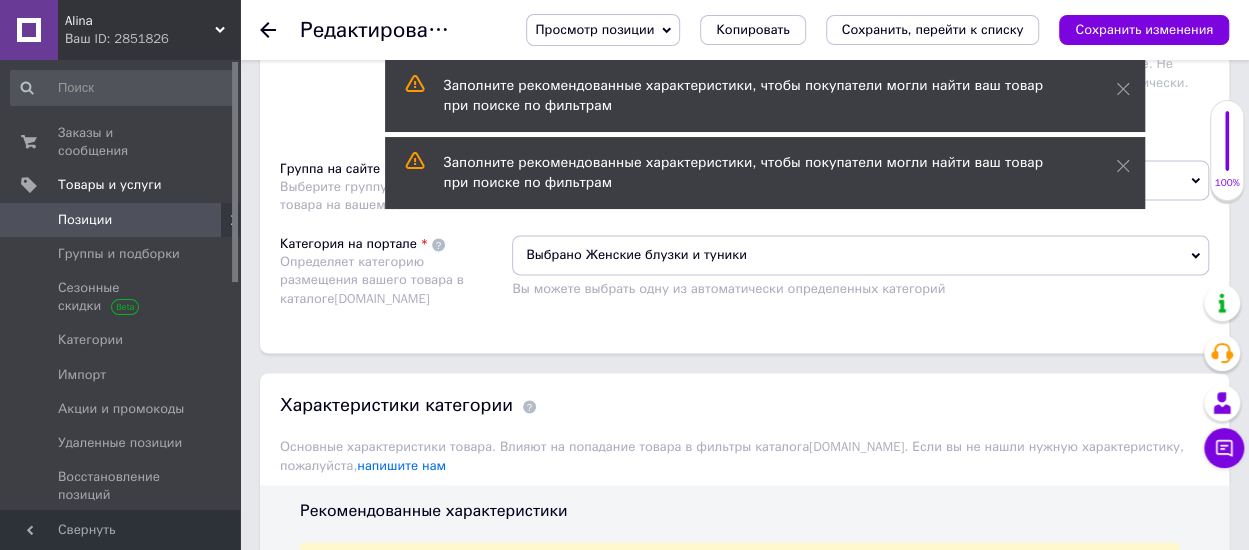 scroll, scrollTop: 1122, scrollLeft: 0, axis: vertical 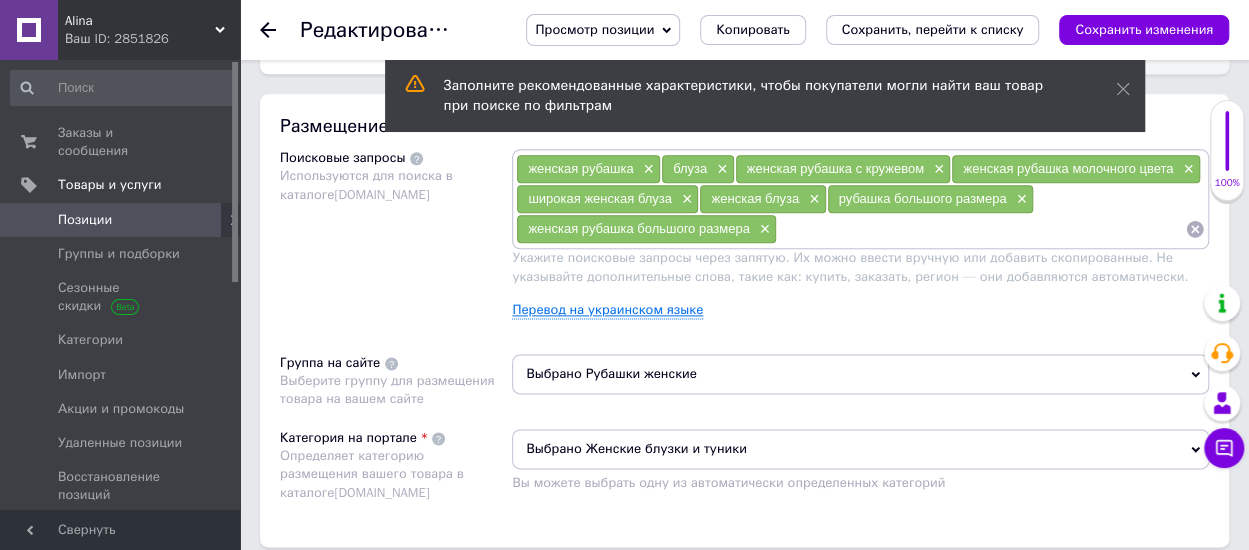 click on "Перевод на украинском языке" at bounding box center [607, 310] 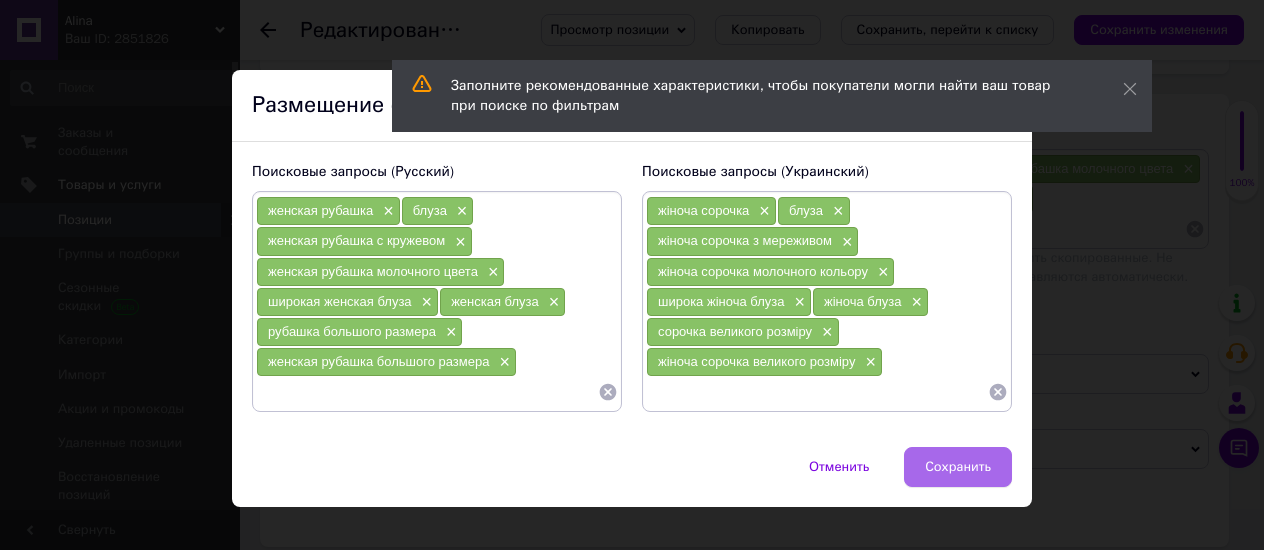 click on "Сохранить" at bounding box center [958, 467] 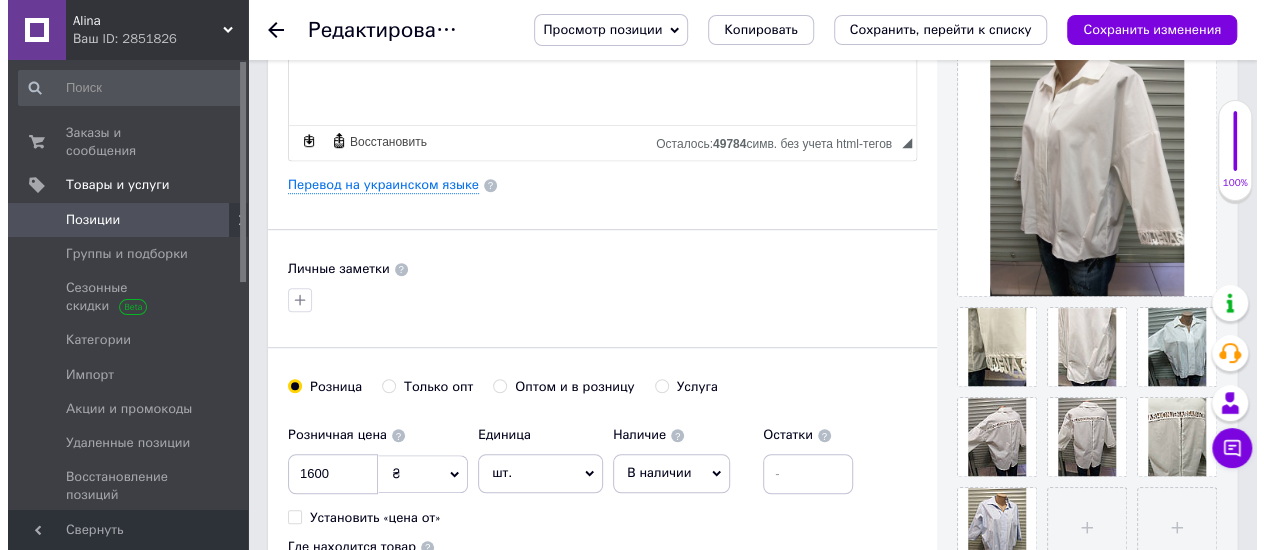 scroll, scrollTop: 422, scrollLeft: 0, axis: vertical 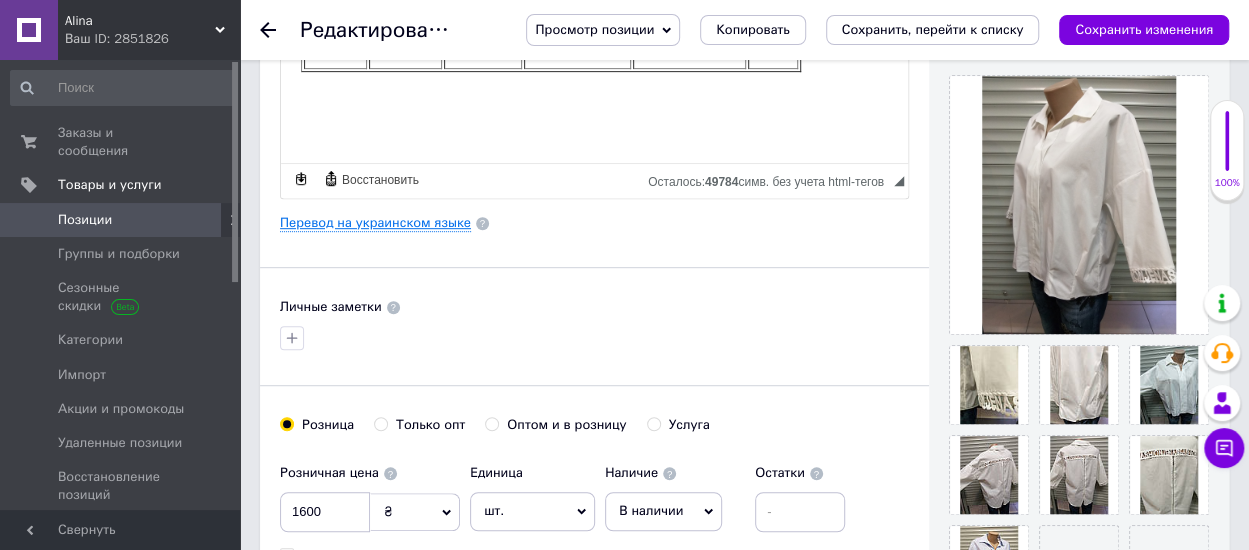 click on "Перевод на украинском языке" at bounding box center (375, 223) 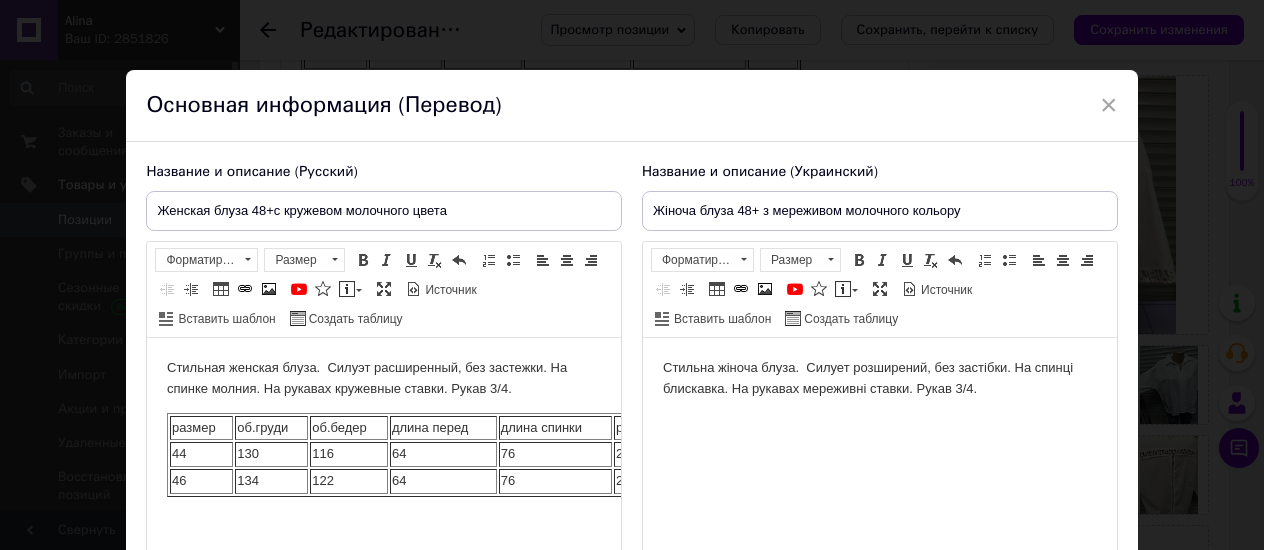 scroll, scrollTop: 0, scrollLeft: 0, axis: both 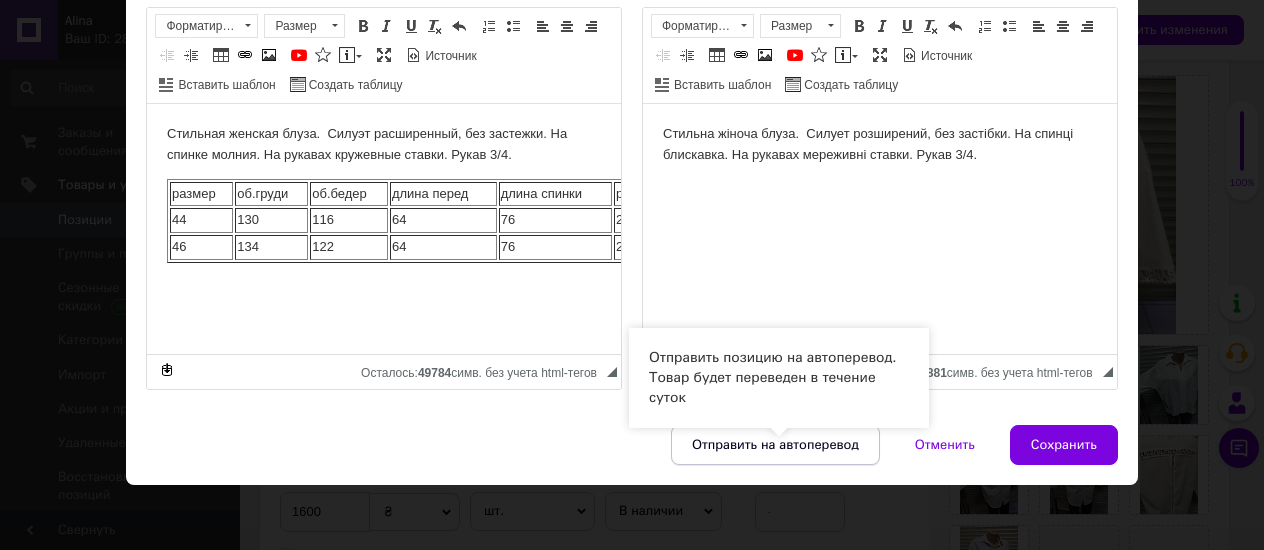 click on "Отправить на автоперевод" at bounding box center (775, 445) 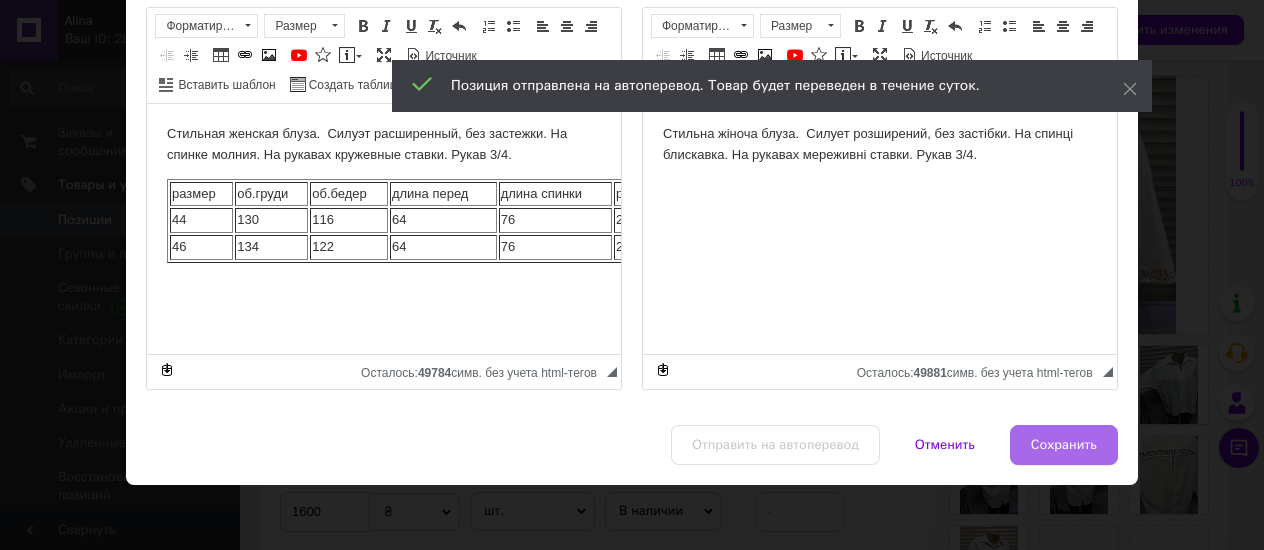 click on "Сохранить" at bounding box center [1064, 445] 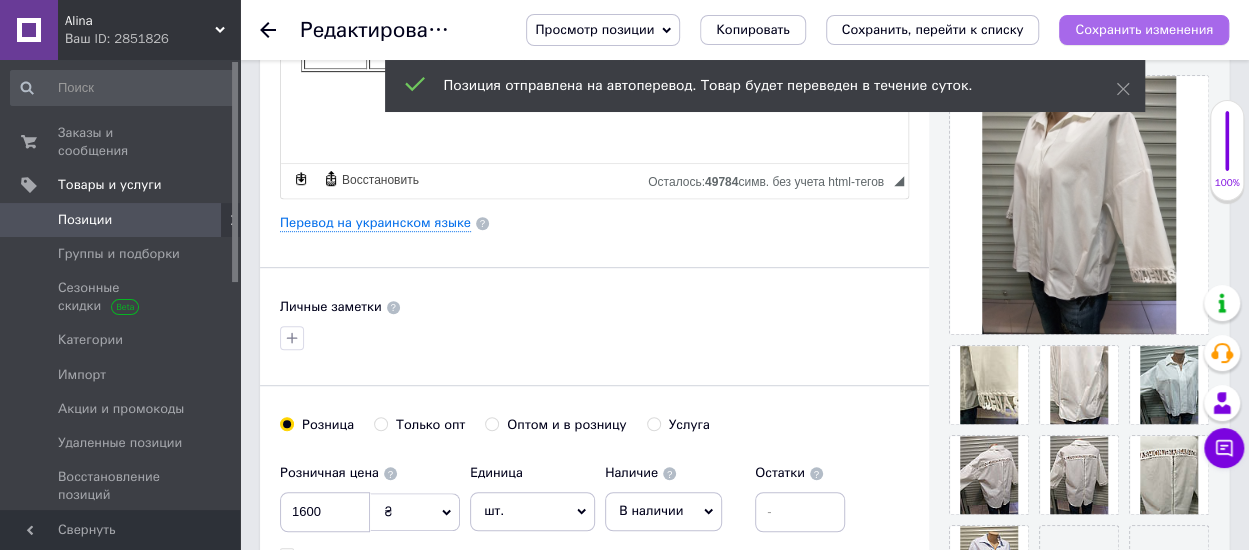 click on "Сохранить изменения" at bounding box center (1144, 29) 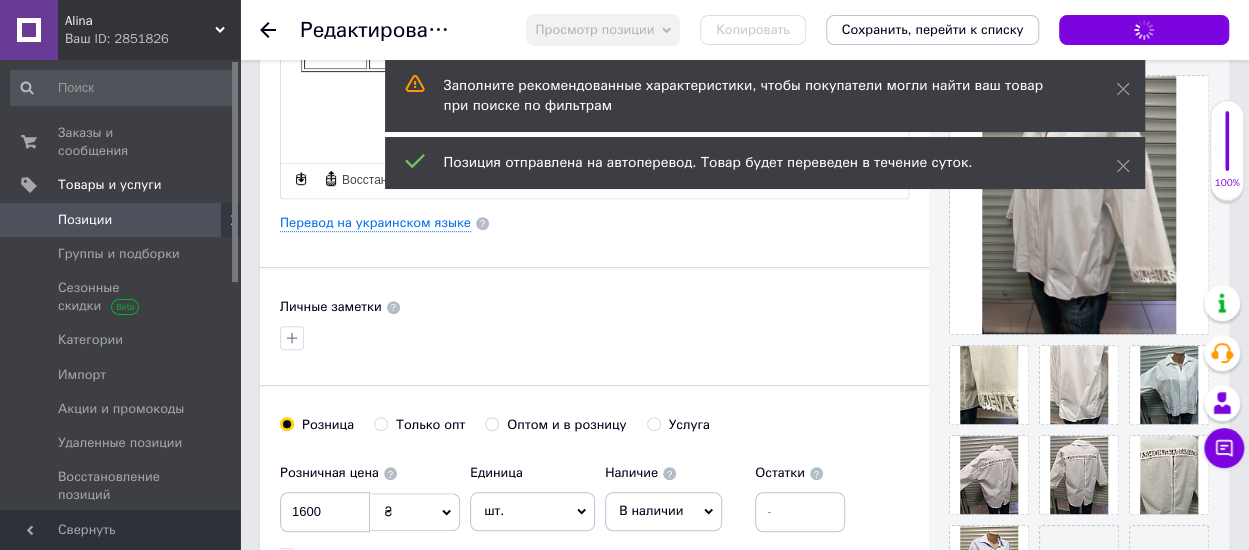 click 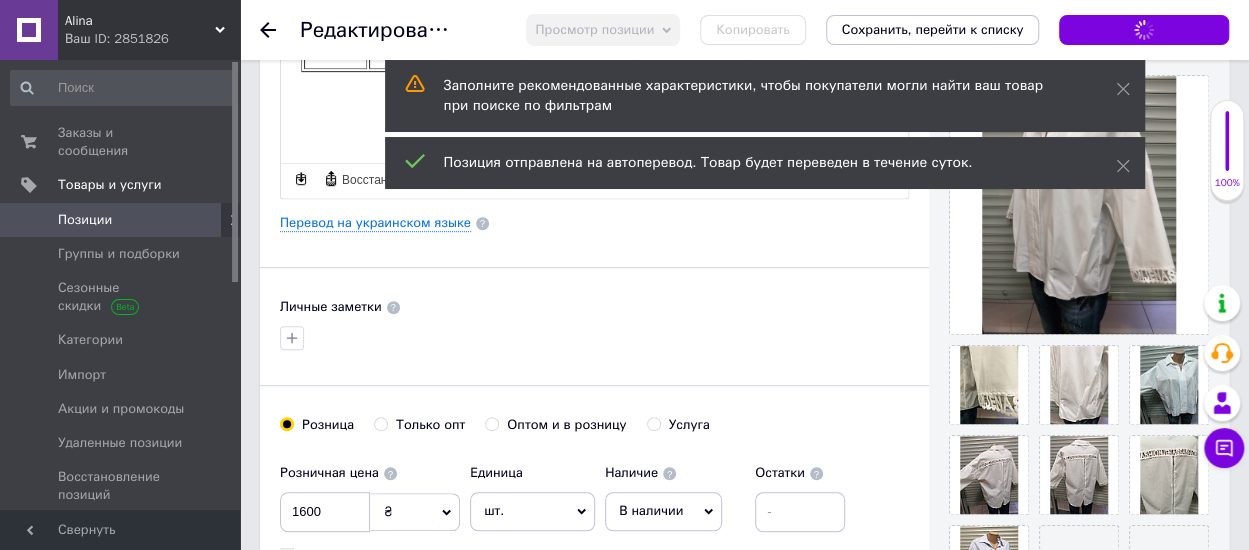 scroll, scrollTop: 0, scrollLeft: 0, axis: both 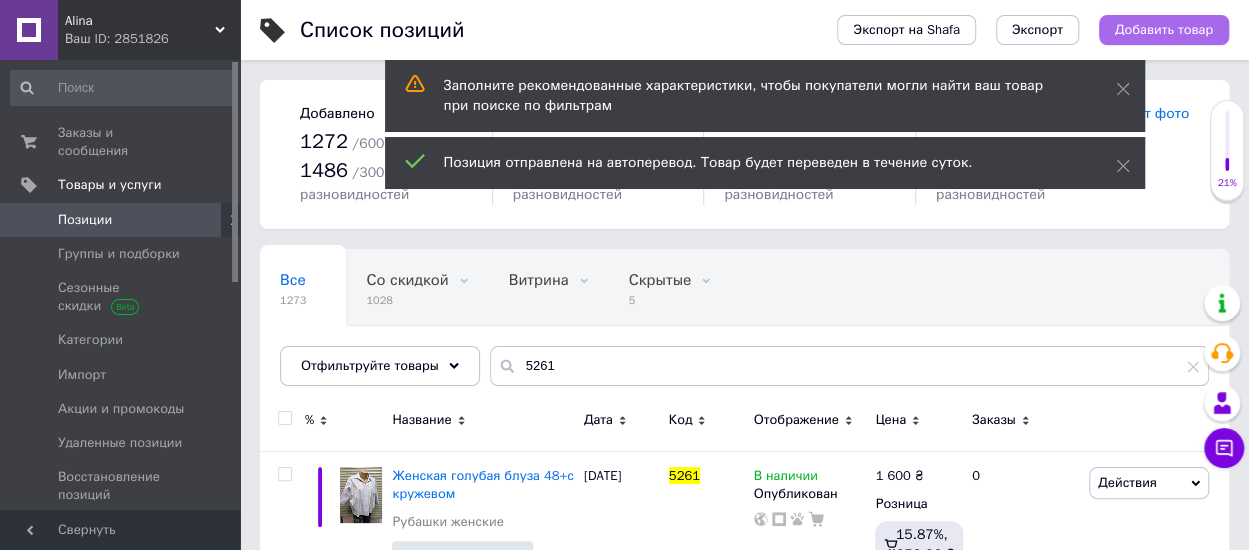 click on "Добавить товар" at bounding box center [1164, 30] 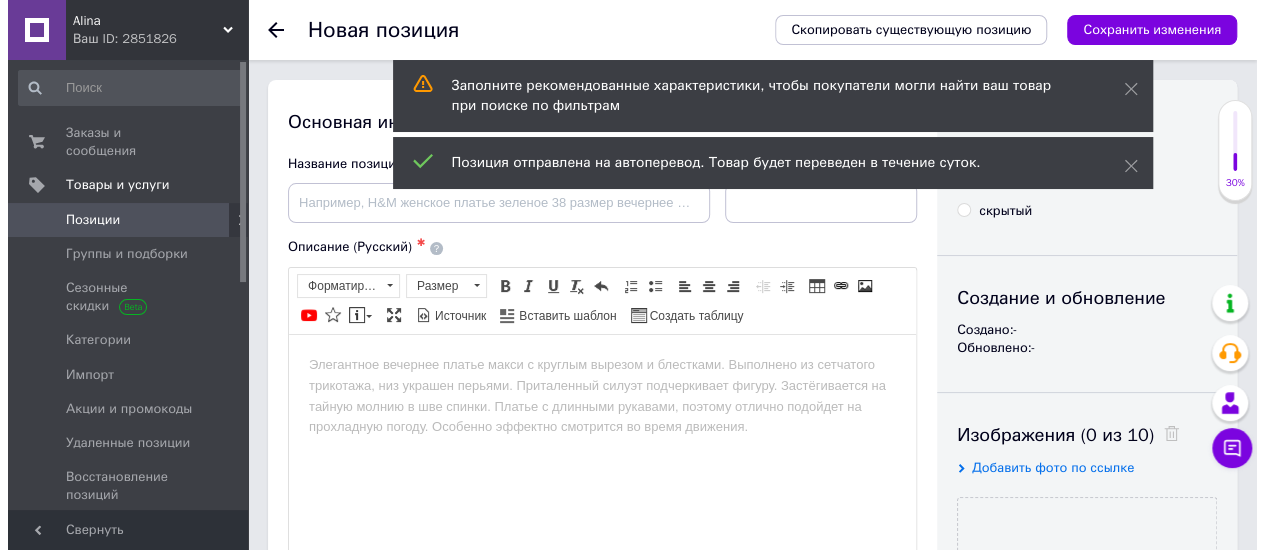 scroll, scrollTop: 0, scrollLeft: 0, axis: both 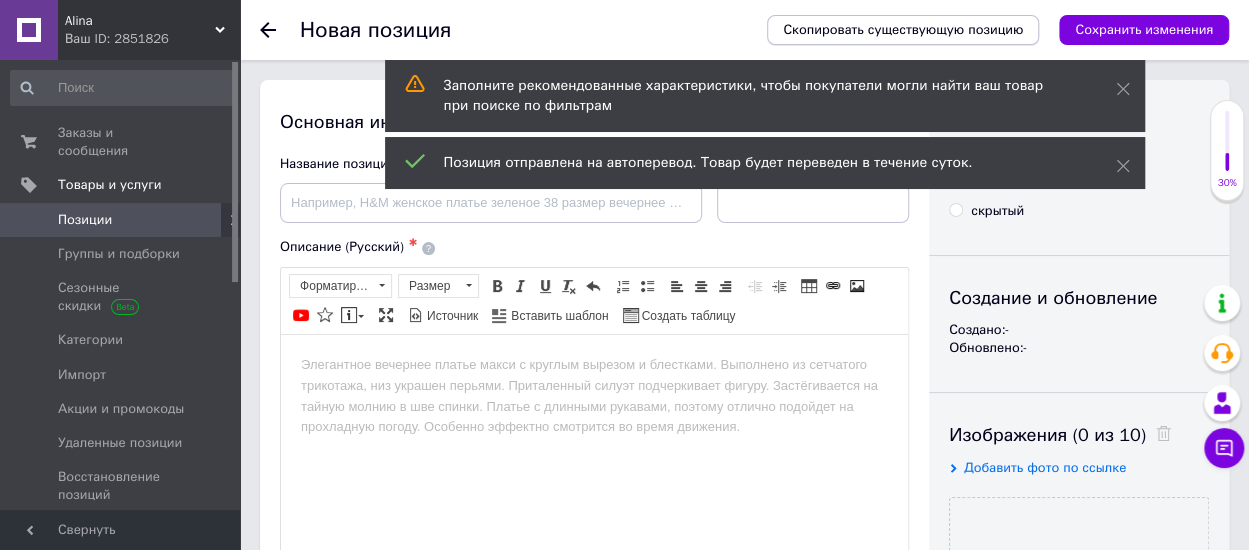 click on "Скопировать существующую позицию" at bounding box center [903, 30] 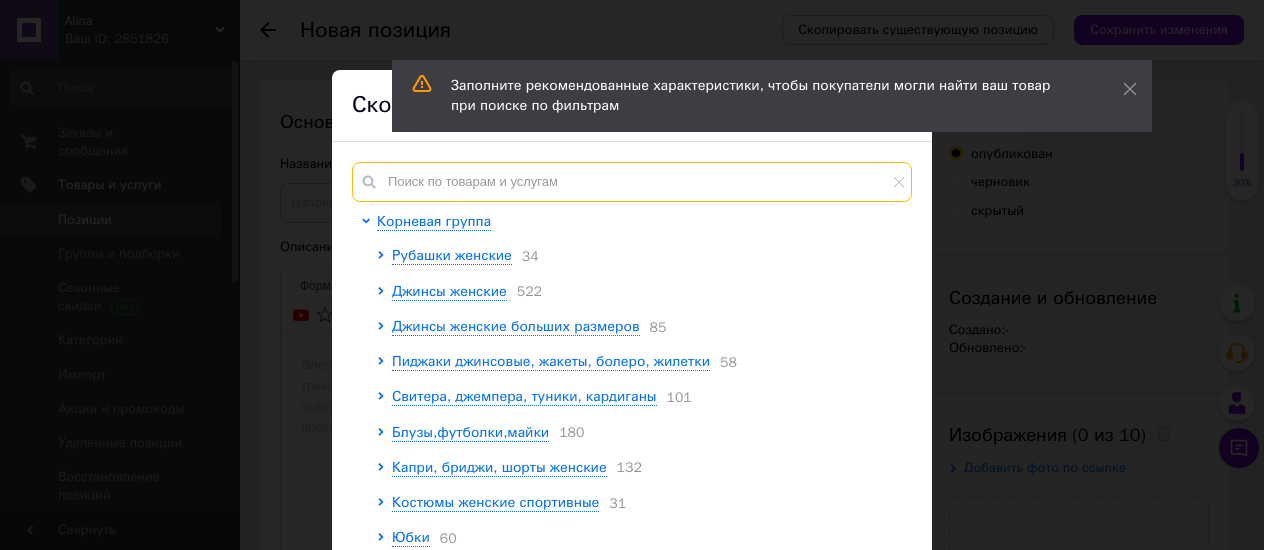 click at bounding box center [632, 182] 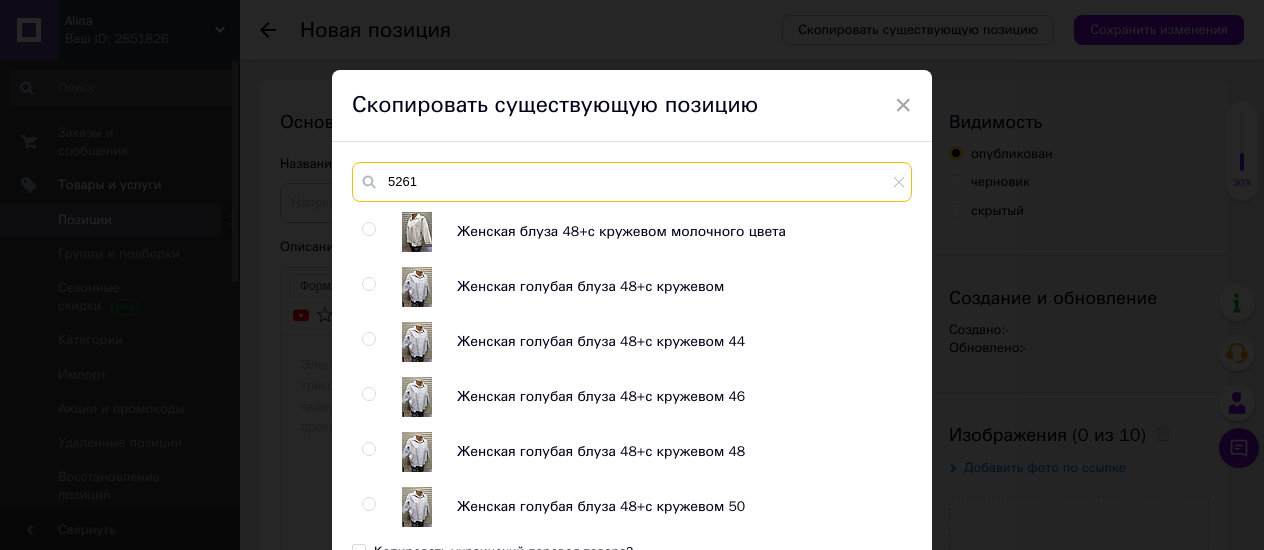 type on "5261" 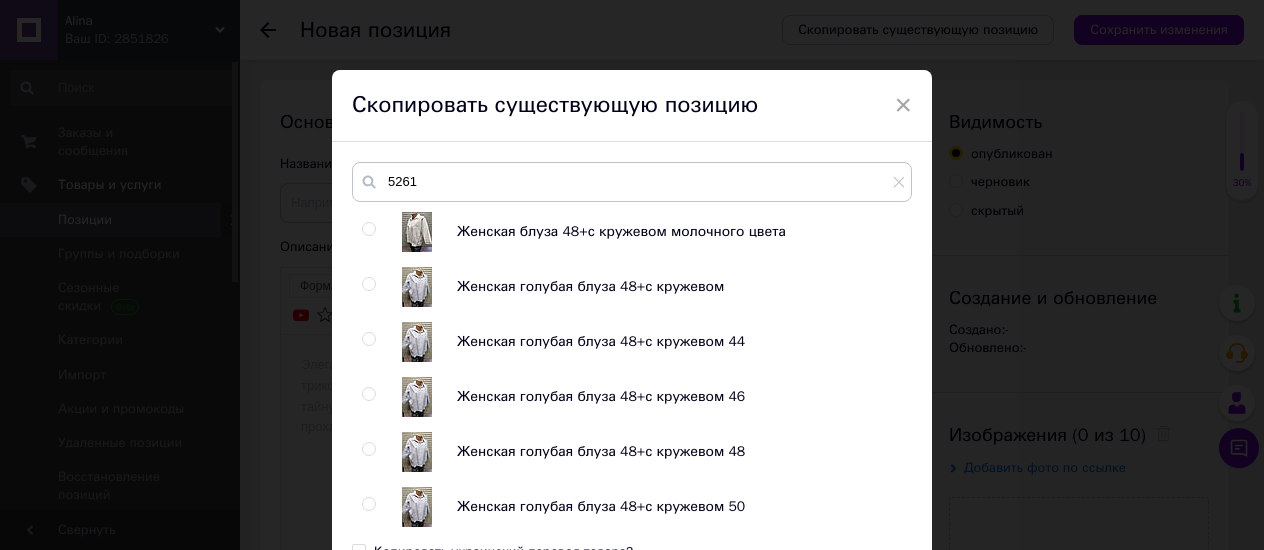 click at bounding box center (368, 229) 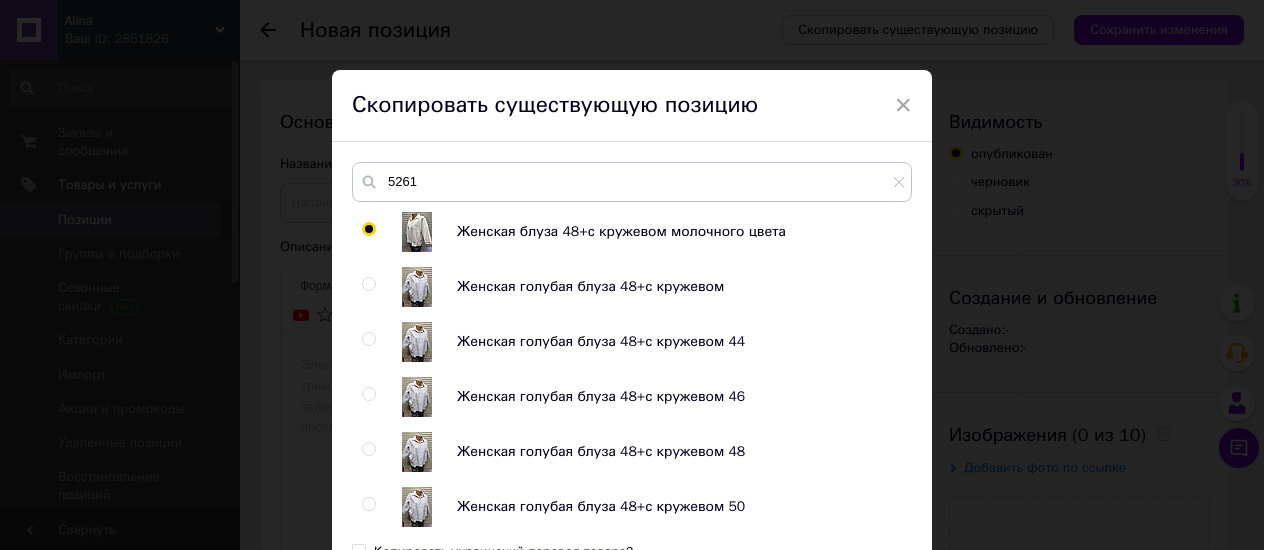 radio on "true" 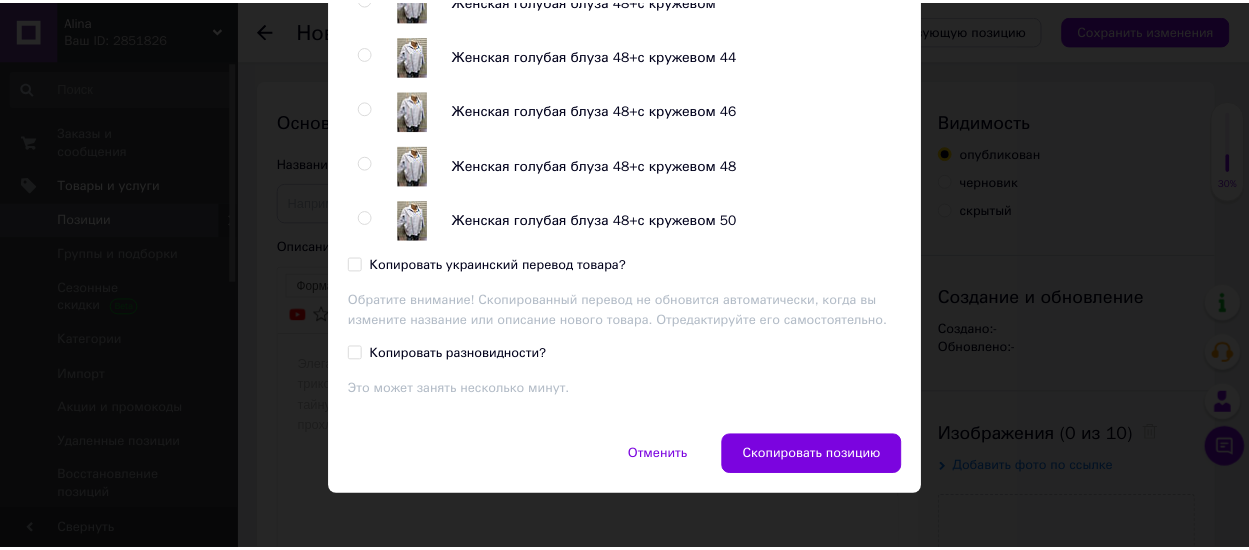 scroll, scrollTop: 300, scrollLeft: 0, axis: vertical 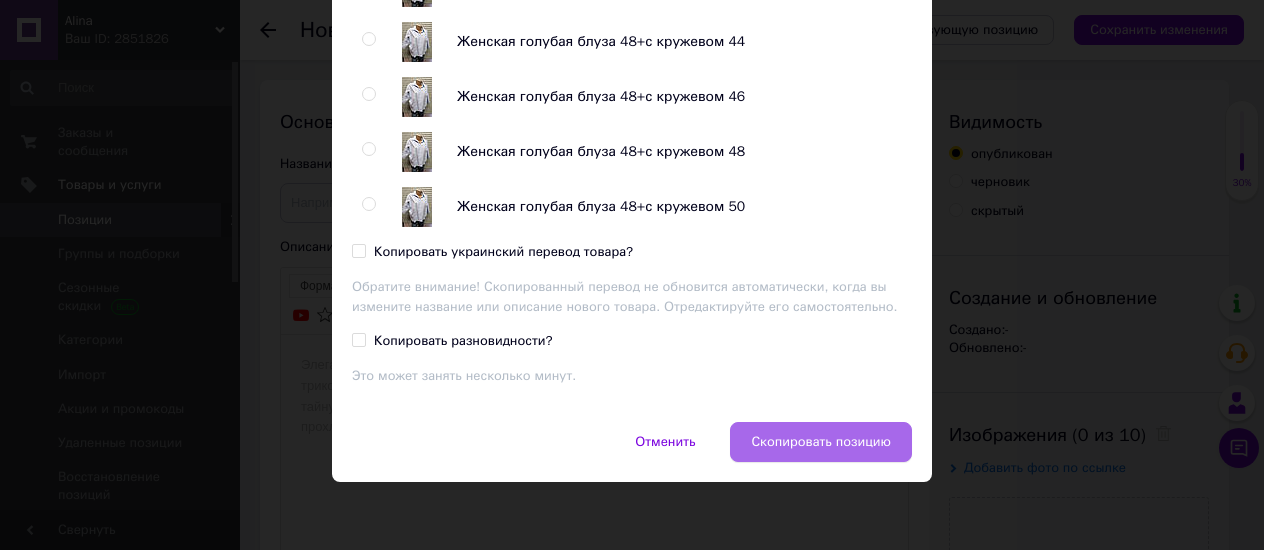 click on "Скопировать позицию" at bounding box center [821, 442] 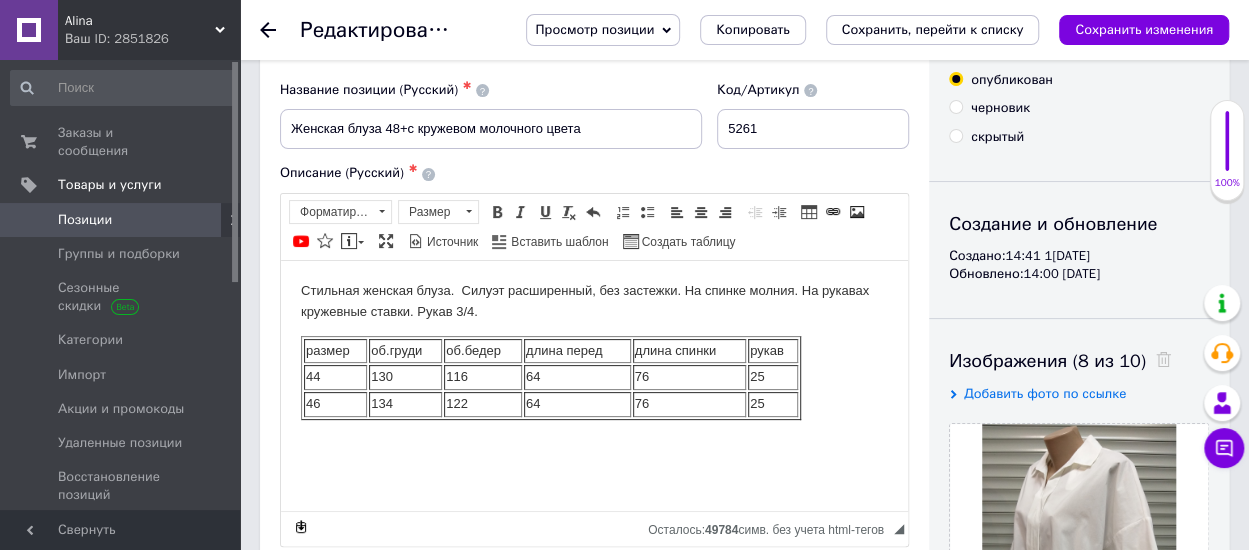 scroll, scrollTop: 100, scrollLeft: 0, axis: vertical 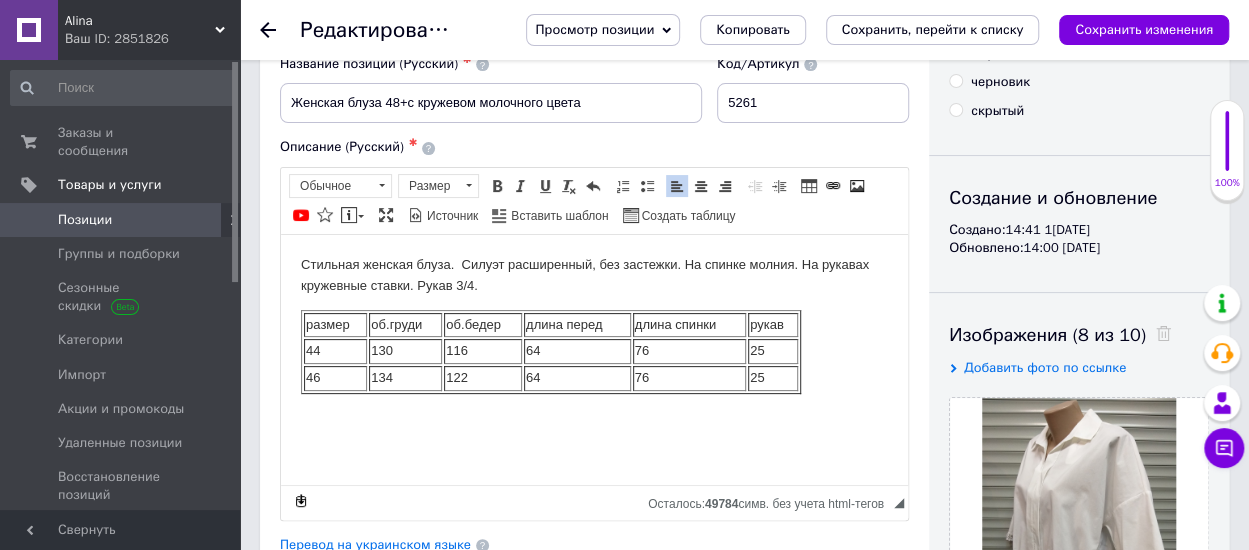 click on "44" at bounding box center [335, 350] 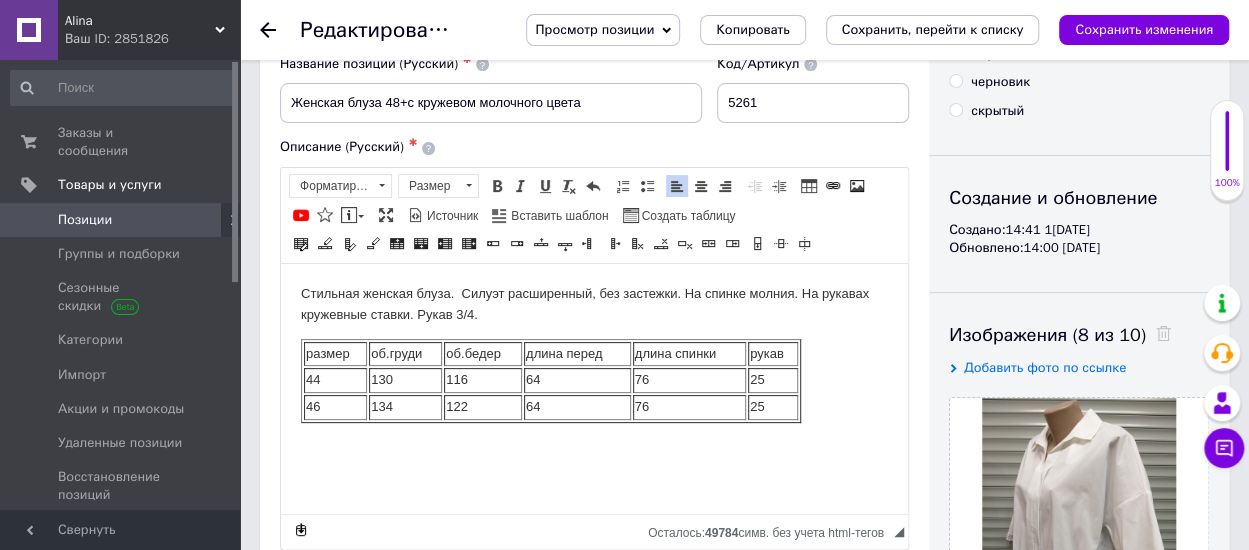 type 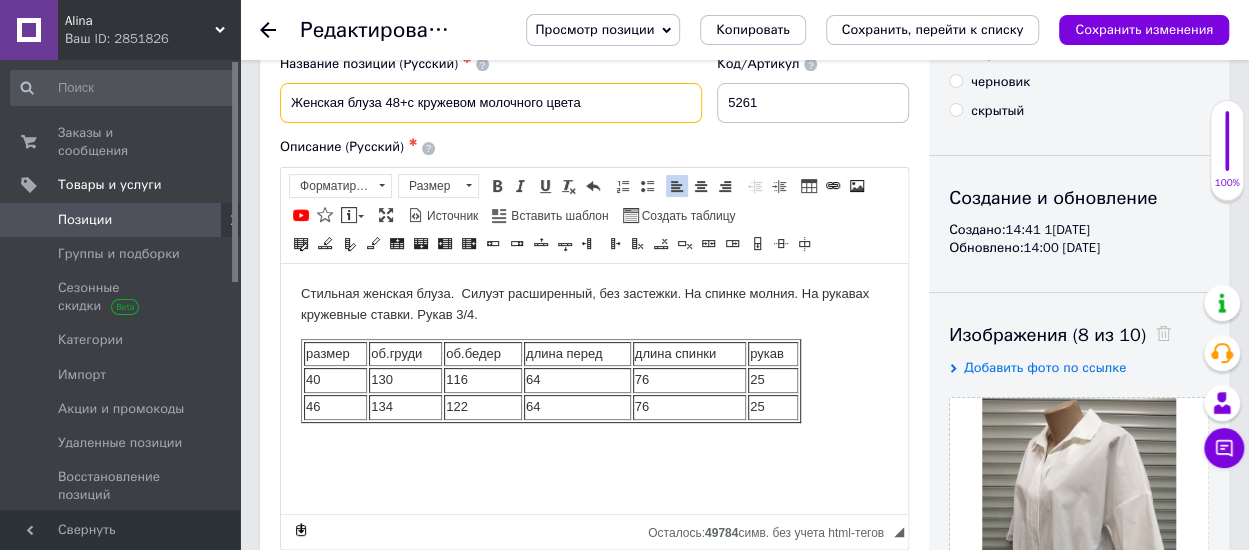 click on "Женская блуза 48+с кружевом молочного цвета" at bounding box center [491, 103] 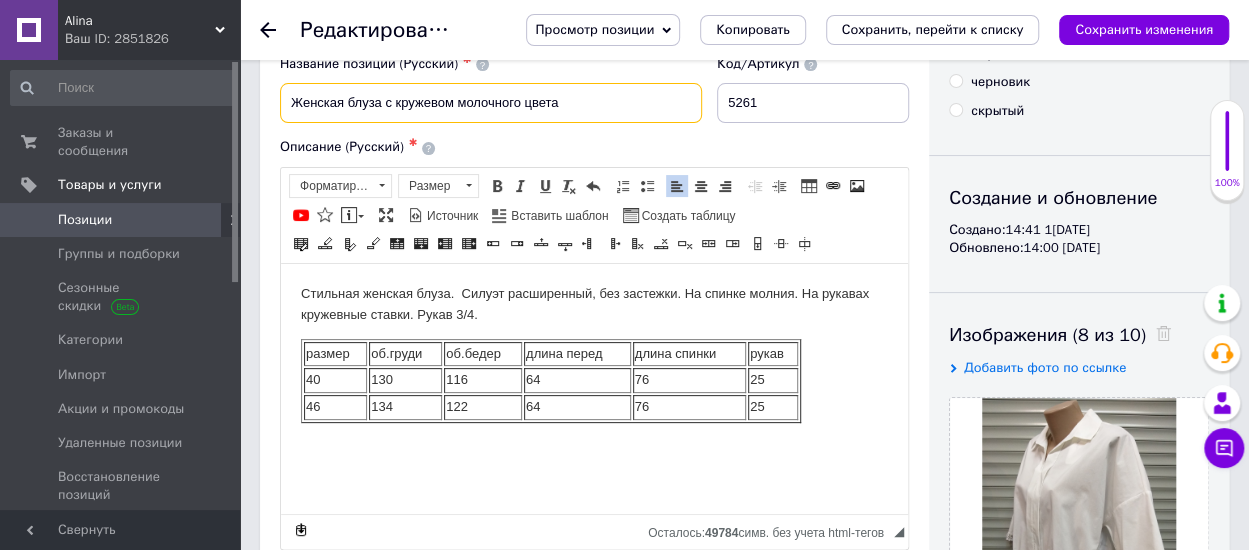 type on "Женская блуза с кружевом молочного цвета" 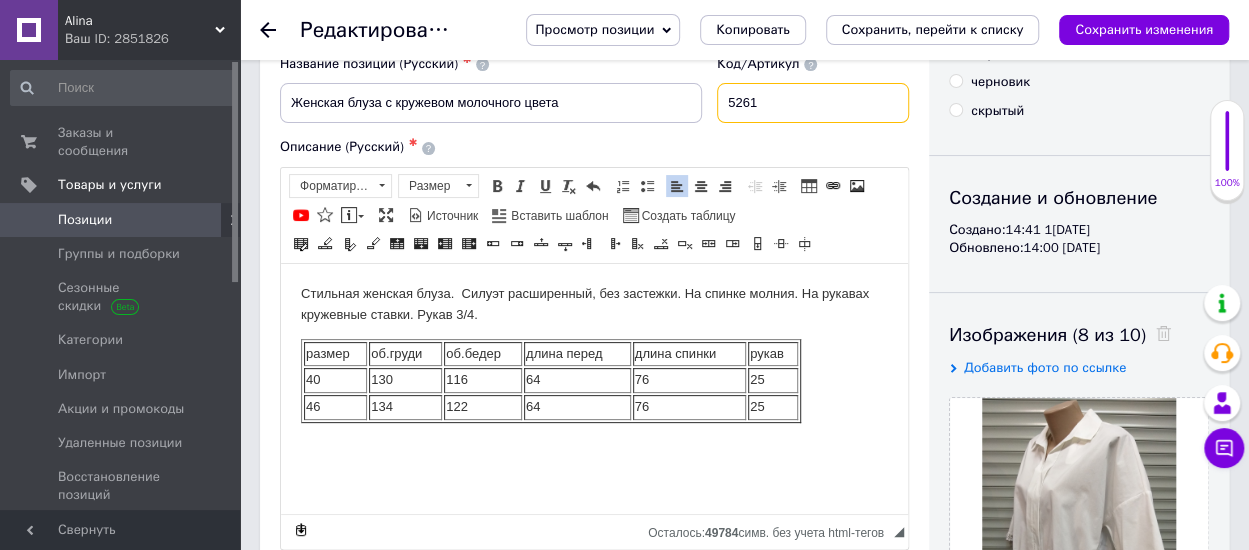 click on "5261" at bounding box center (813, 103) 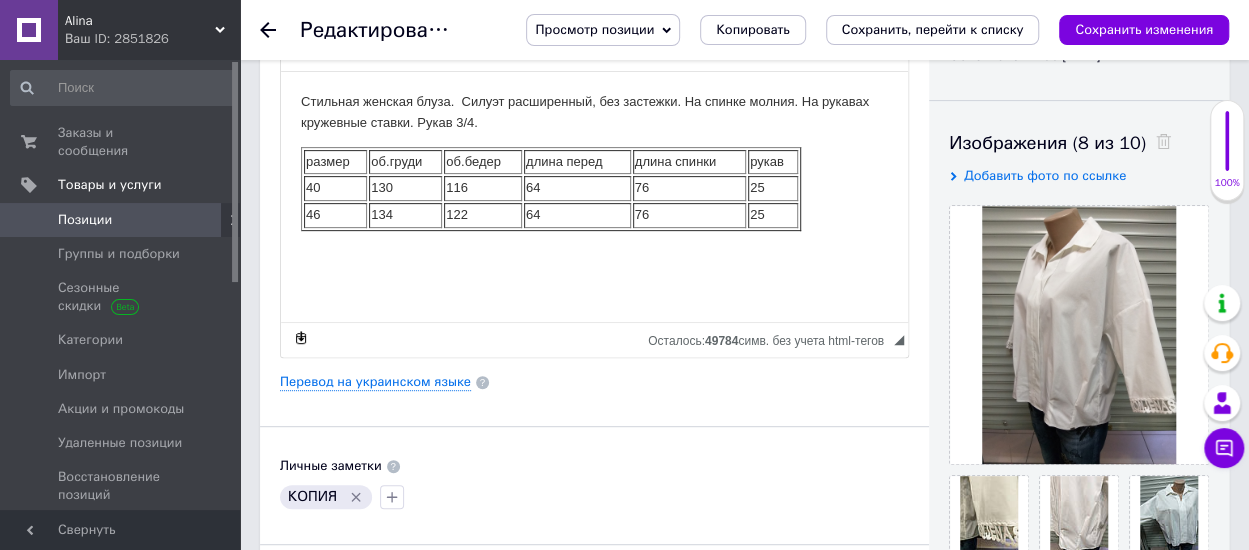 scroll, scrollTop: 300, scrollLeft: 0, axis: vertical 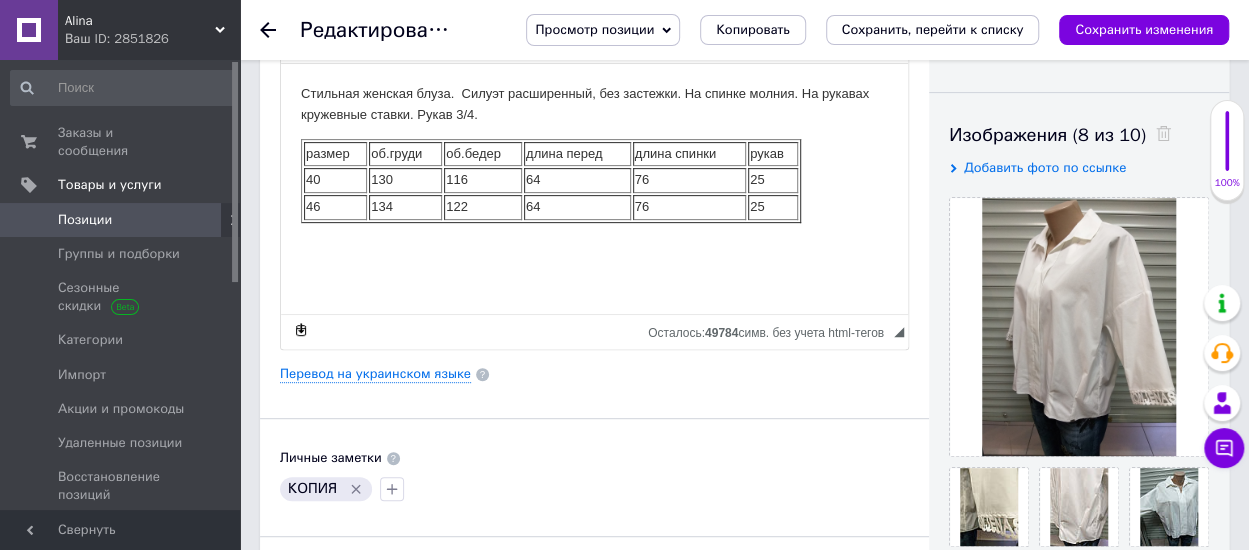 type on "5260" 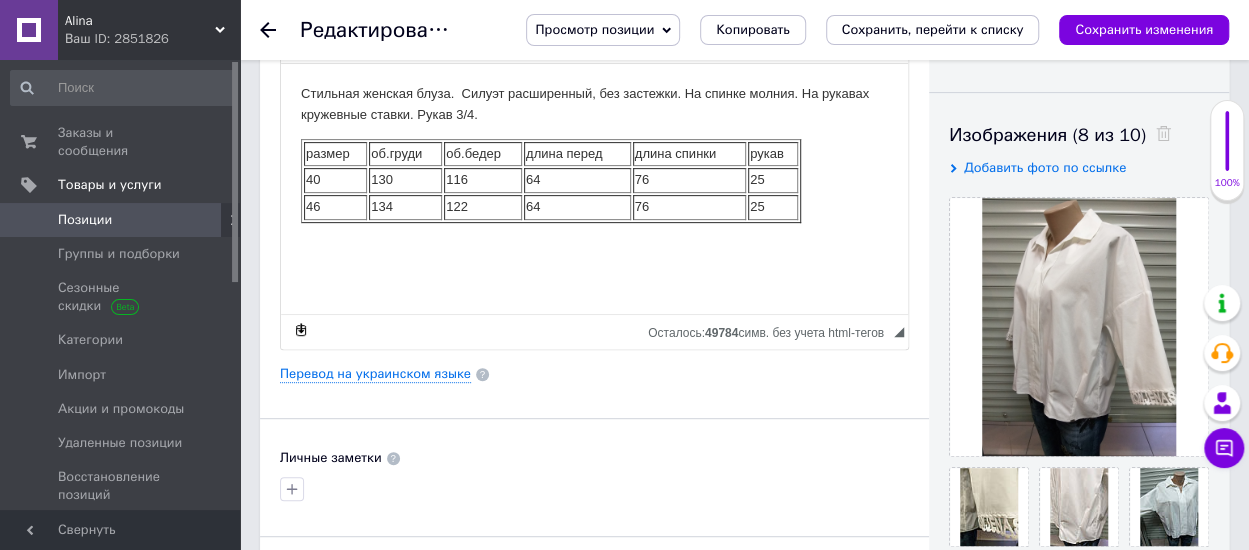 scroll, scrollTop: 500, scrollLeft: 0, axis: vertical 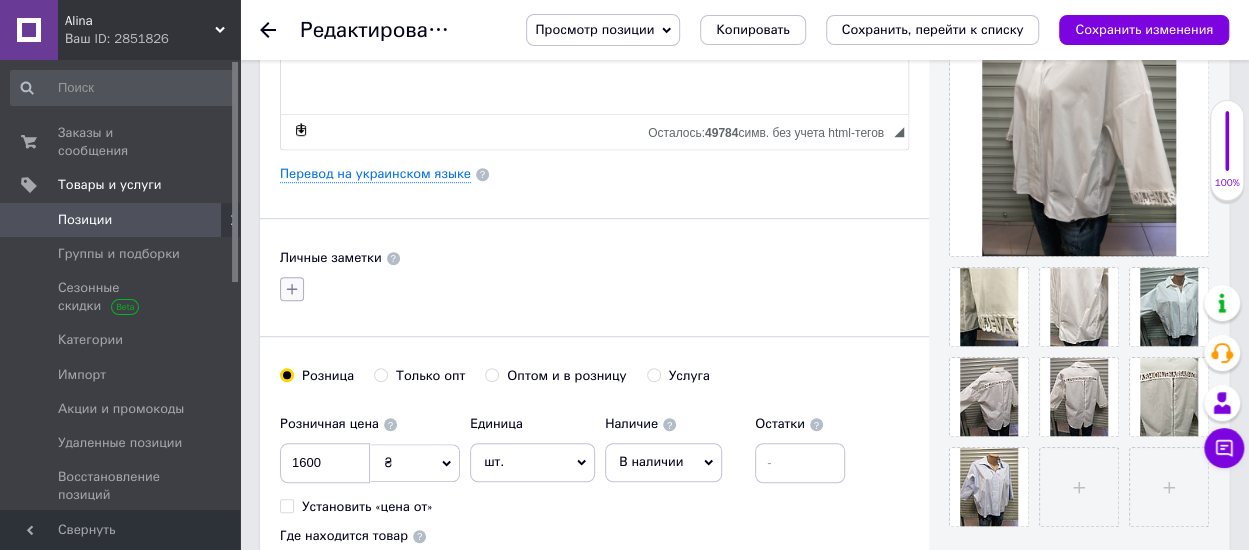click 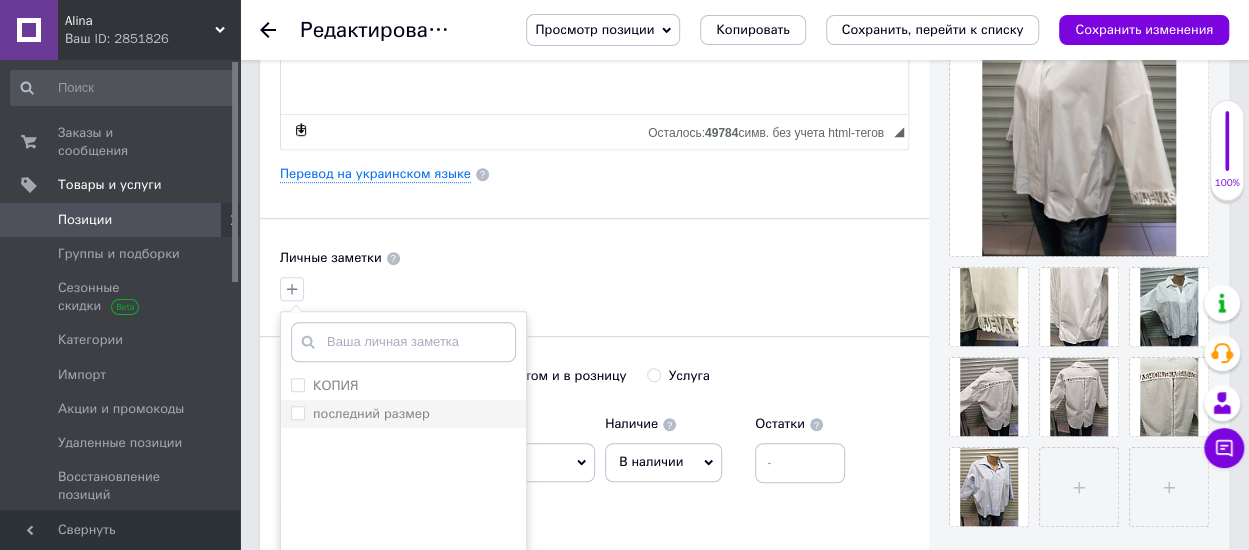 click on "последний размер" at bounding box center [297, 412] 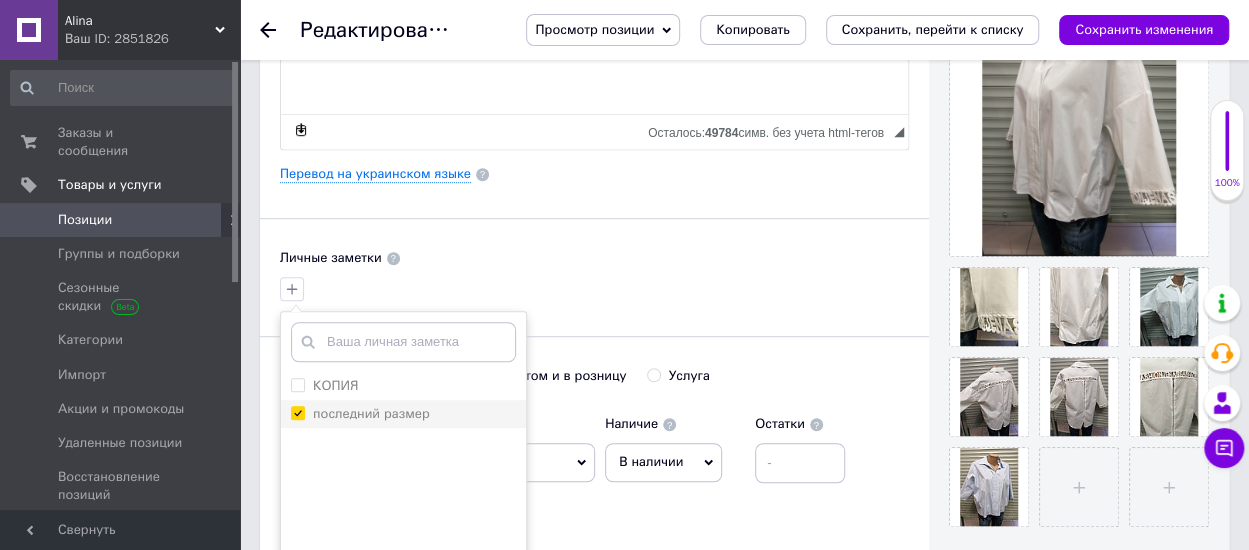 checkbox on "true" 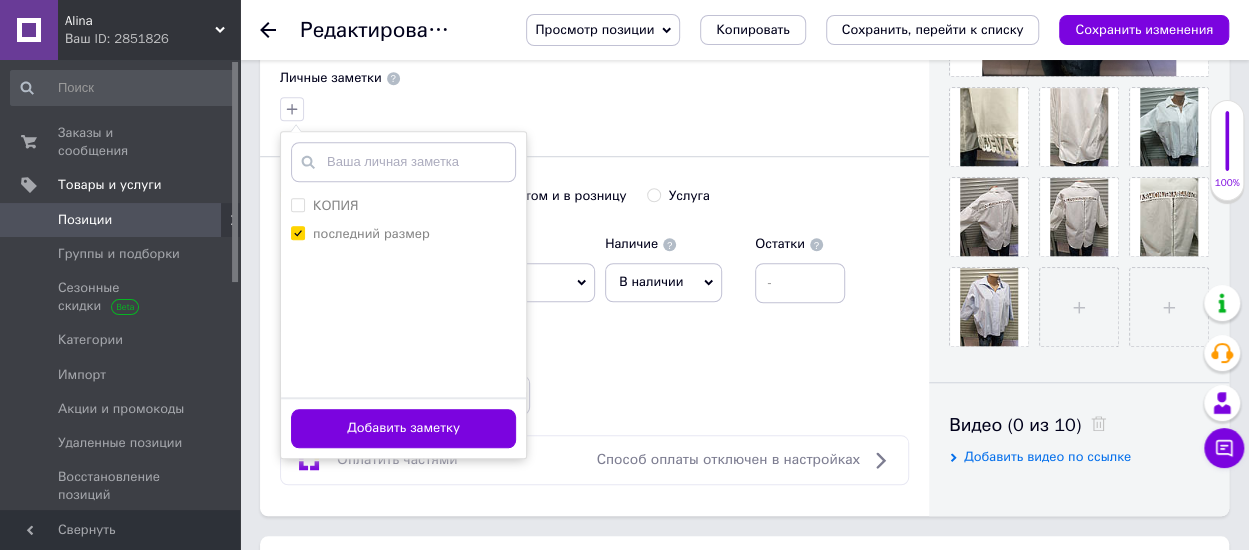 scroll, scrollTop: 700, scrollLeft: 0, axis: vertical 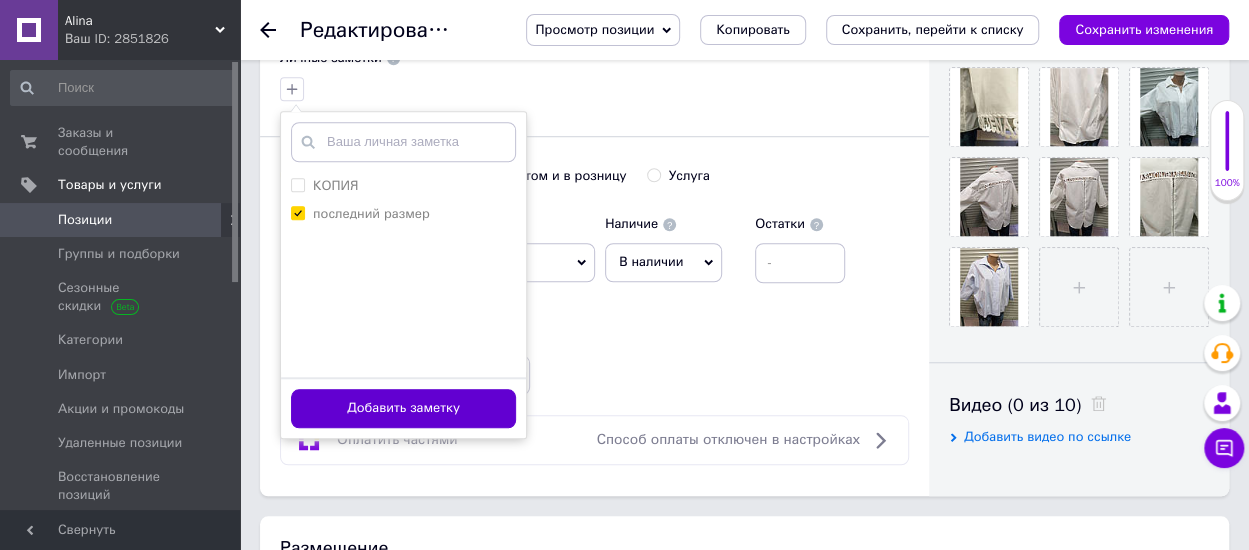 click on "Добавить заметку" at bounding box center [403, 408] 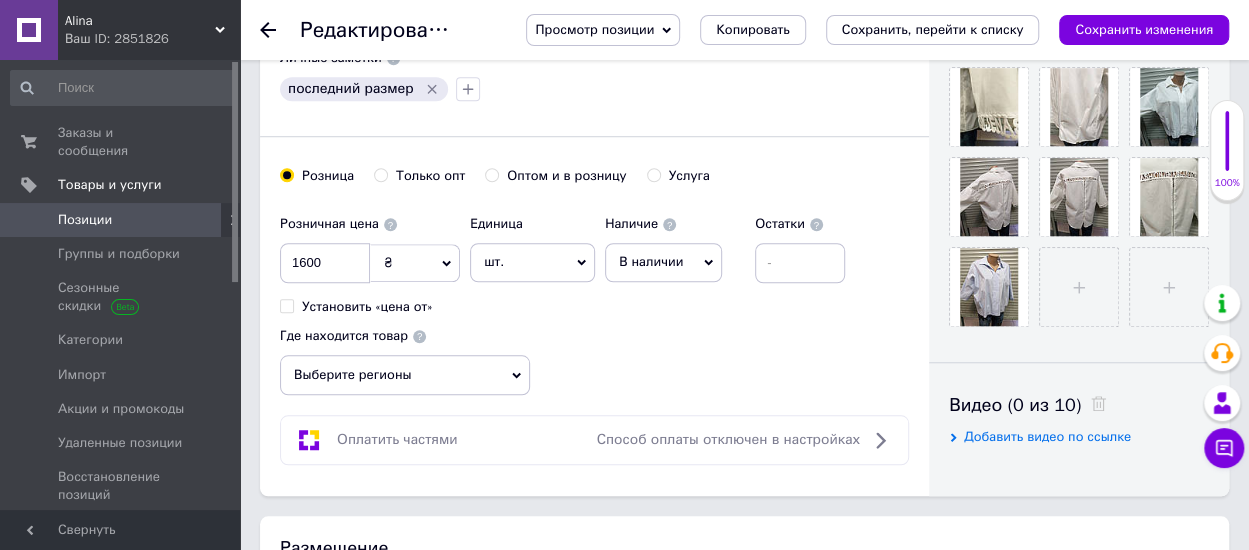 click 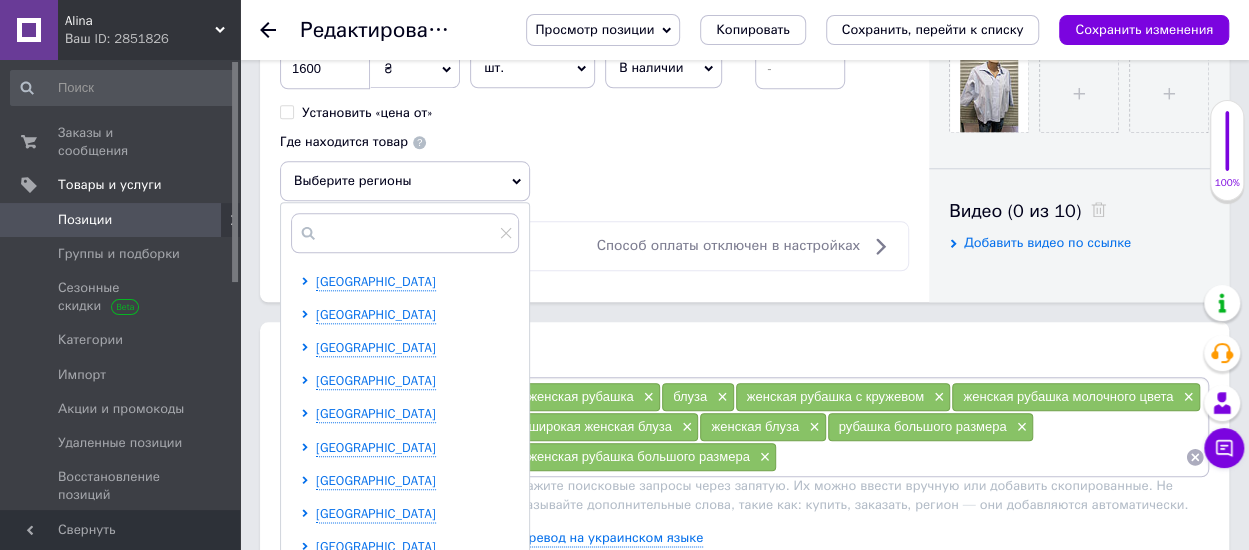 scroll, scrollTop: 900, scrollLeft: 0, axis: vertical 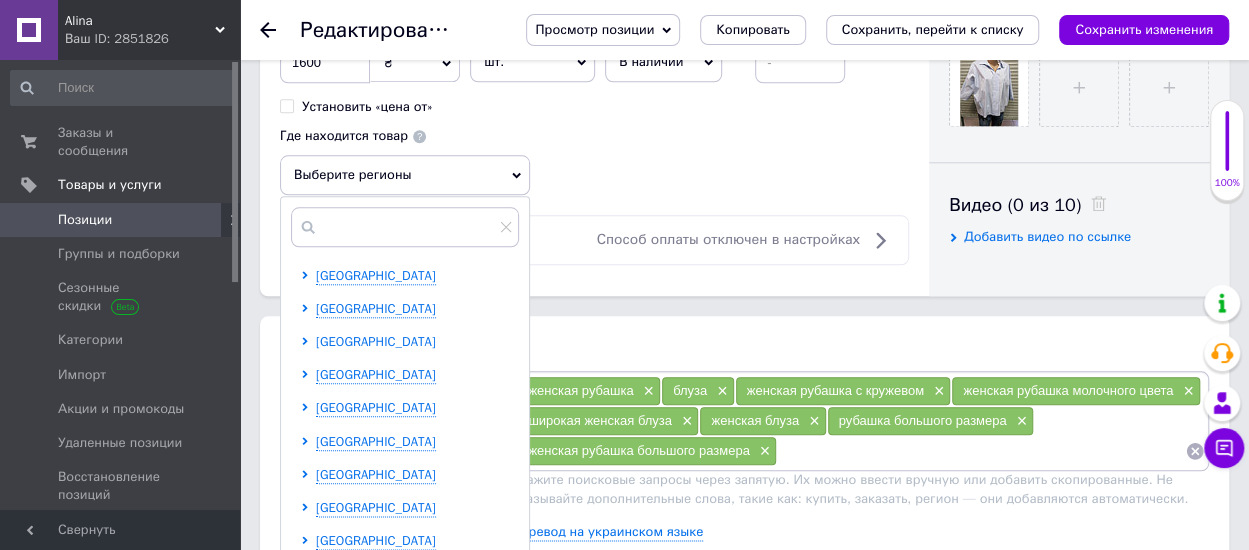 click on "[GEOGRAPHIC_DATA]" at bounding box center [376, 341] 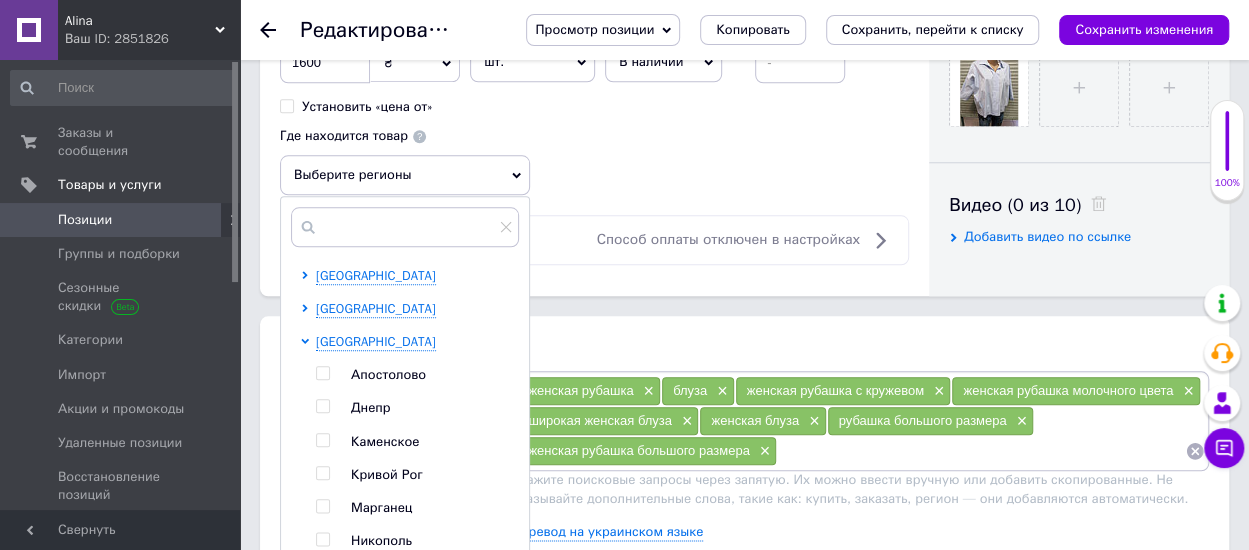 click at bounding box center [322, 406] 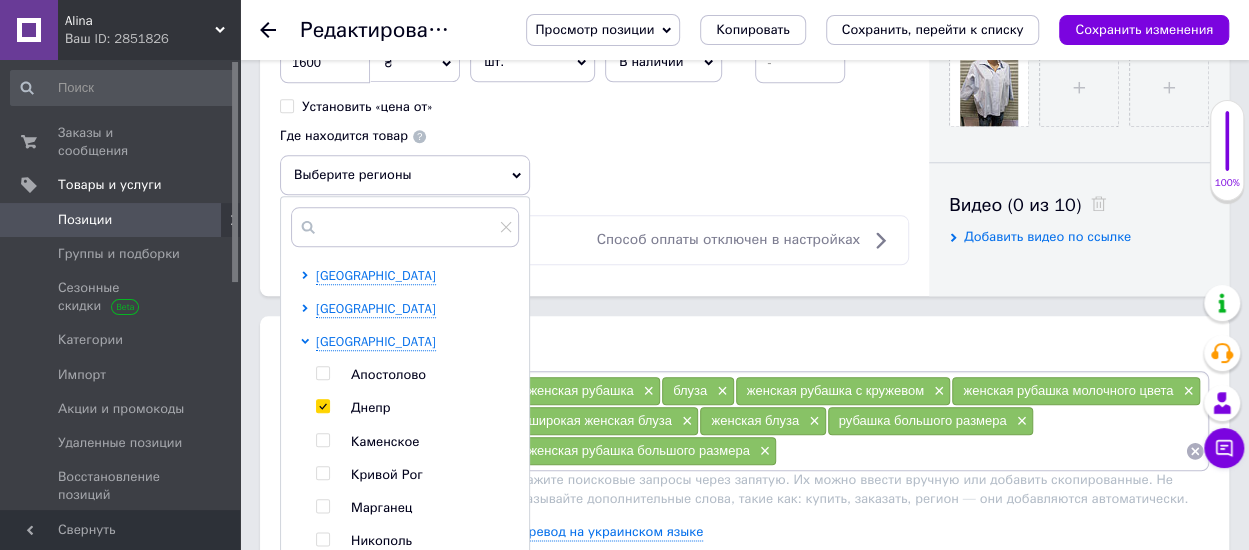 checkbox on "true" 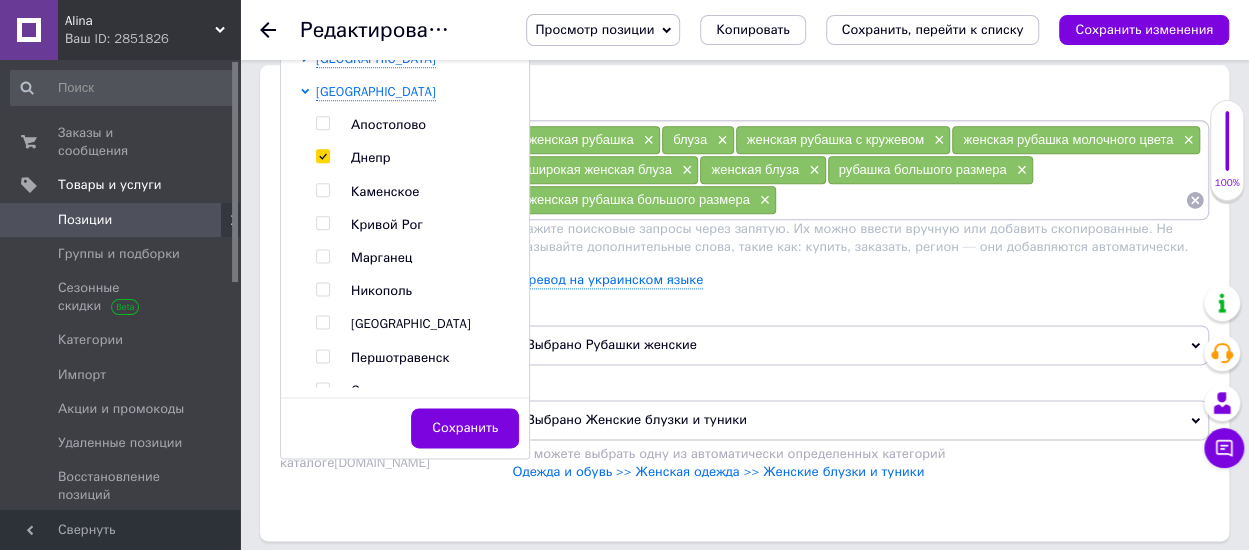scroll, scrollTop: 1200, scrollLeft: 0, axis: vertical 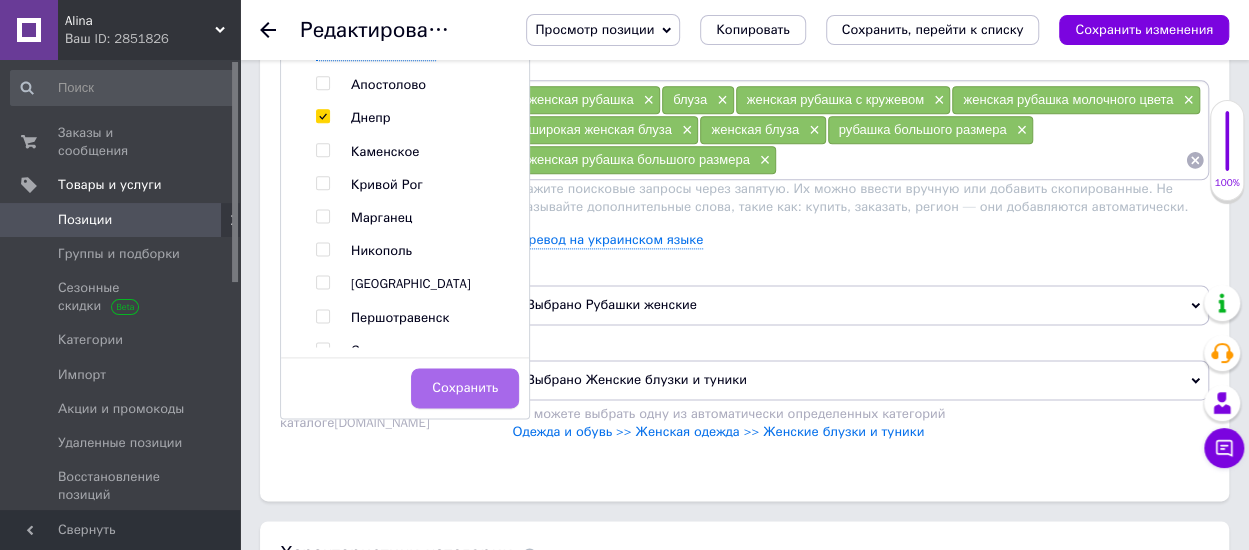 click on "Сохранить" at bounding box center (465, 388) 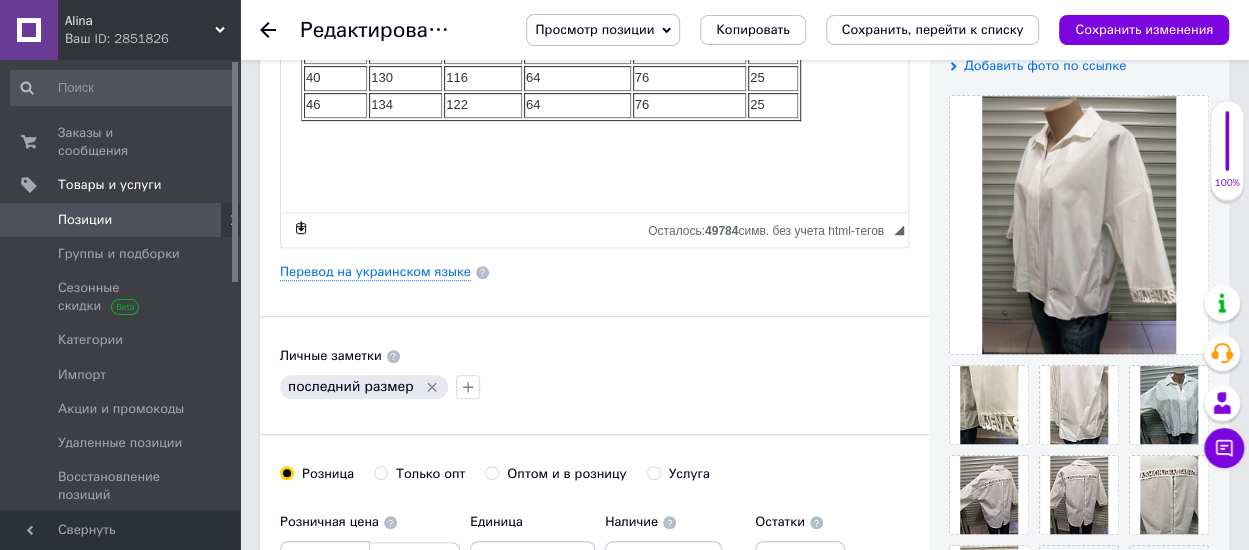 scroll, scrollTop: 400, scrollLeft: 0, axis: vertical 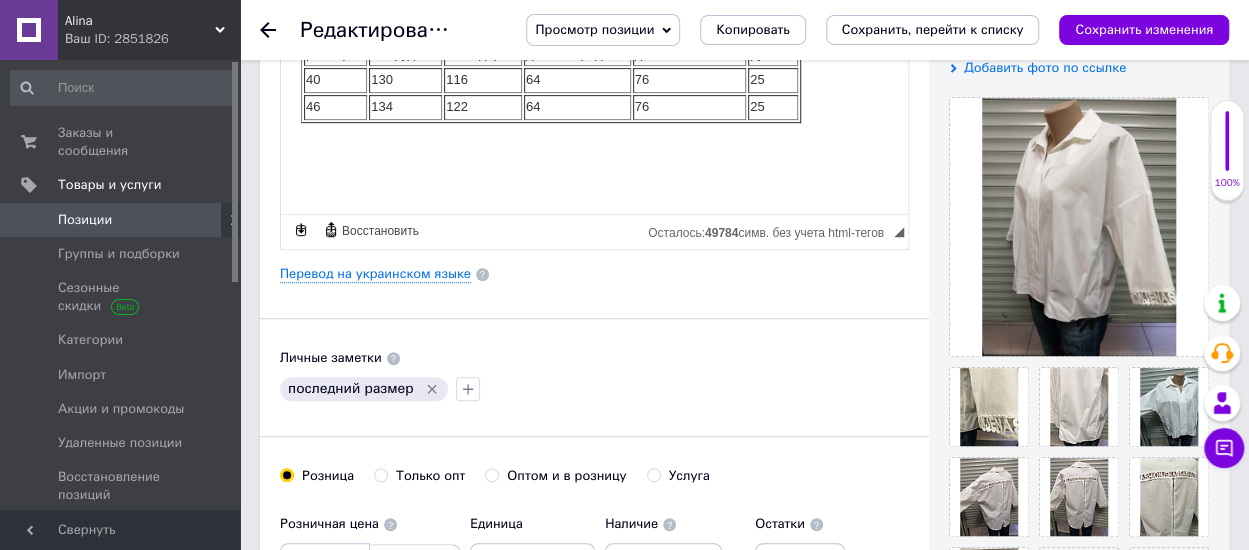 click on "последний размер" at bounding box center [594, 389] 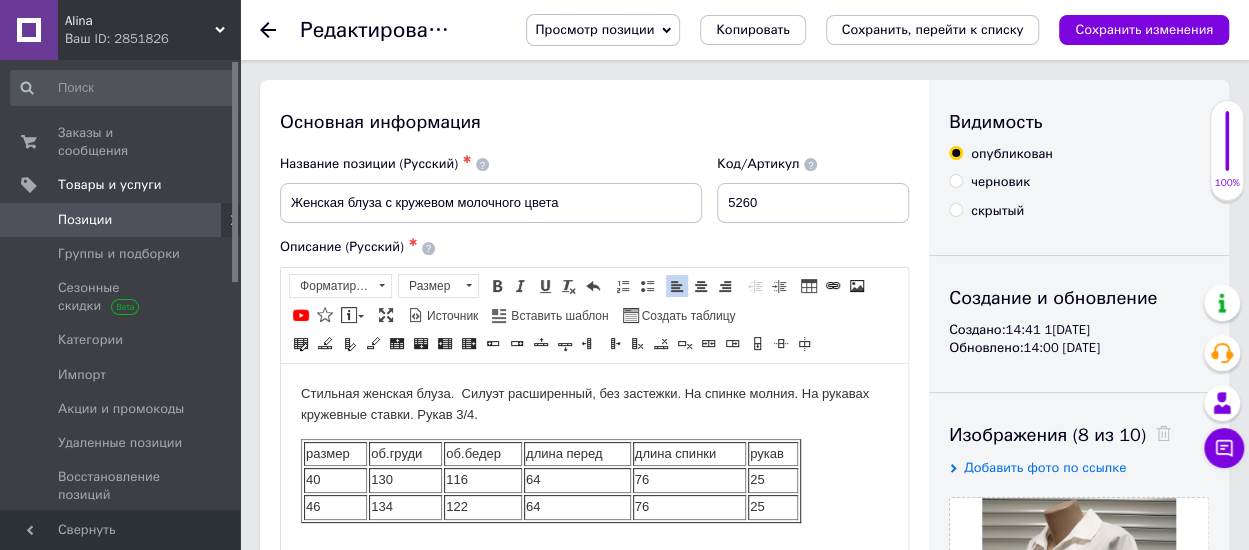 scroll, scrollTop: 200, scrollLeft: 0, axis: vertical 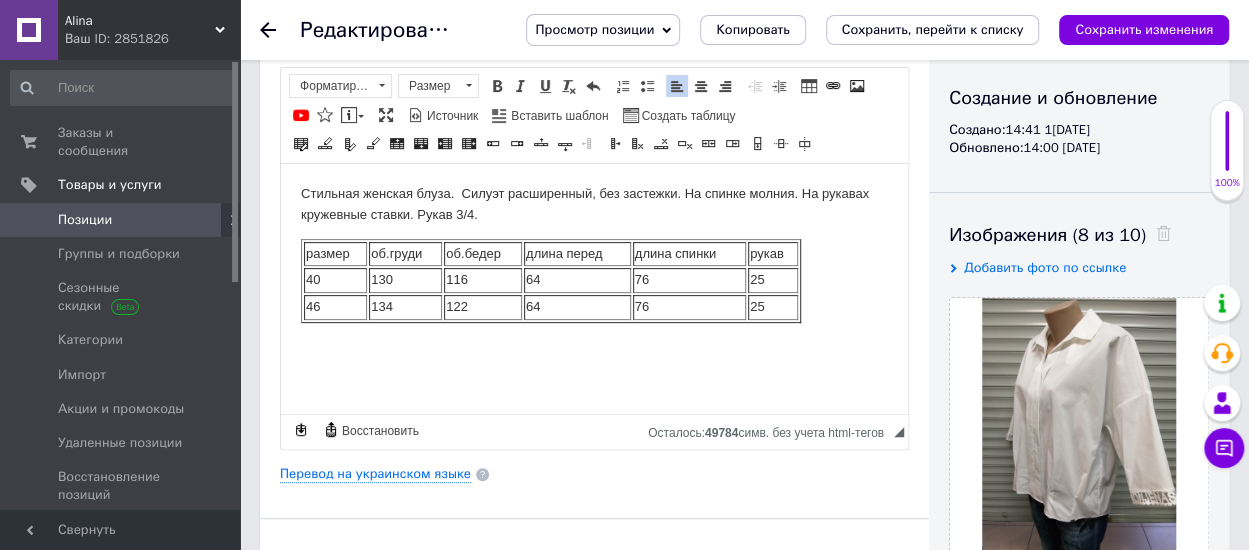 click on "130" at bounding box center [405, 279] 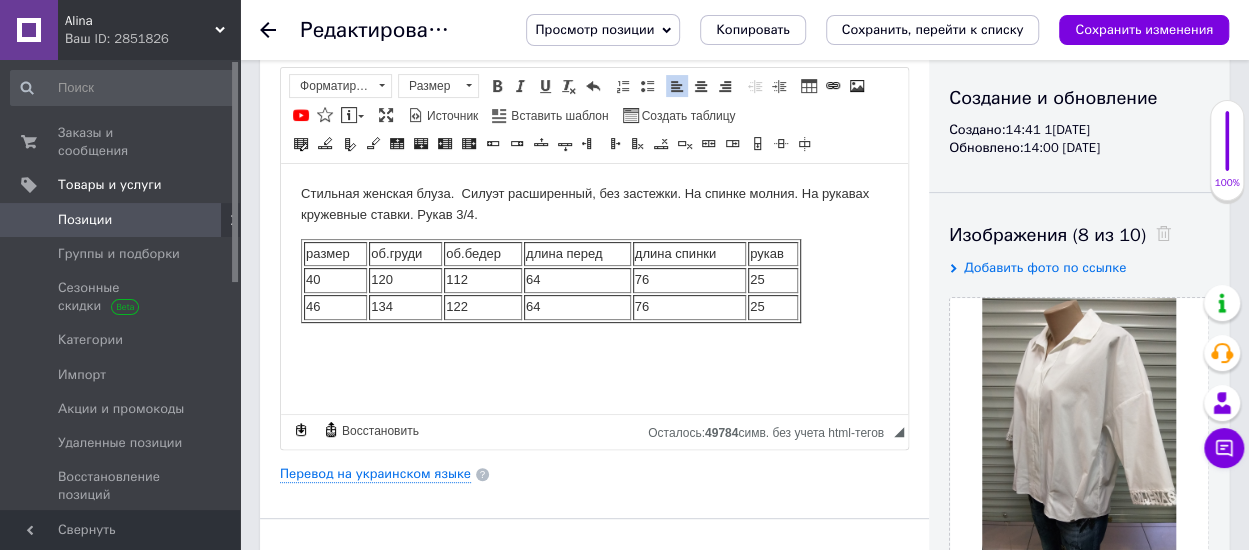 click on "64" at bounding box center (577, 279) 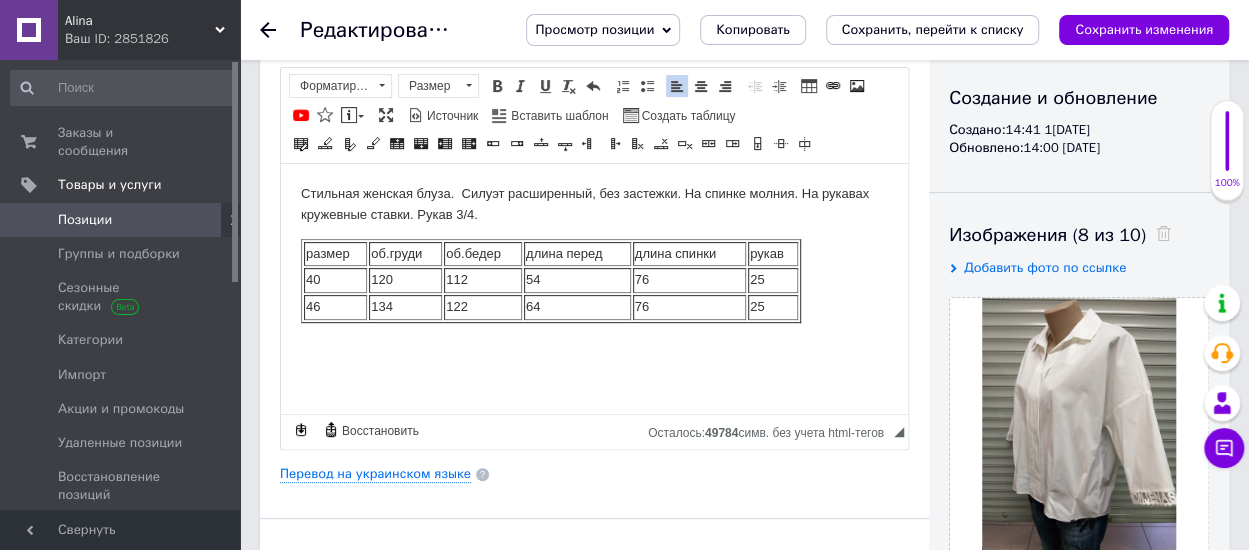click on "76" at bounding box center (689, 279) 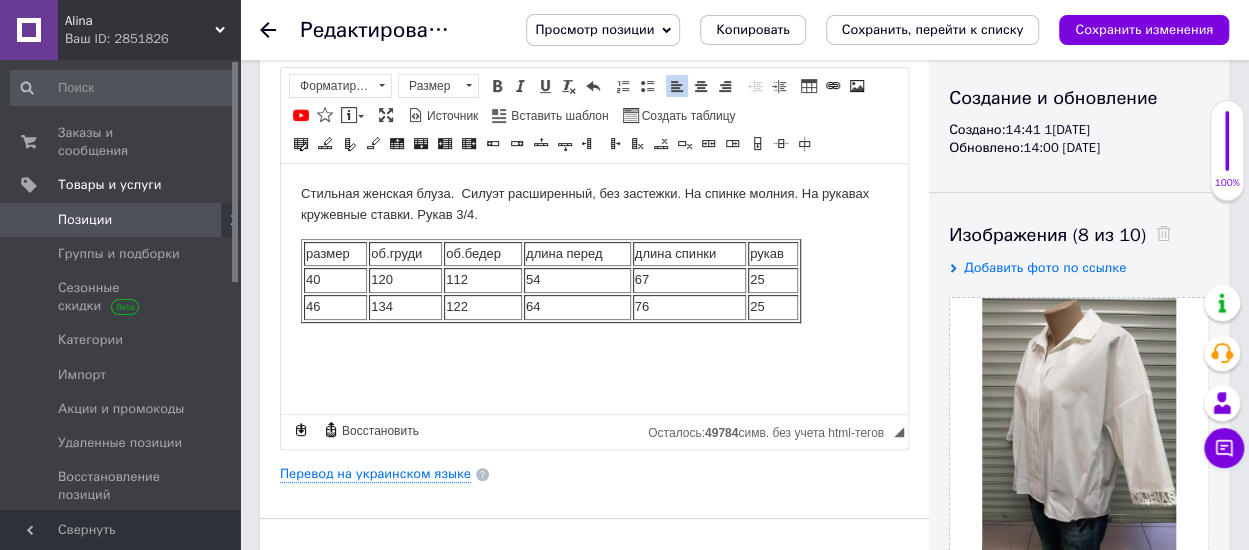 click on "46" at bounding box center (335, 306) 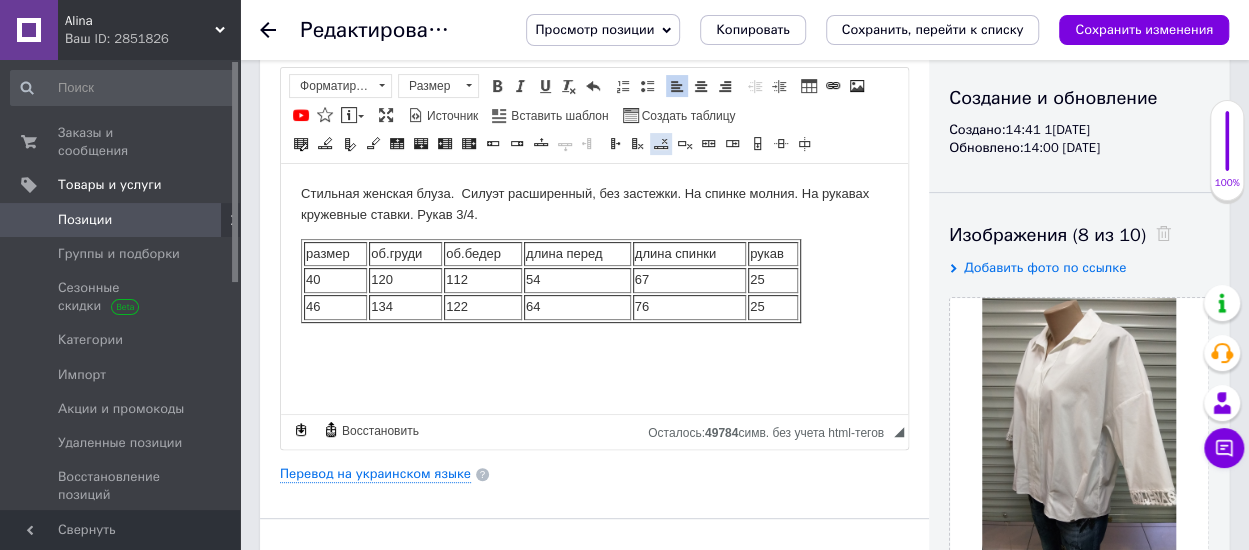 click at bounding box center (661, 144) 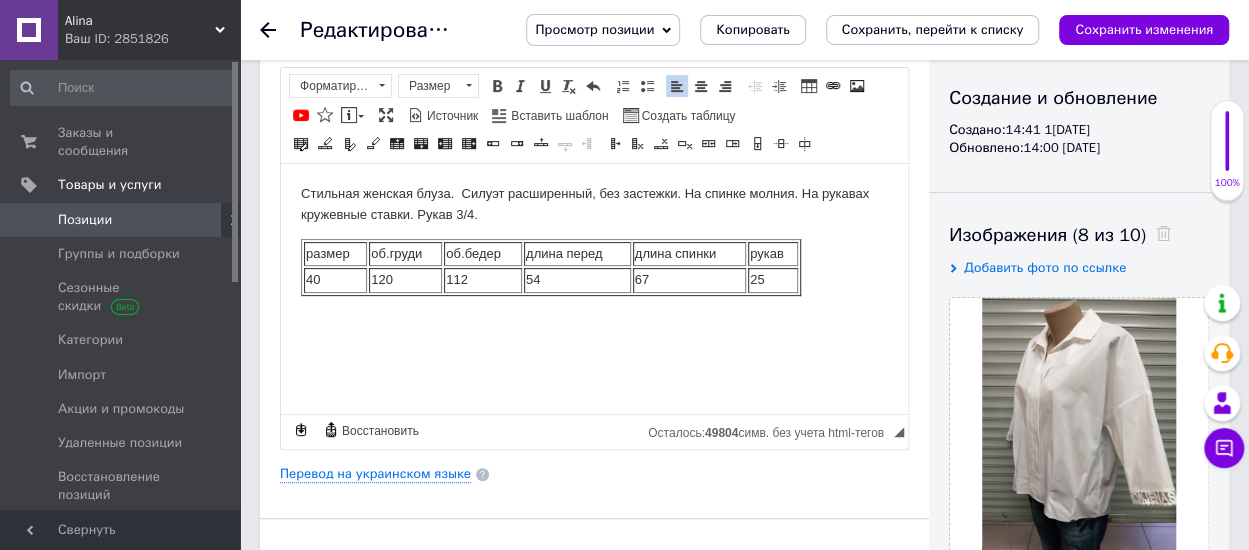 click on "Стильная женская блуза.  Силуэт расширенный, без застежки. На спинке молния. На рукавах кружевные ставки. Рукав 3/4. размер об.груди об.бедер длина перед длина спинки рукав 40 120 112 54 67 25" at bounding box center [594, 256] 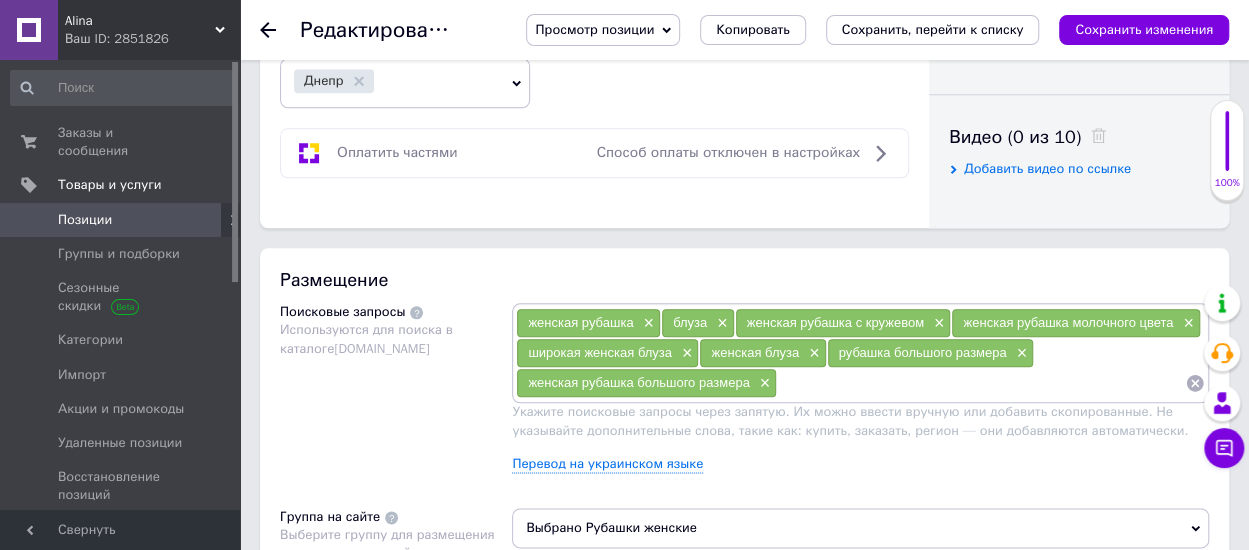 scroll, scrollTop: 1000, scrollLeft: 0, axis: vertical 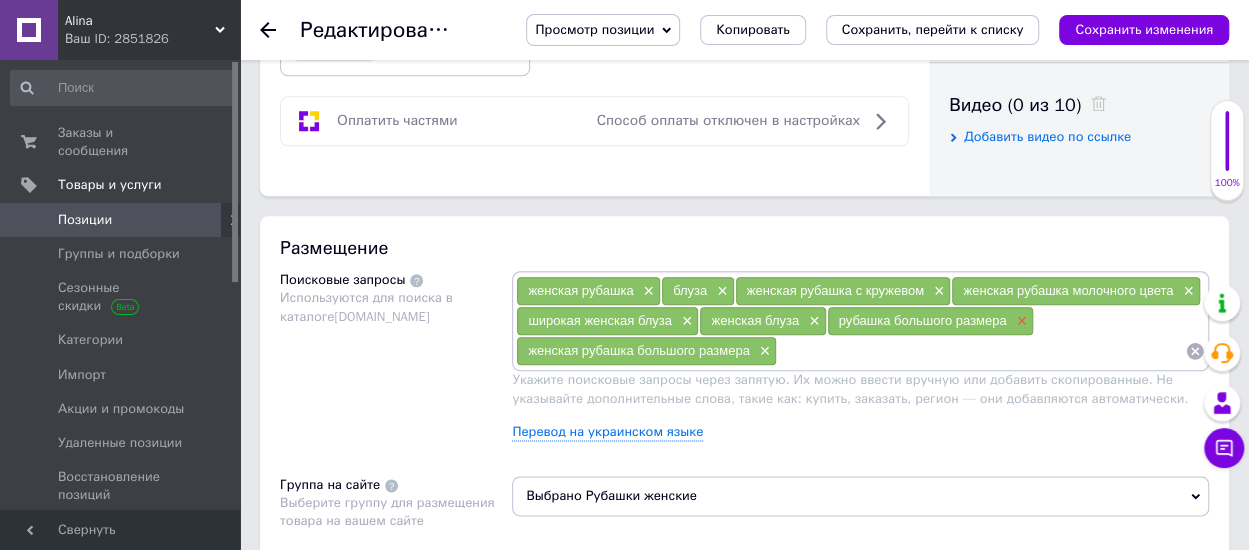 click on "×" at bounding box center [1019, 321] 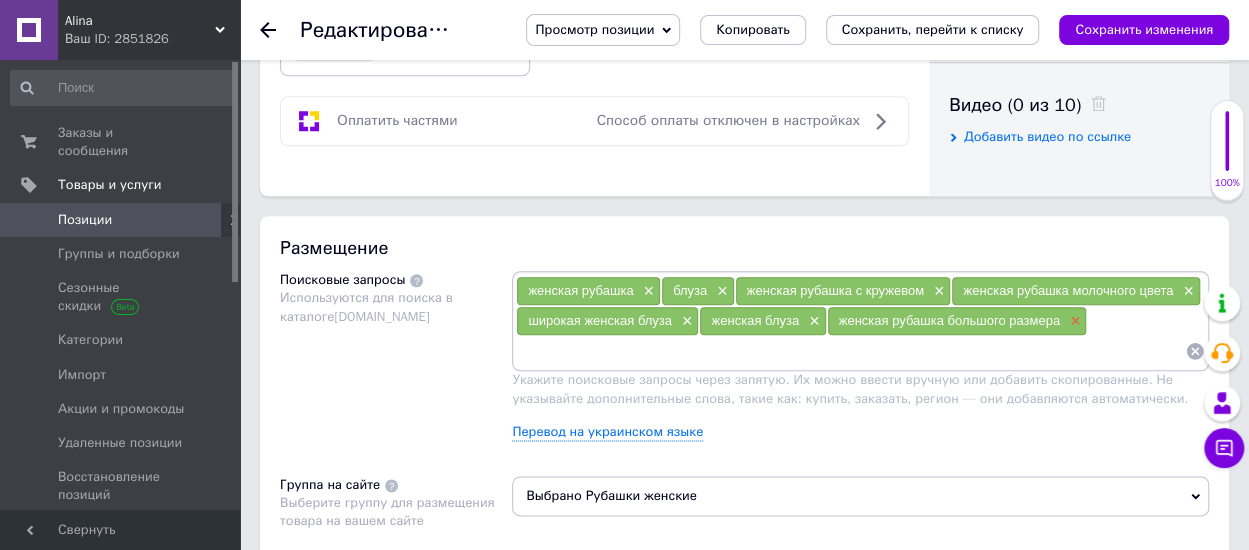 click on "×" at bounding box center [1073, 321] 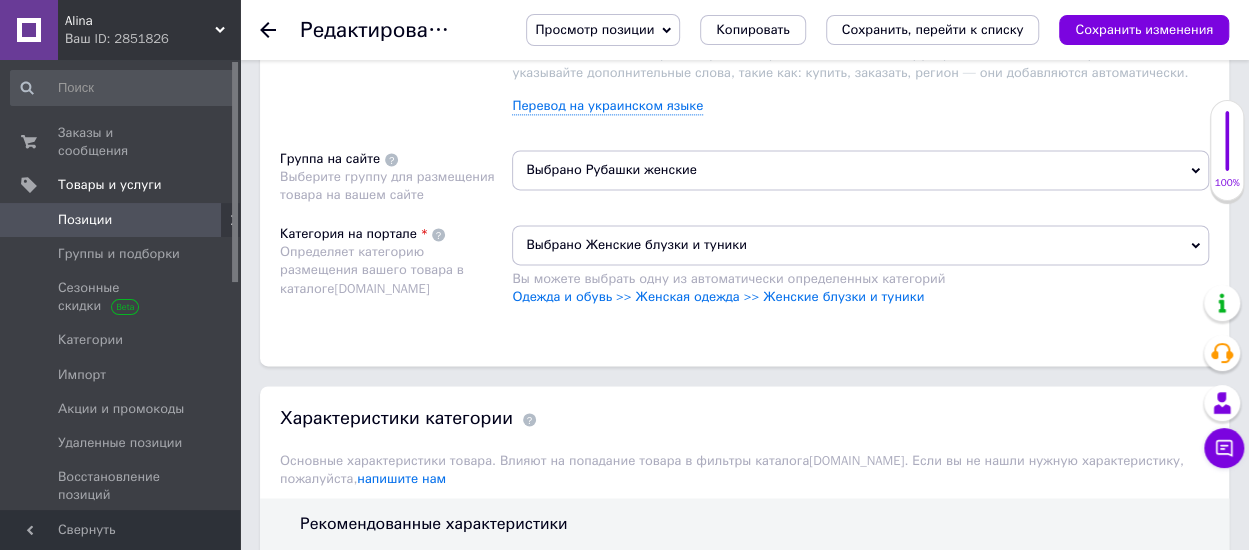 scroll, scrollTop: 1300, scrollLeft: 0, axis: vertical 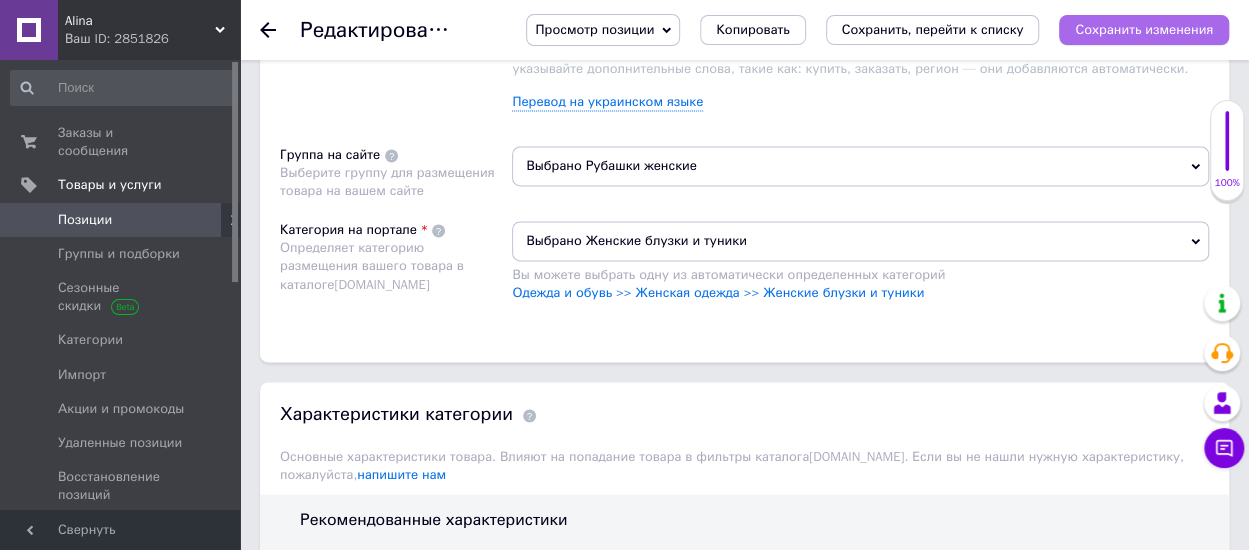 click on "Сохранить изменения" at bounding box center [1144, 29] 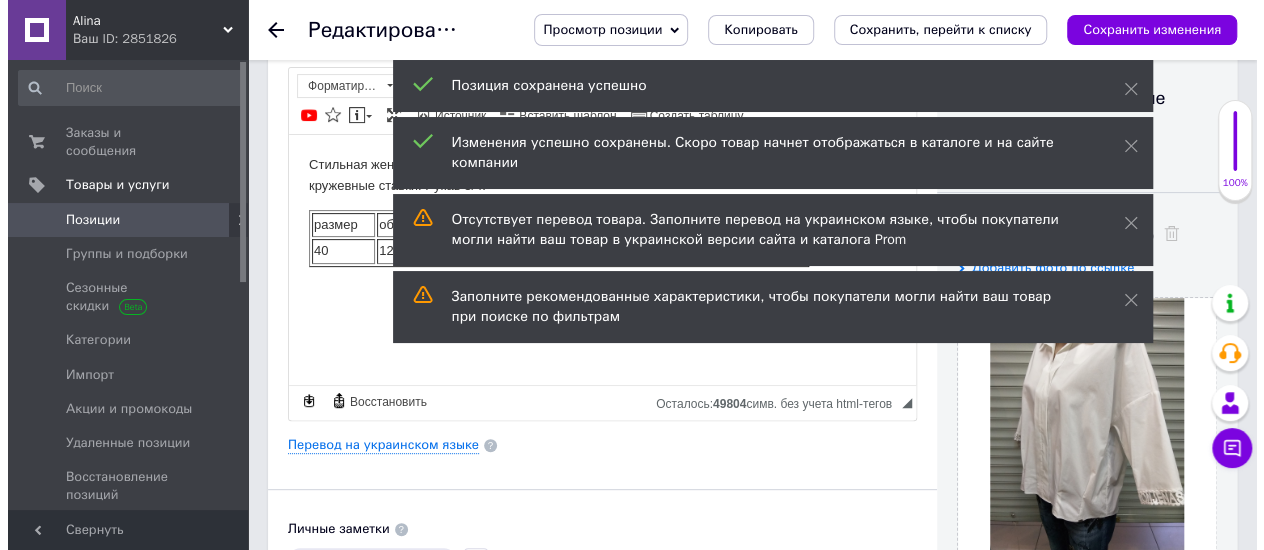 scroll, scrollTop: 300, scrollLeft: 0, axis: vertical 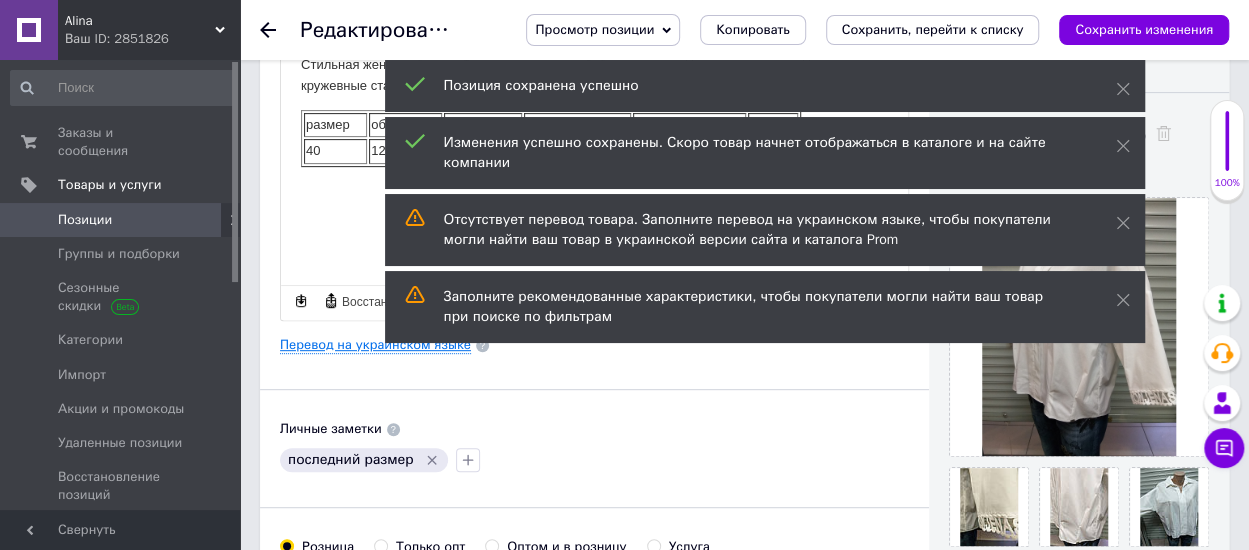 click on "Перевод на украинском языке" at bounding box center [375, 345] 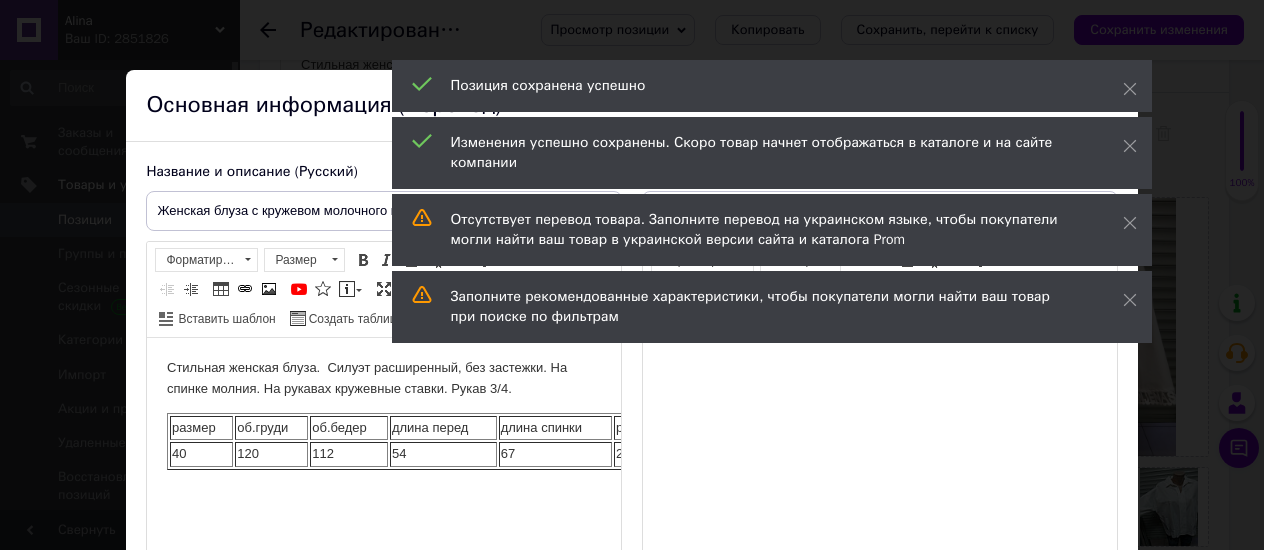 scroll, scrollTop: 0, scrollLeft: 0, axis: both 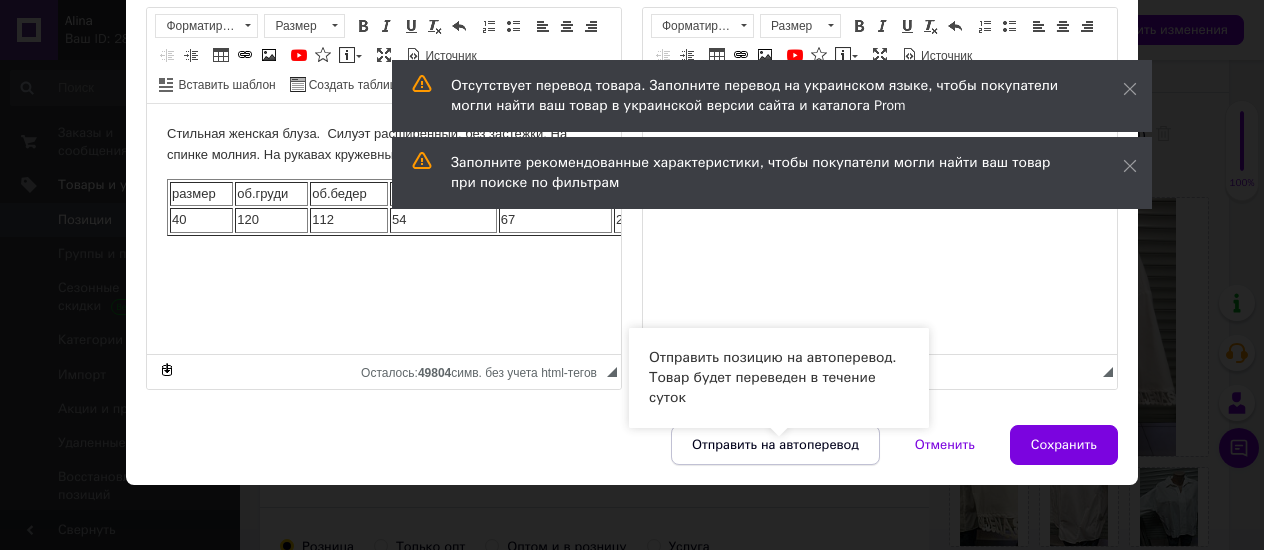 click on "Отправить на автоперевод" at bounding box center [775, 445] 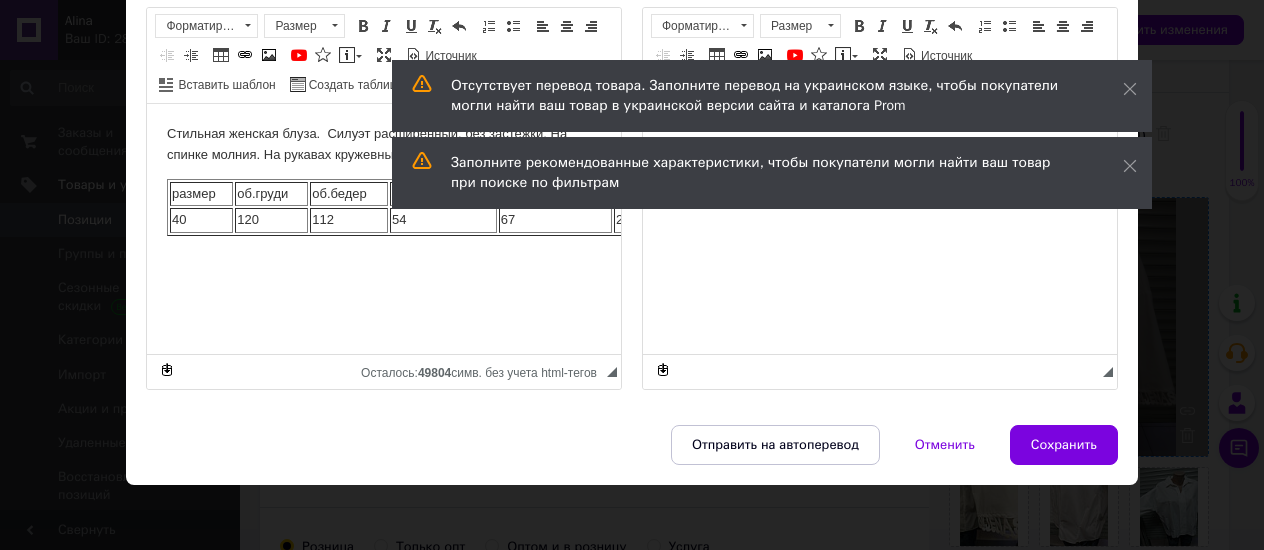 click on "Сохранить" at bounding box center (1064, 445) 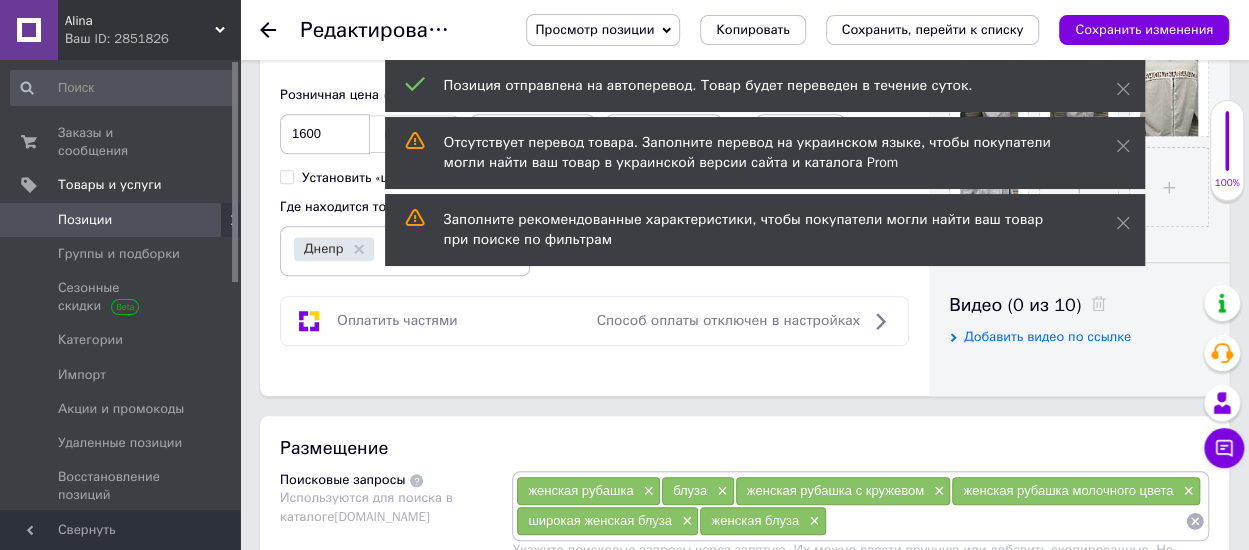 scroll, scrollTop: 1000, scrollLeft: 0, axis: vertical 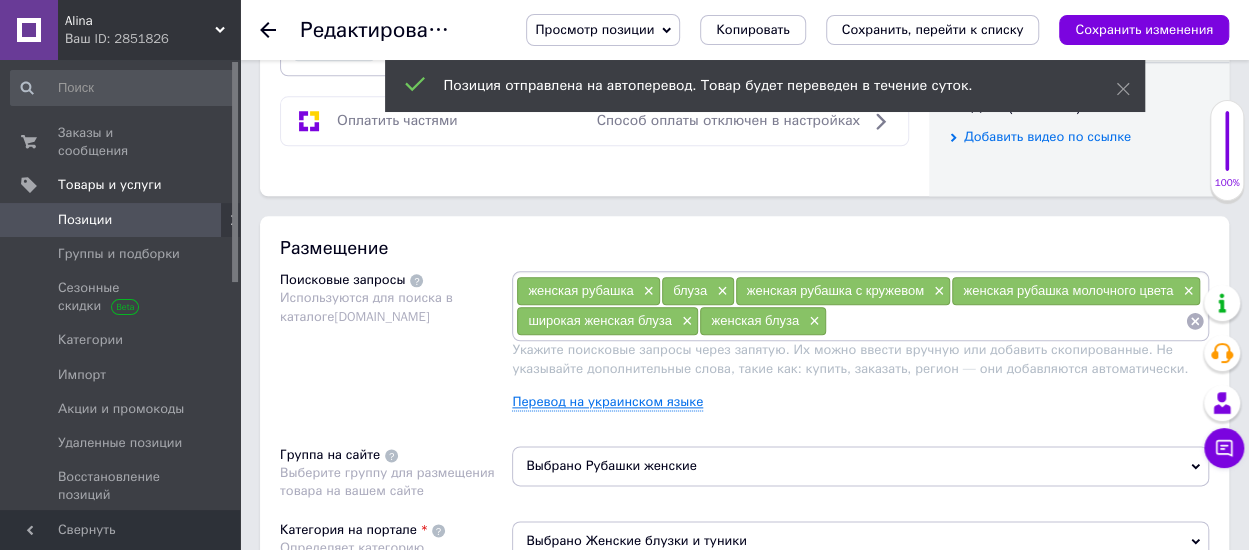 click on "Перевод на украинском языке" at bounding box center (607, 402) 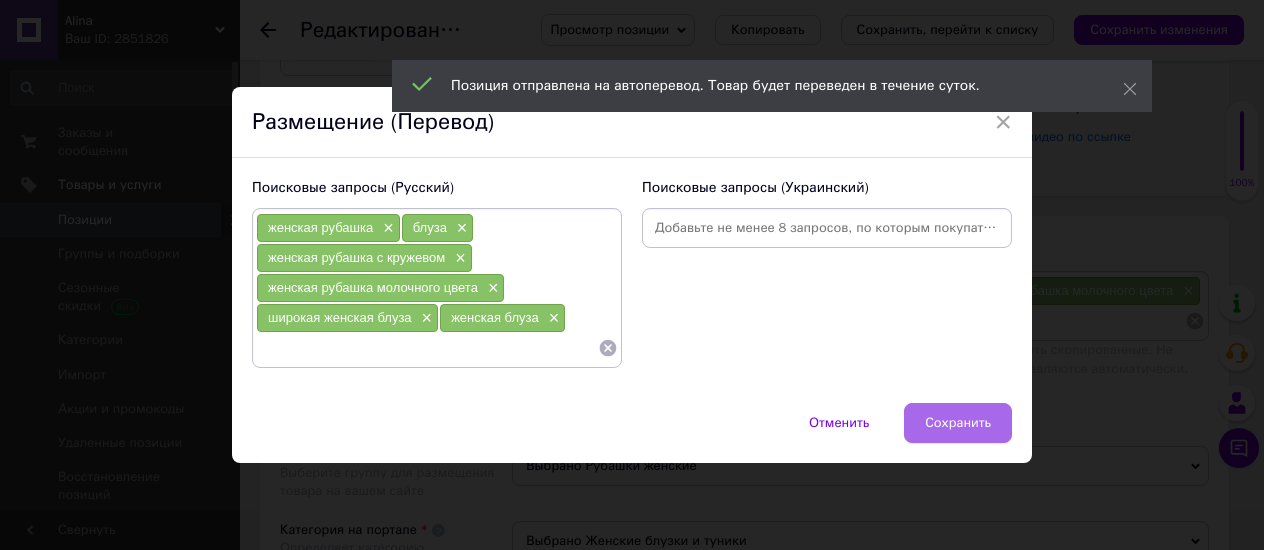click on "Сохранить" at bounding box center [958, 423] 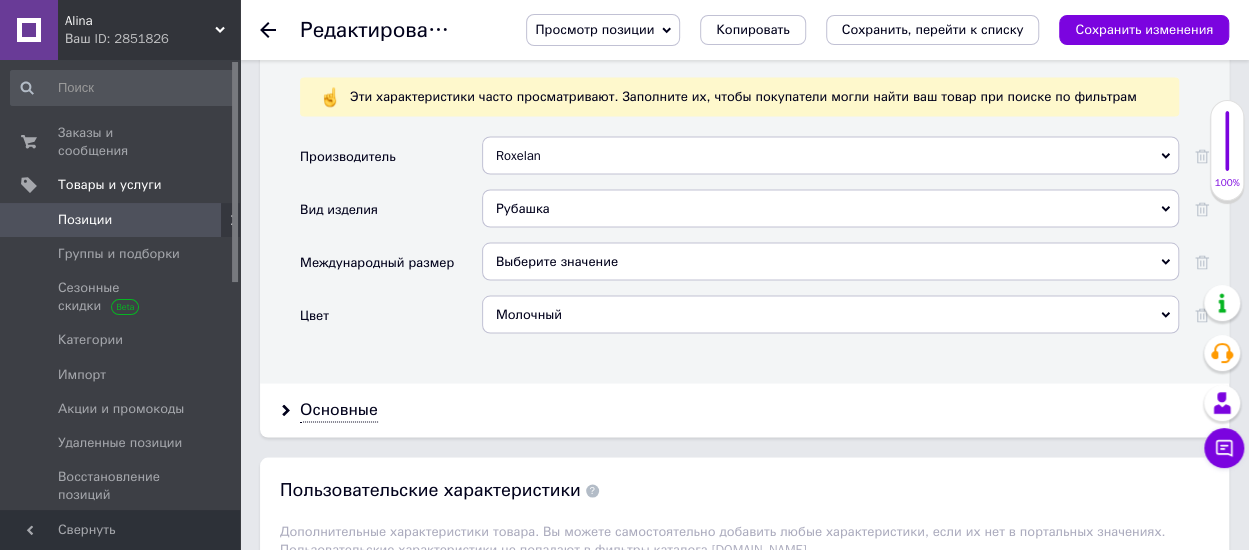 scroll, scrollTop: 1800, scrollLeft: 0, axis: vertical 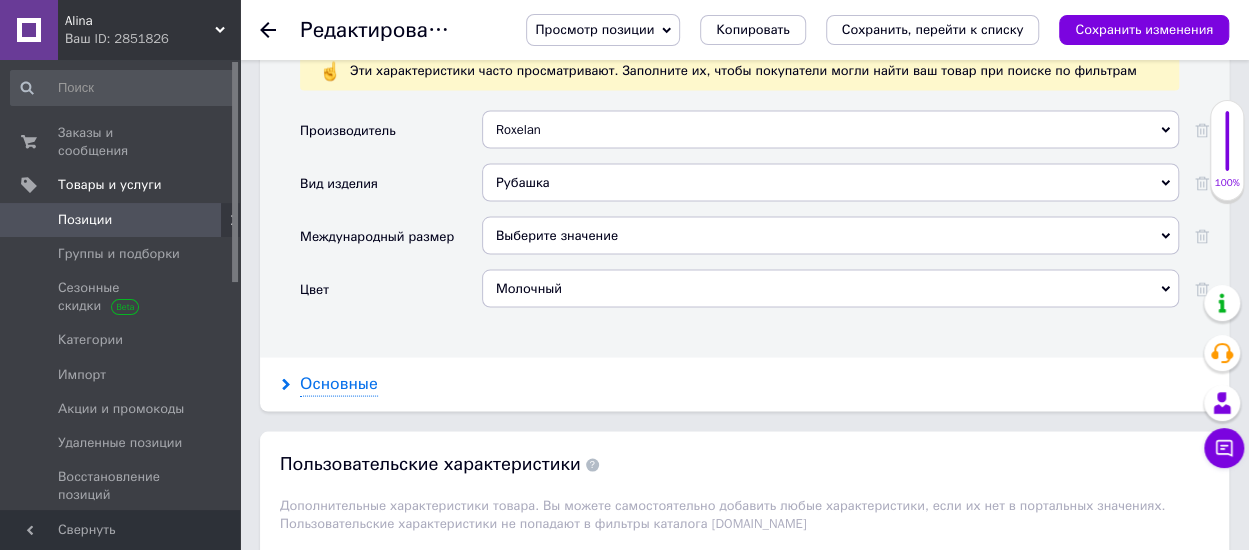 click on "Основные" at bounding box center (339, 383) 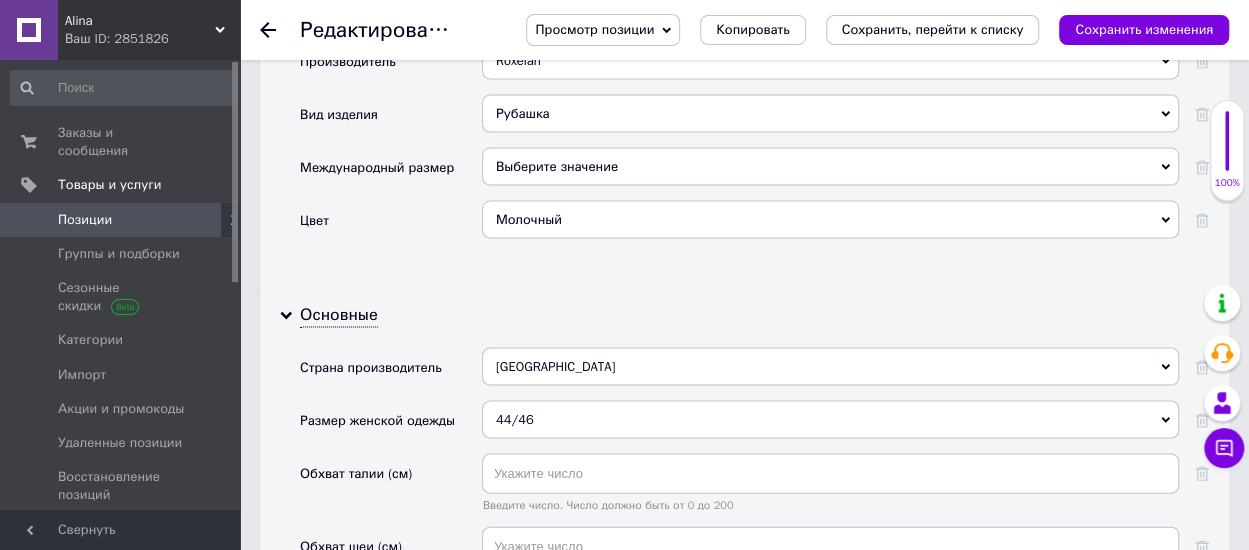 scroll, scrollTop: 1900, scrollLeft: 0, axis: vertical 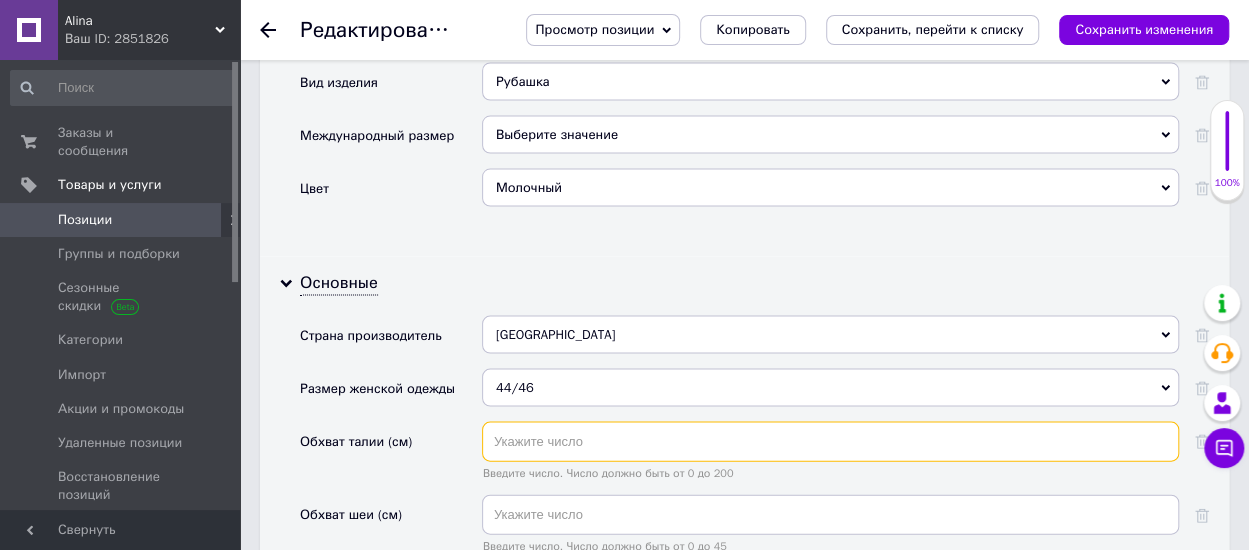 click at bounding box center [830, 442] 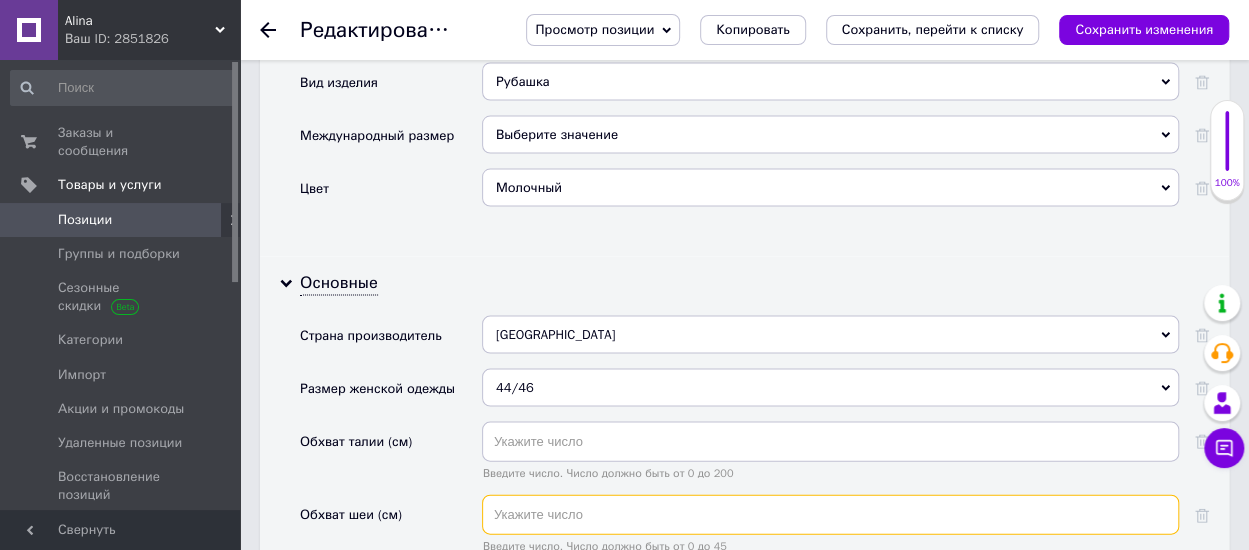 click at bounding box center (830, 515) 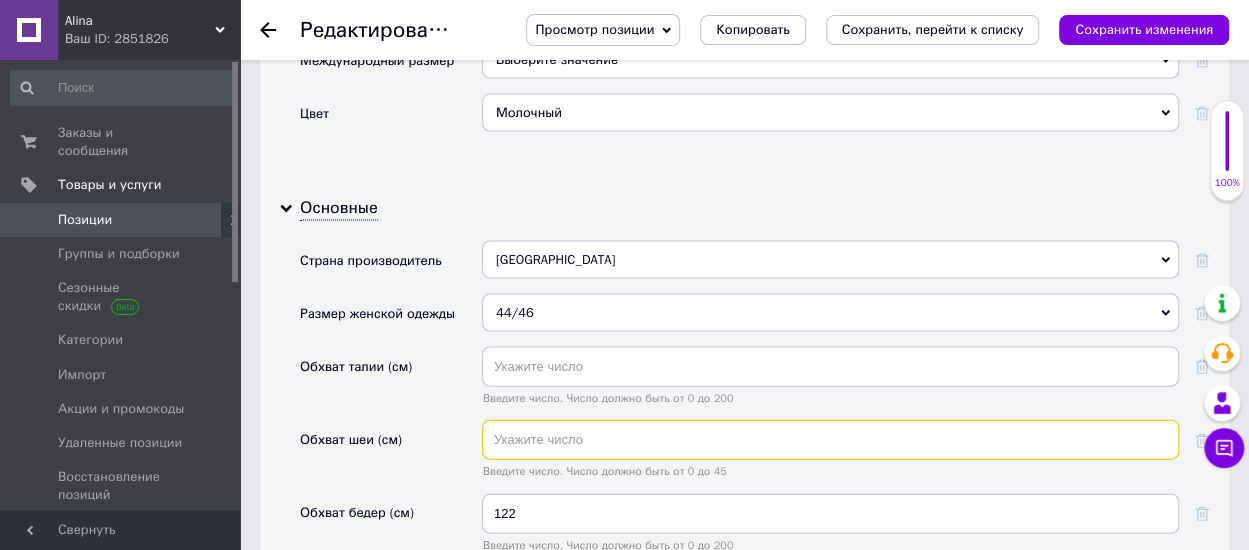 scroll, scrollTop: 2100, scrollLeft: 0, axis: vertical 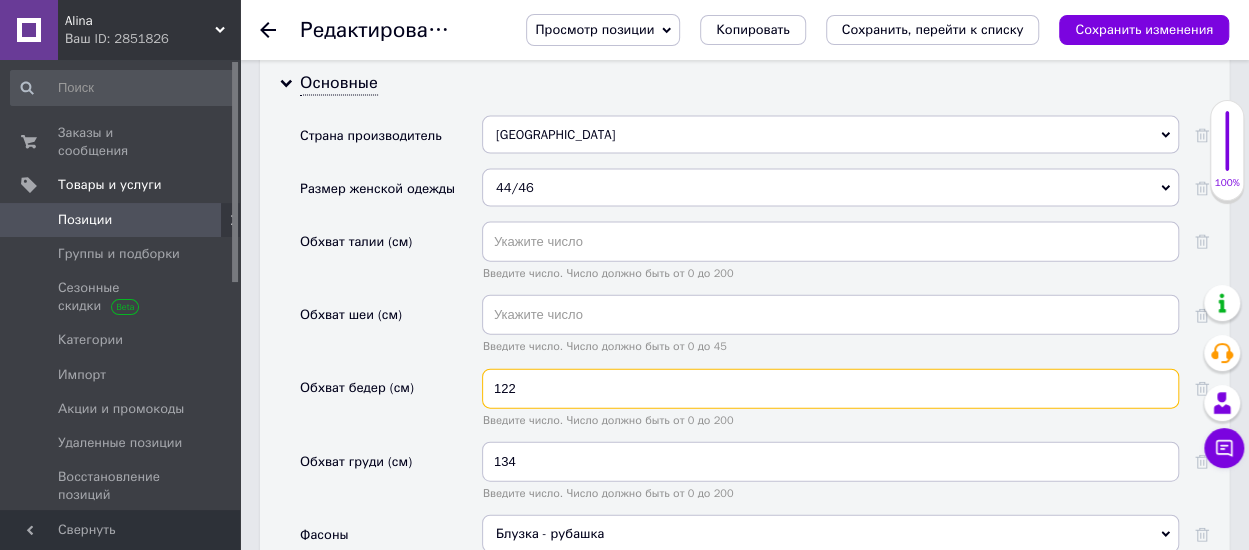 click on "122" at bounding box center (830, 389) 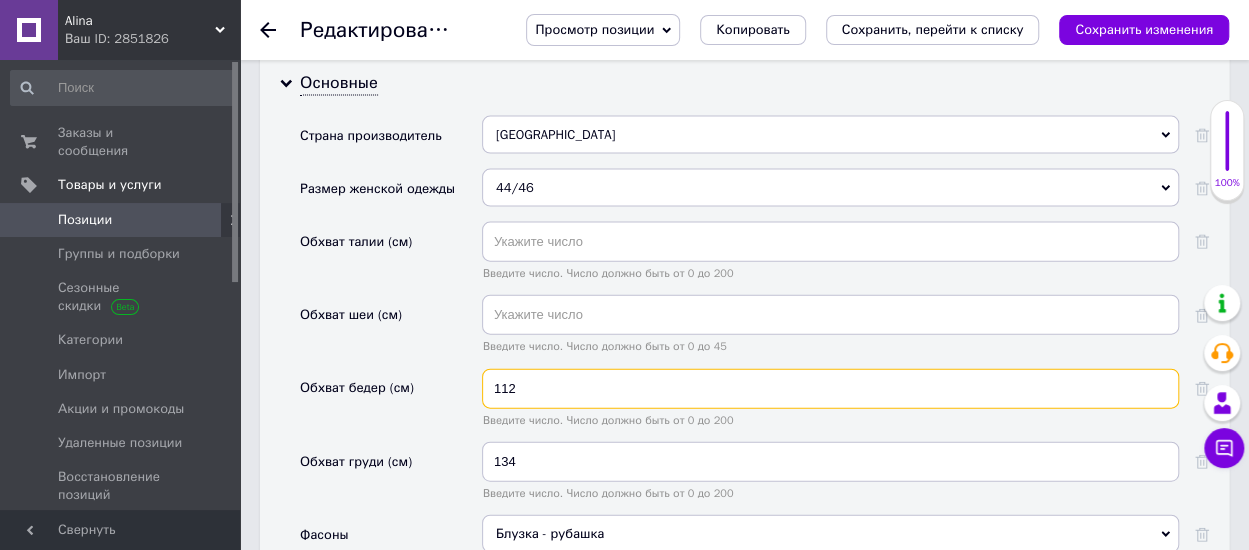type on "112" 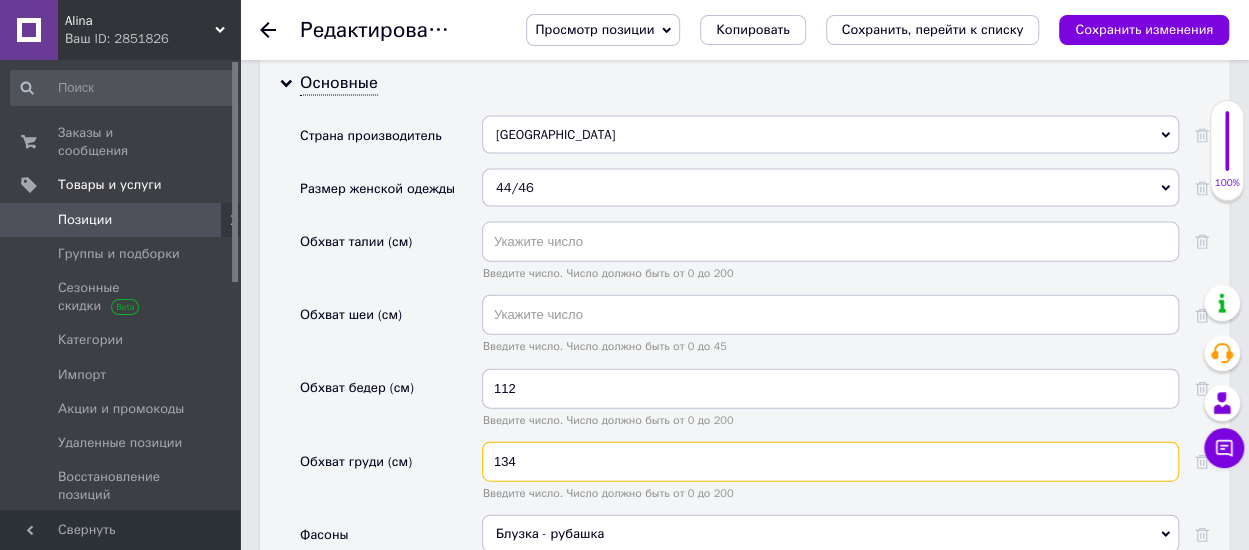drag, startPoint x: 556, startPoint y: 446, endPoint x: 486, endPoint y: 434, distance: 71.021126 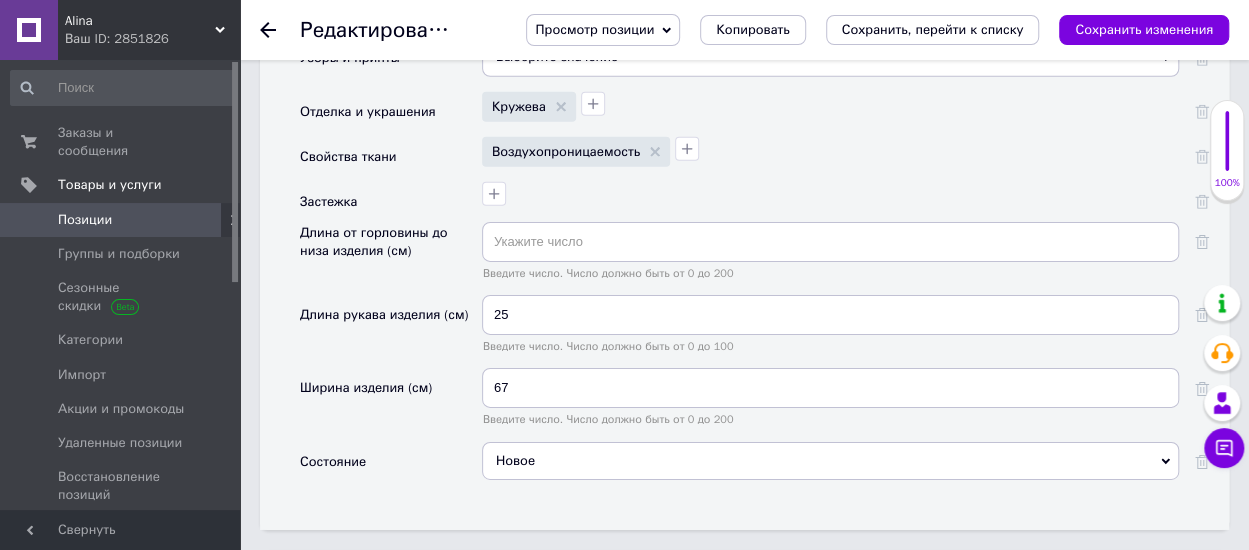 scroll, scrollTop: 3100, scrollLeft: 0, axis: vertical 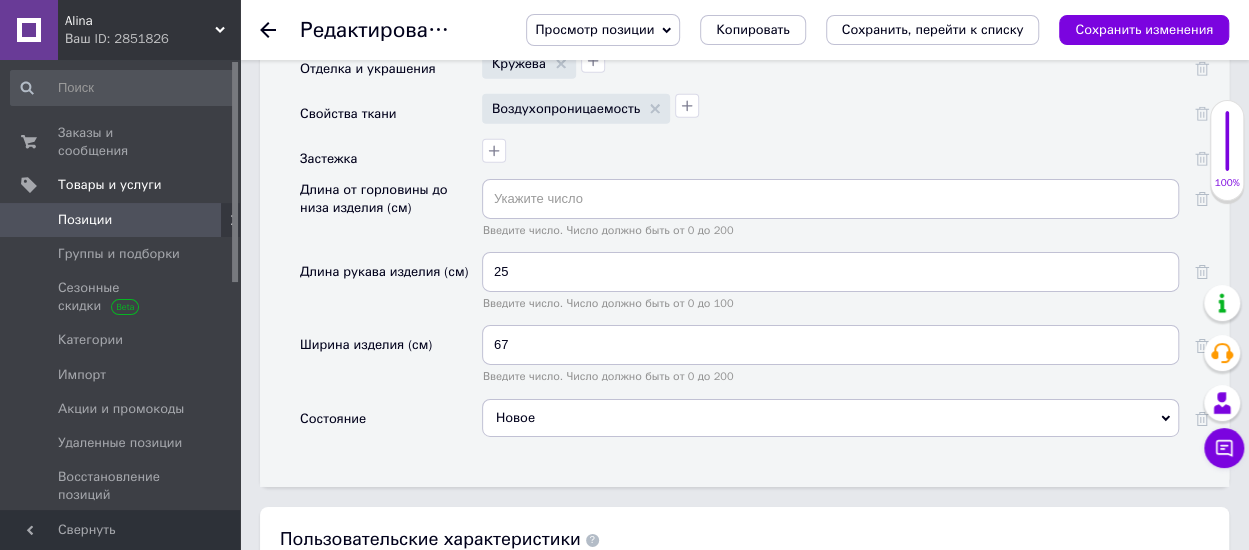type on "120" 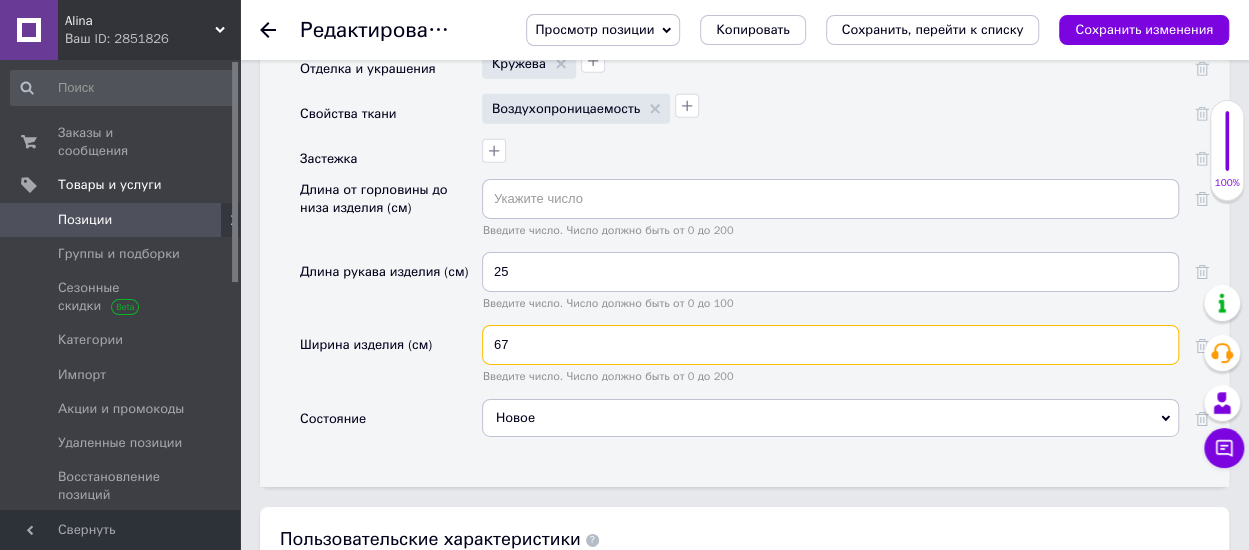 drag, startPoint x: 528, startPoint y: 319, endPoint x: 438, endPoint y: 303, distance: 91.411156 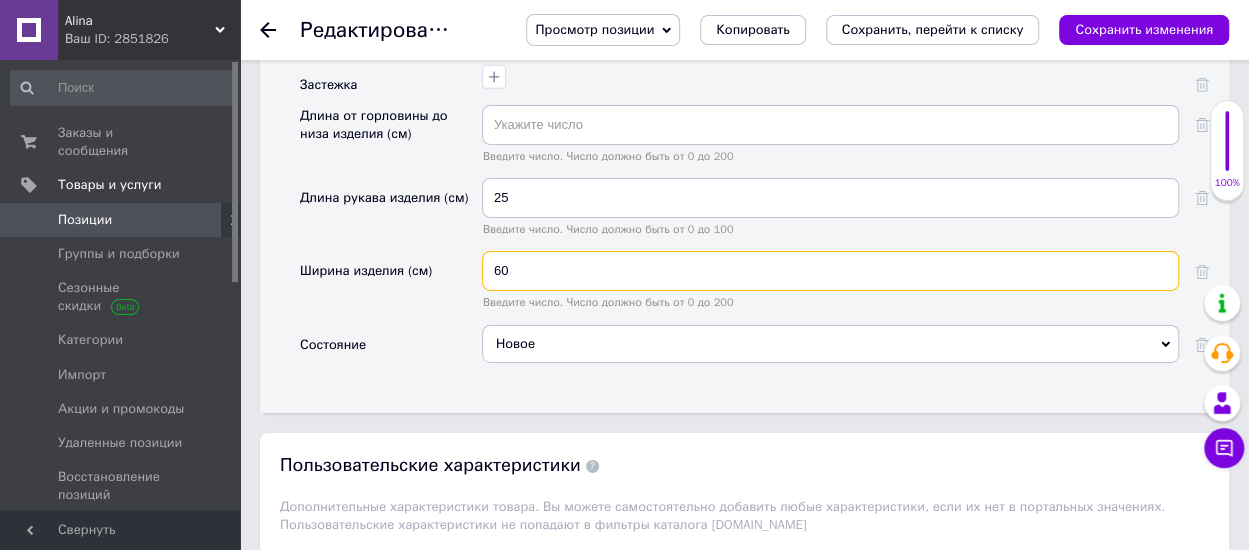 scroll, scrollTop: 3300, scrollLeft: 0, axis: vertical 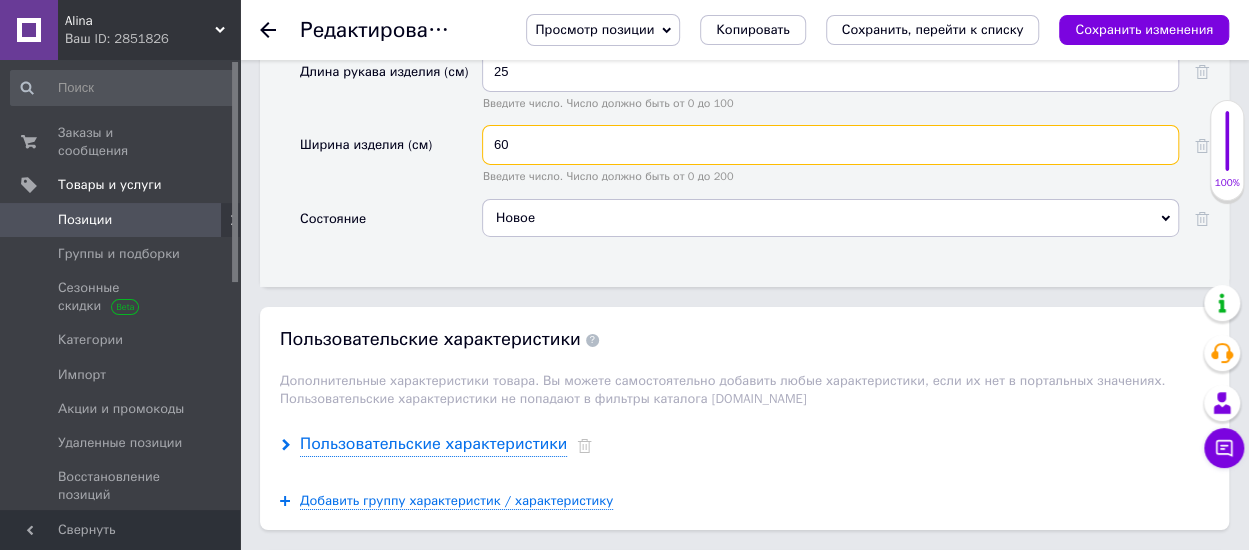 type on "60" 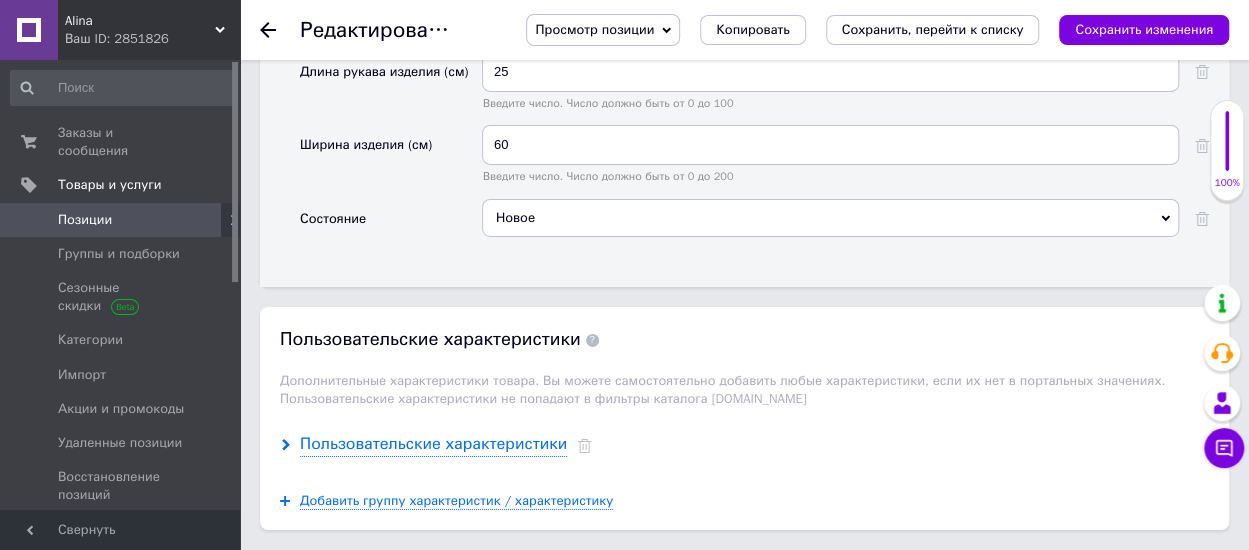 click on "Пользовательские характеристики" at bounding box center [433, 444] 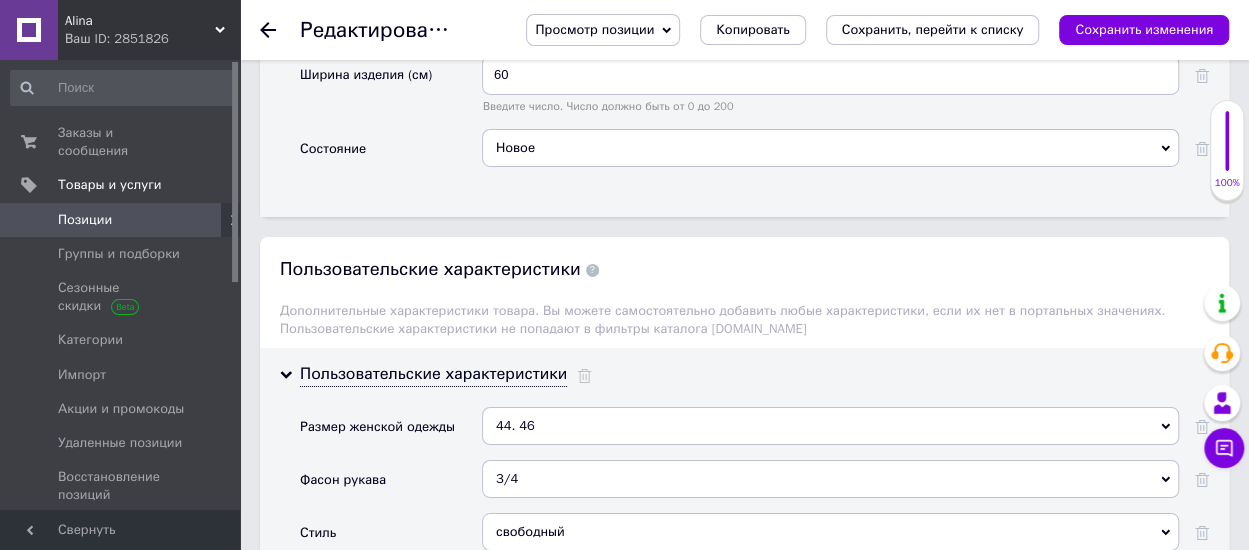 scroll, scrollTop: 3400, scrollLeft: 0, axis: vertical 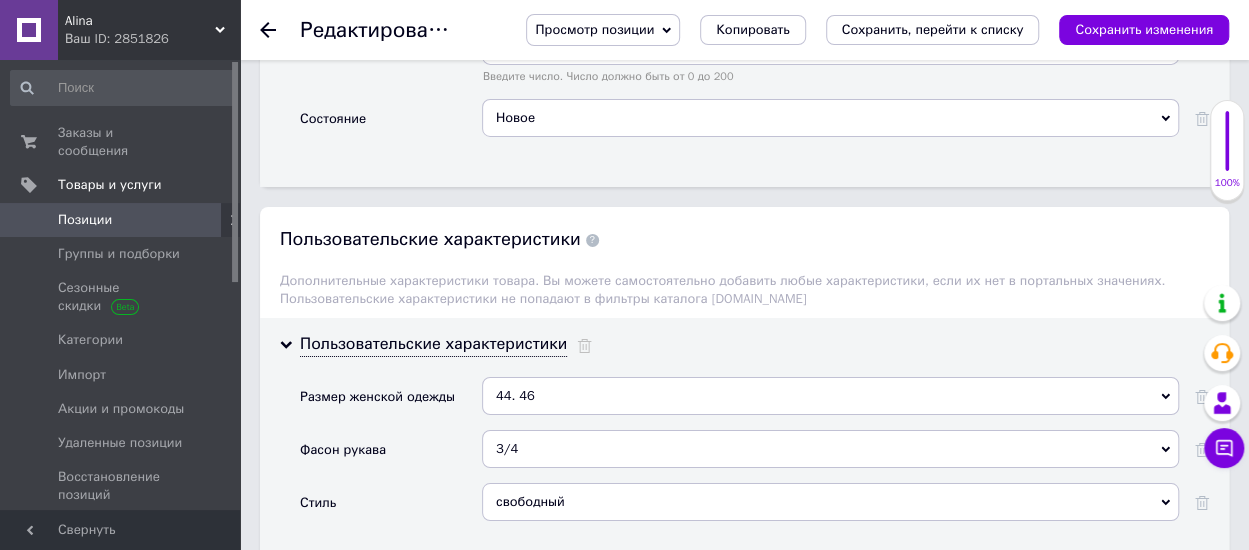 click on "44. 46" at bounding box center (830, 396) 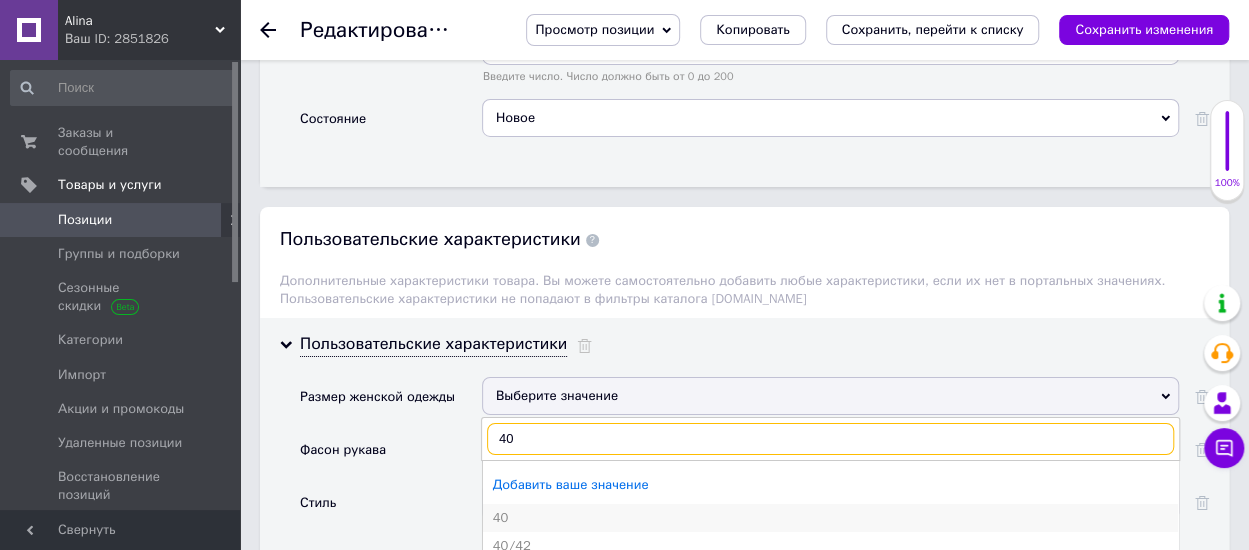type on "40" 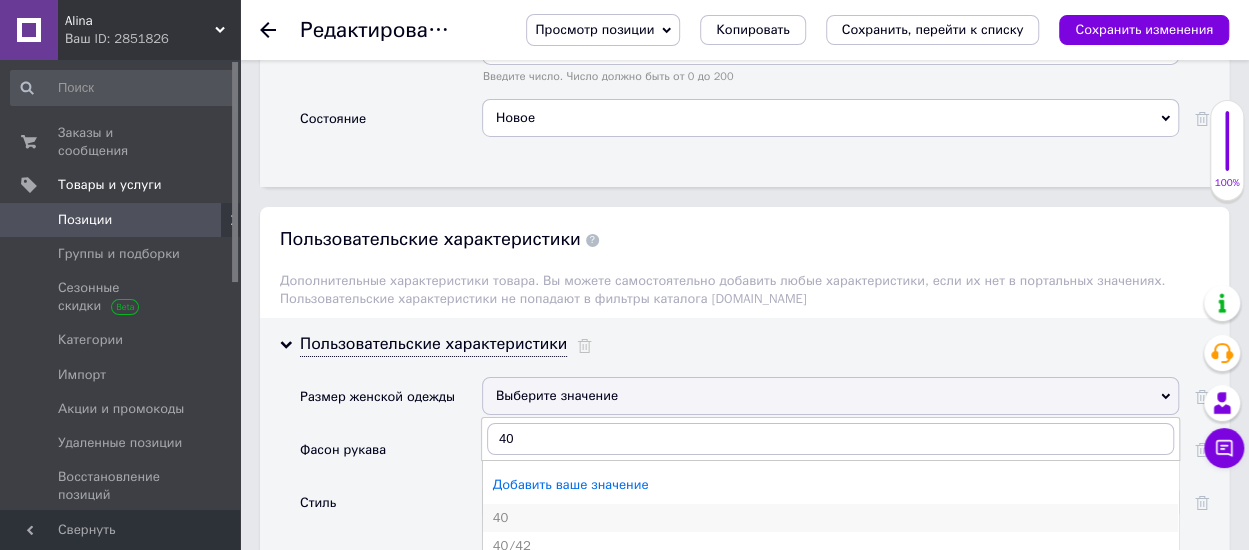 click on "40" at bounding box center [830, 518] 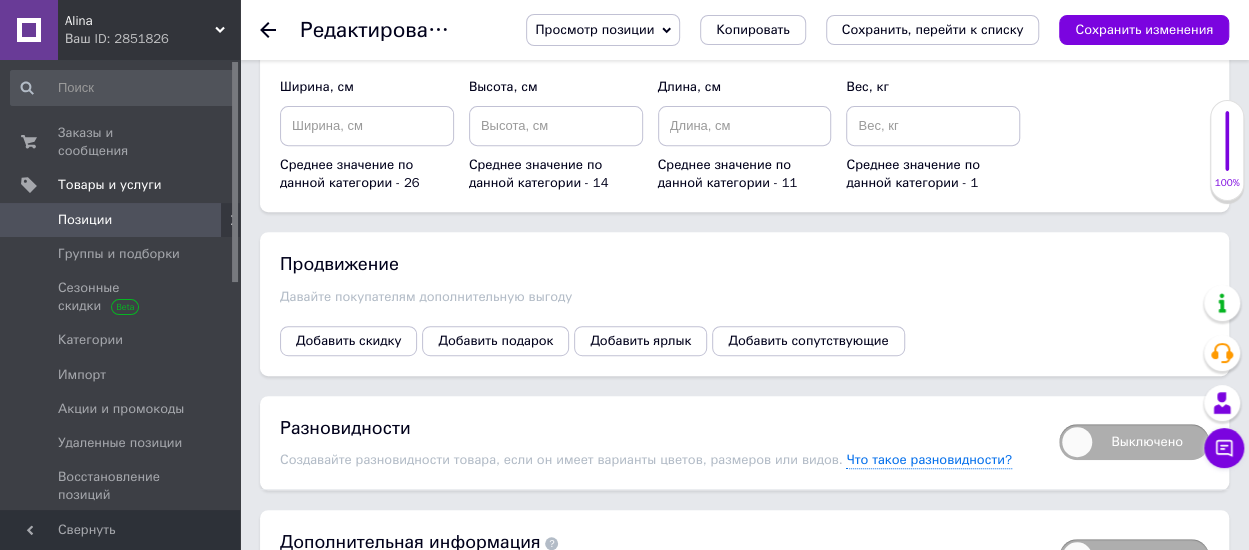 scroll, scrollTop: 4188, scrollLeft: 0, axis: vertical 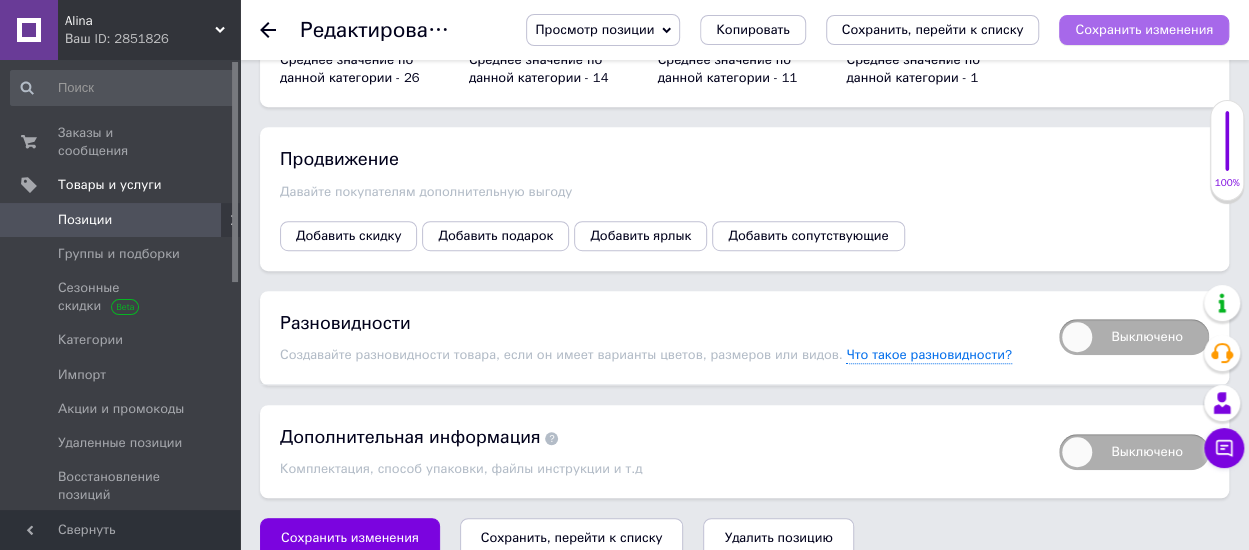 click on "Сохранить изменения" at bounding box center [1144, 29] 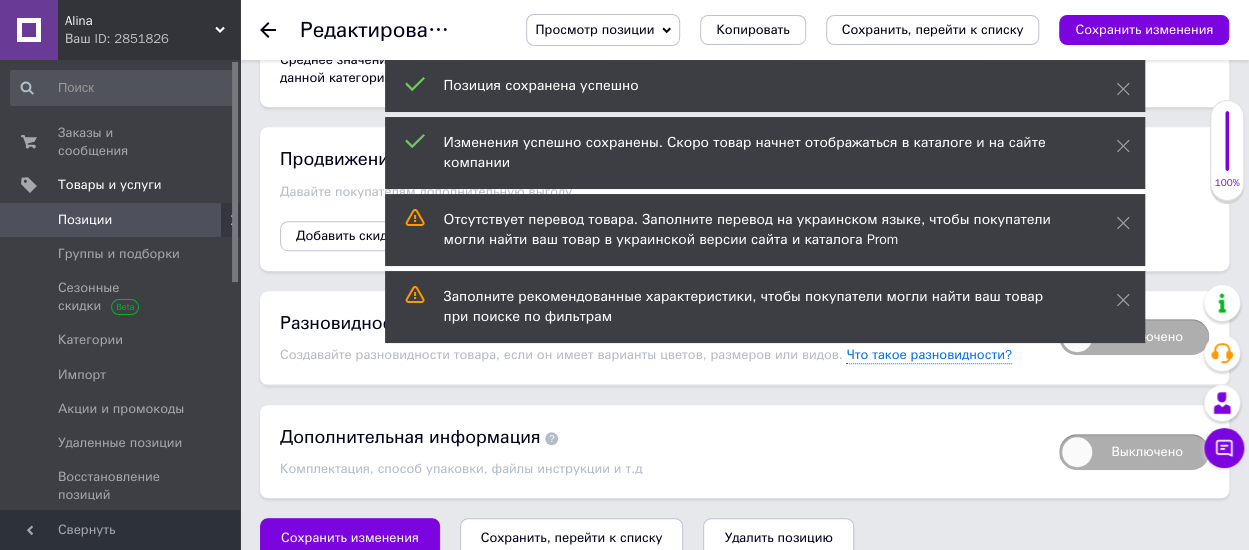 click 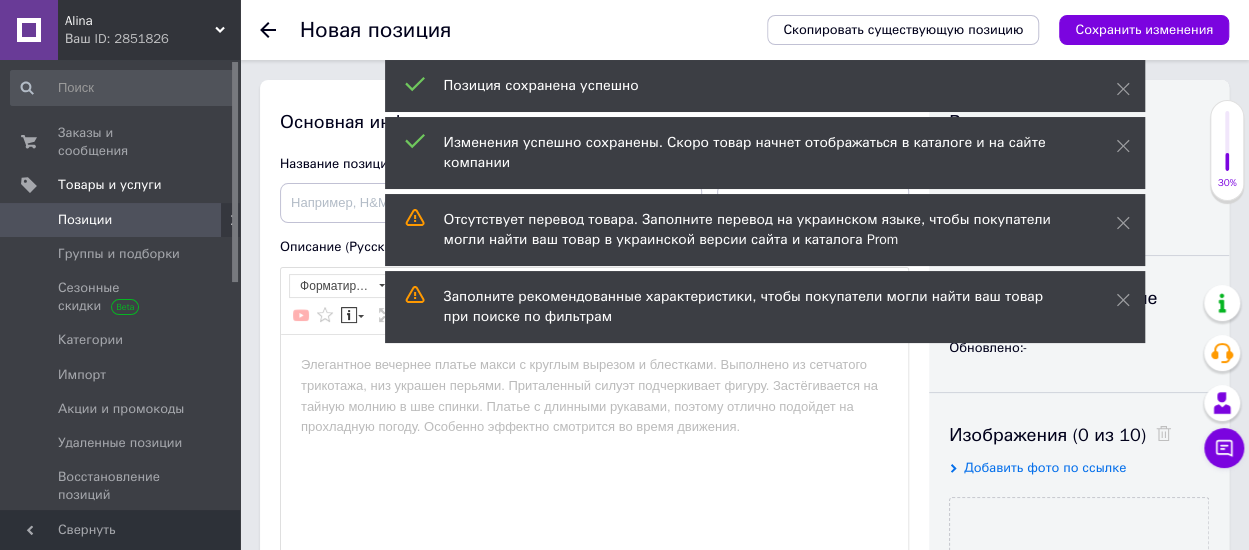 scroll, scrollTop: 0, scrollLeft: 0, axis: both 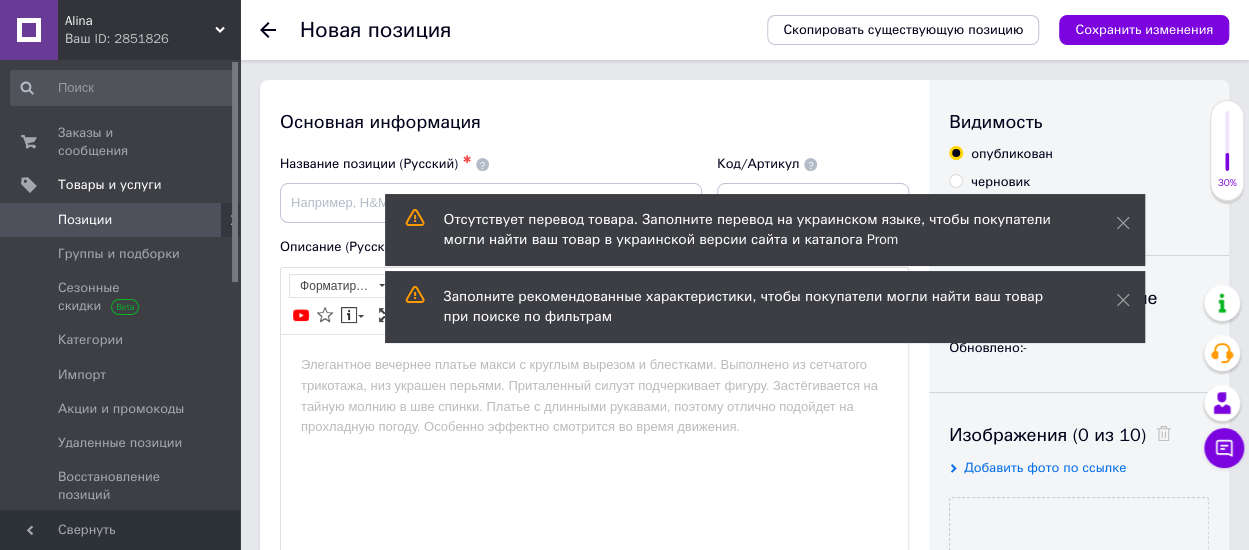 click 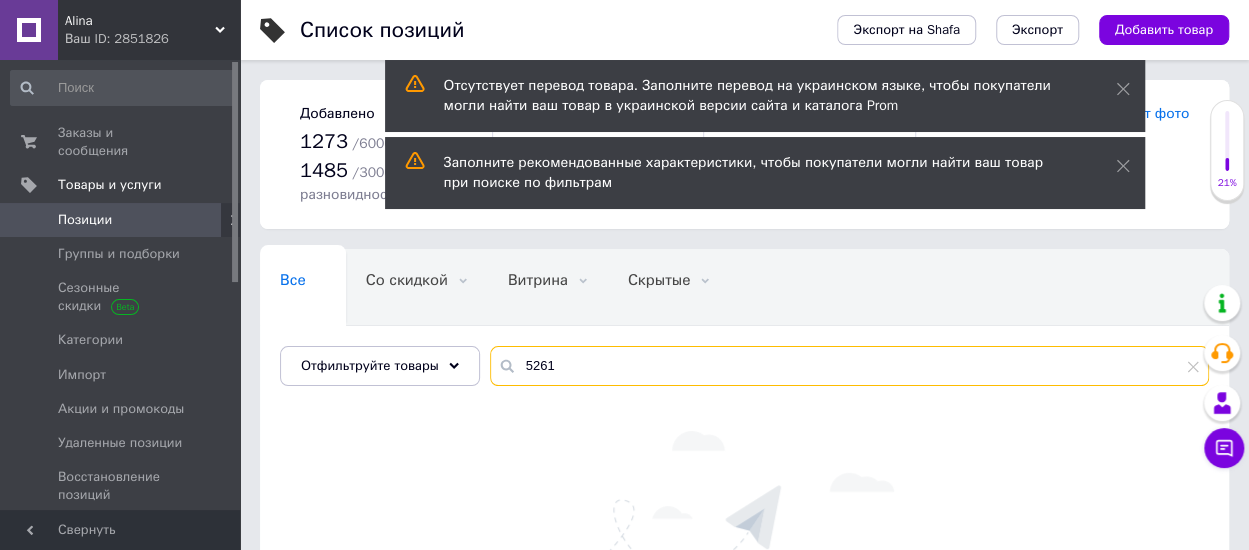 click on "5261" at bounding box center [849, 366] 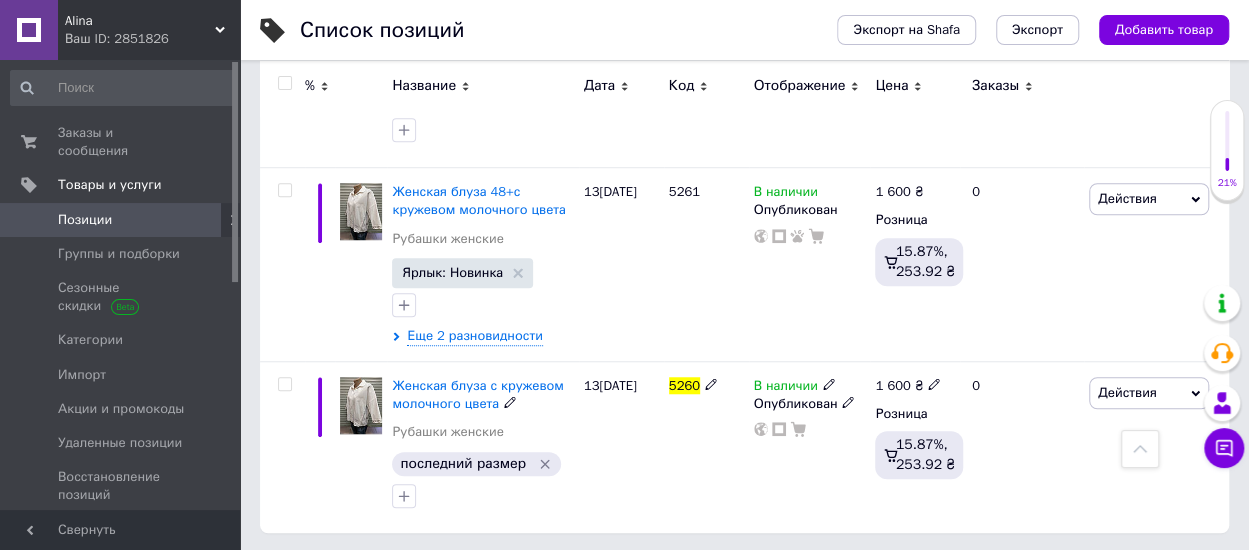 scroll, scrollTop: 449, scrollLeft: 0, axis: vertical 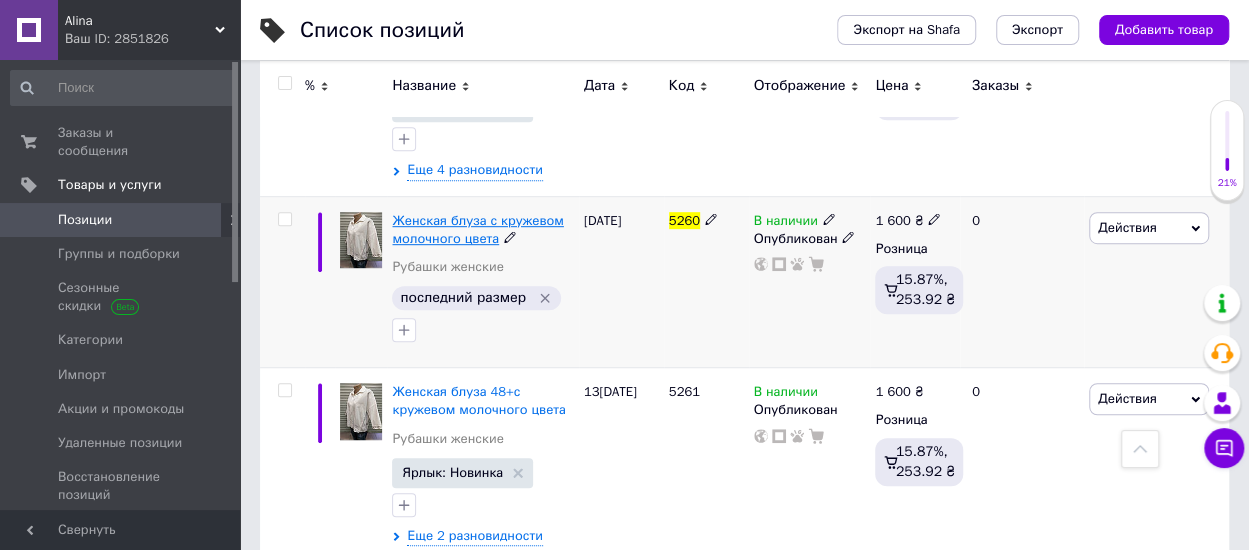 type on "5260" 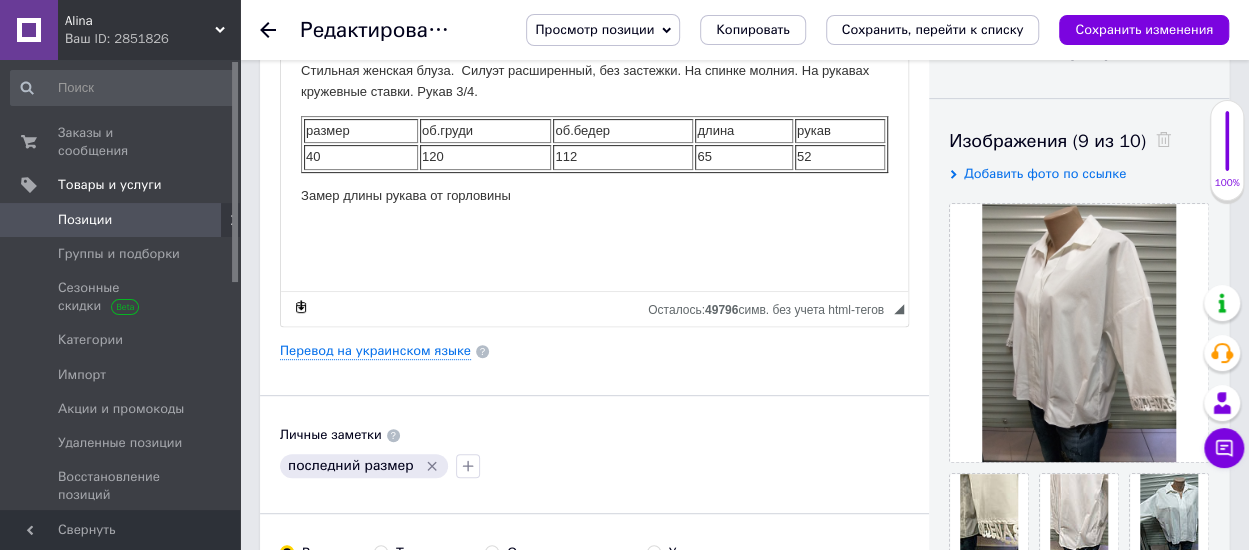 scroll, scrollTop: 300, scrollLeft: 0, axis: vertical 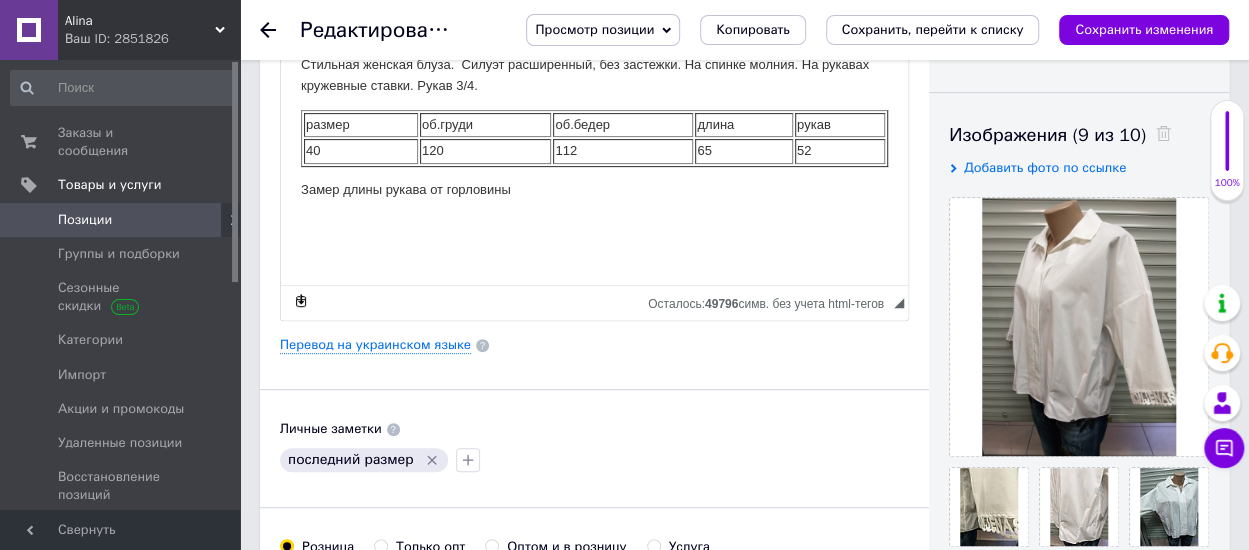 click 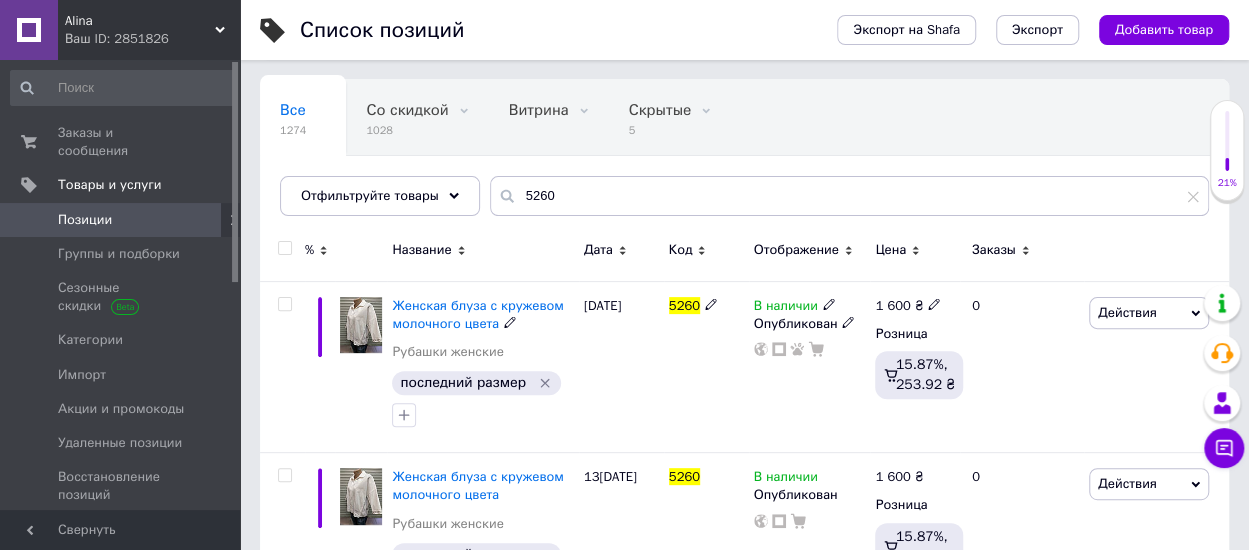 scroll, scrollTop: 262, scrollLeft: 0, axis: vertical 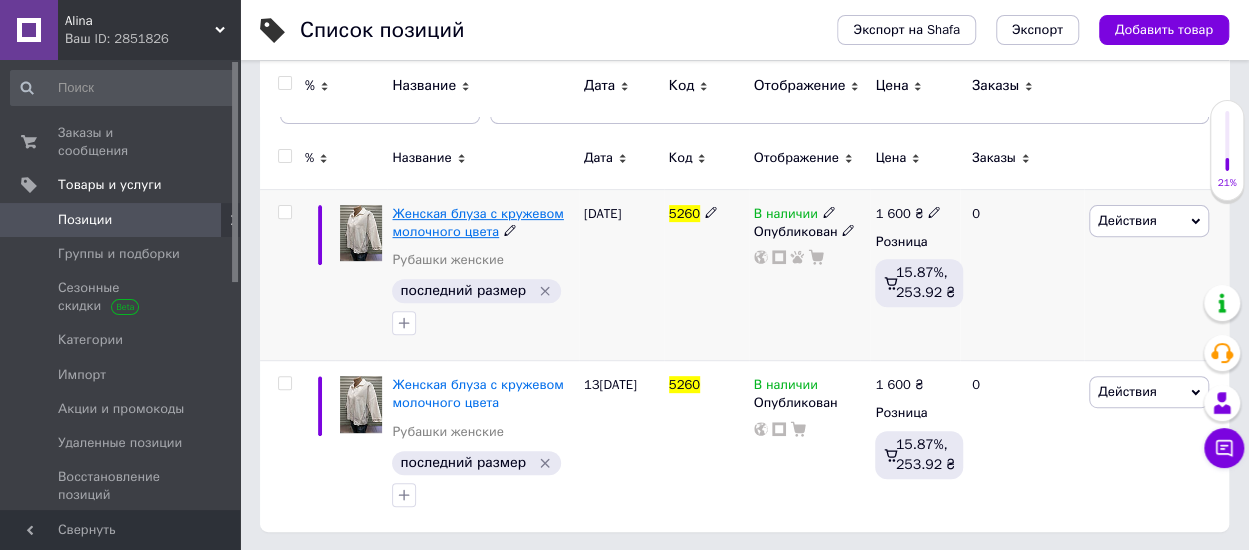click on "Женская блуза с кружевом молочного цвета" at bounding box center (477, 222) 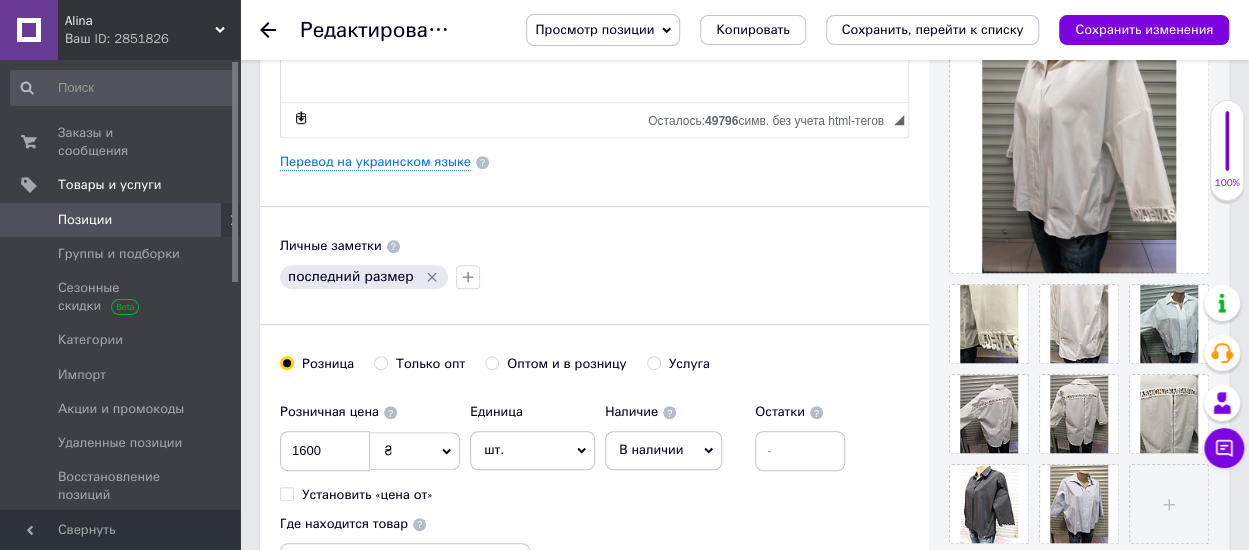 scroll, scrollTop: 500, scrollLeft: 0, axis: vertical 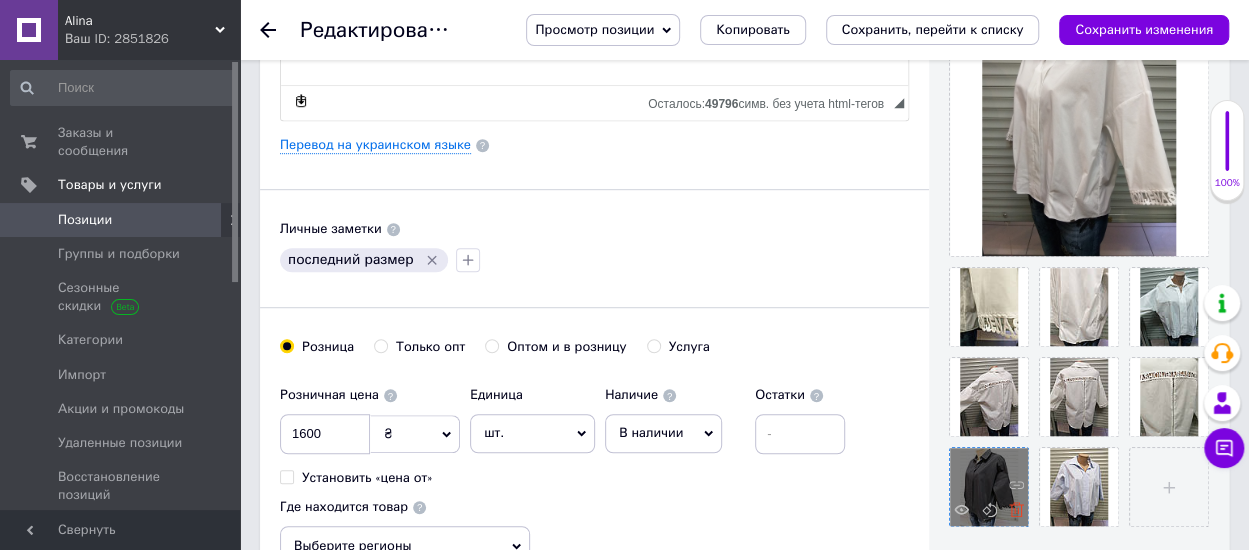 click 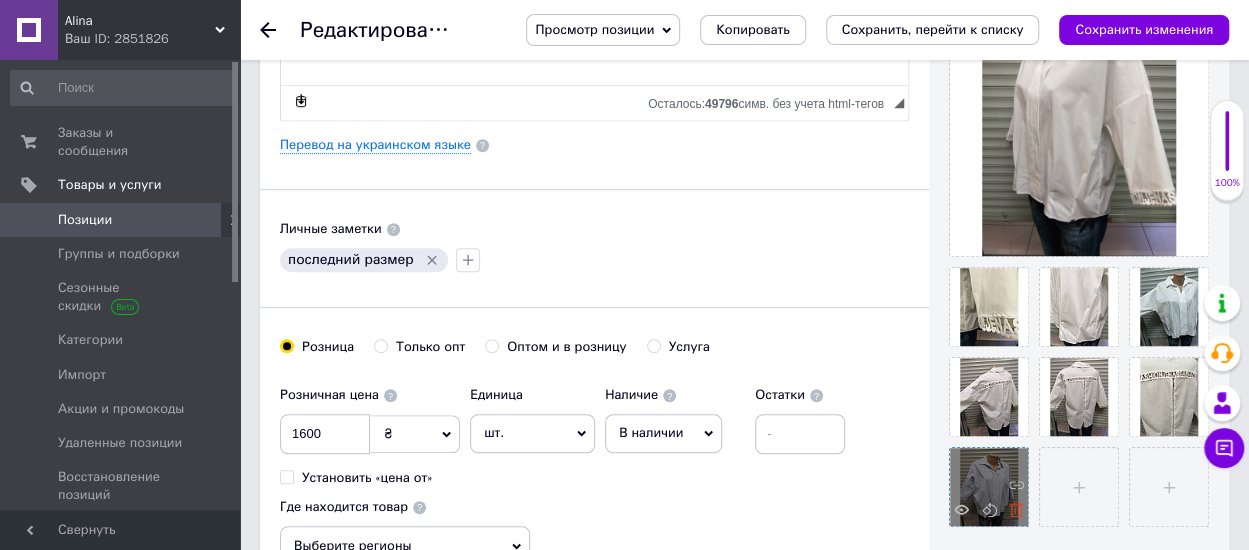 click 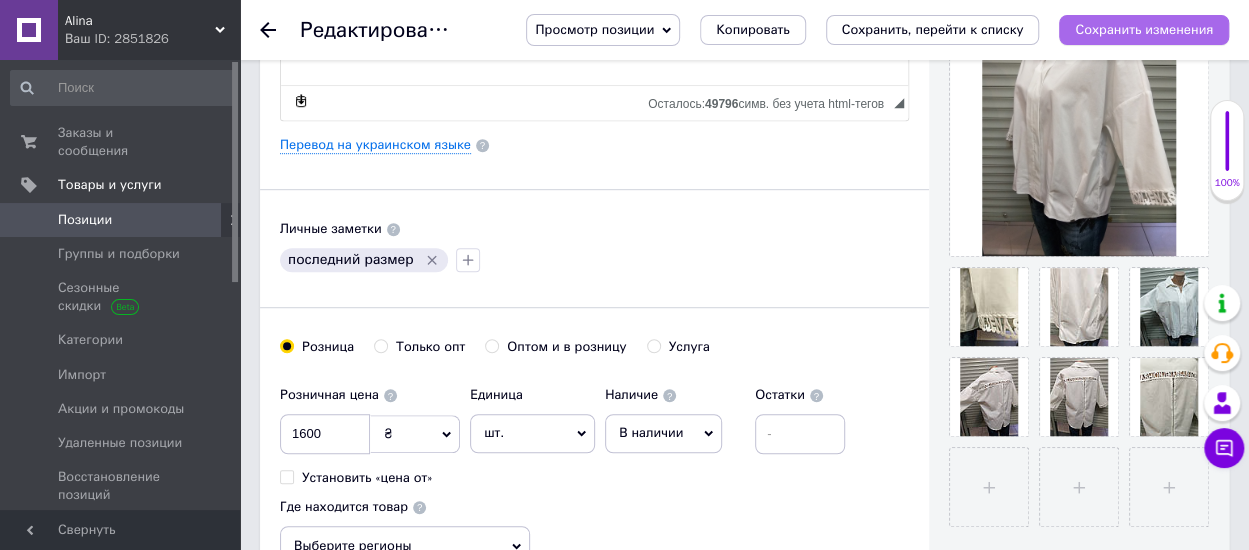 click on "Сохранить изменения" at bounding box center [1144, 29] 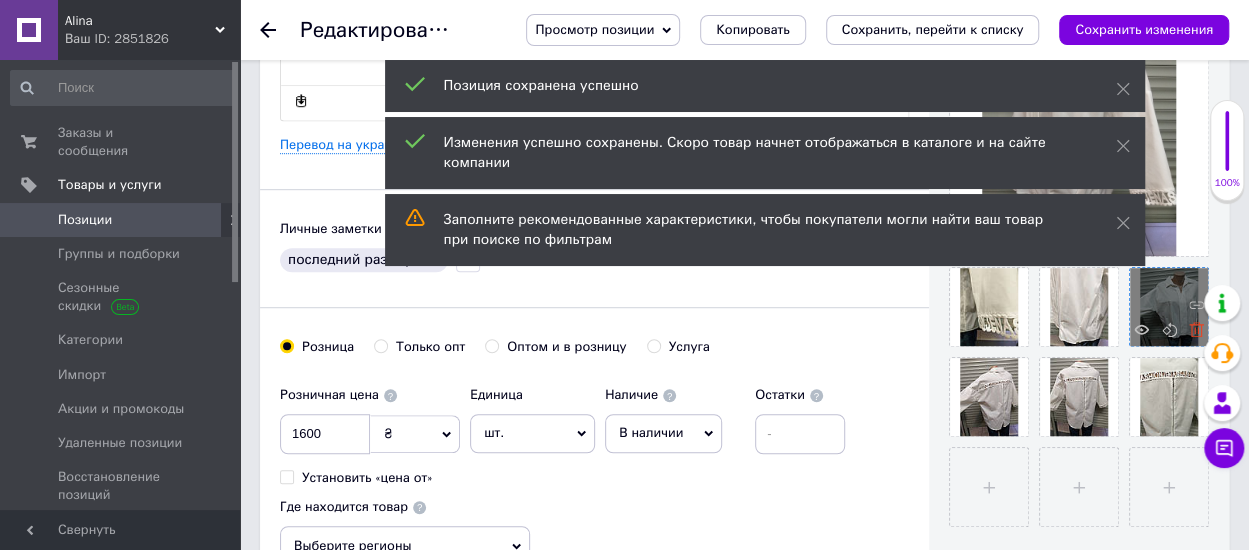click 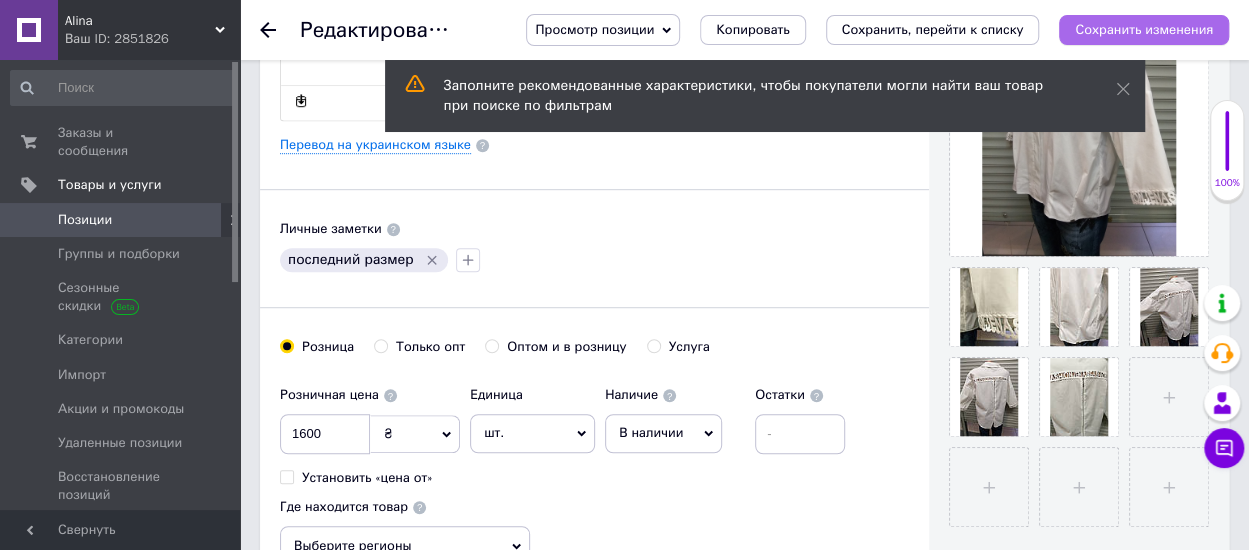 click on "Сохранить изменения" at bounding box center (1144, 29) 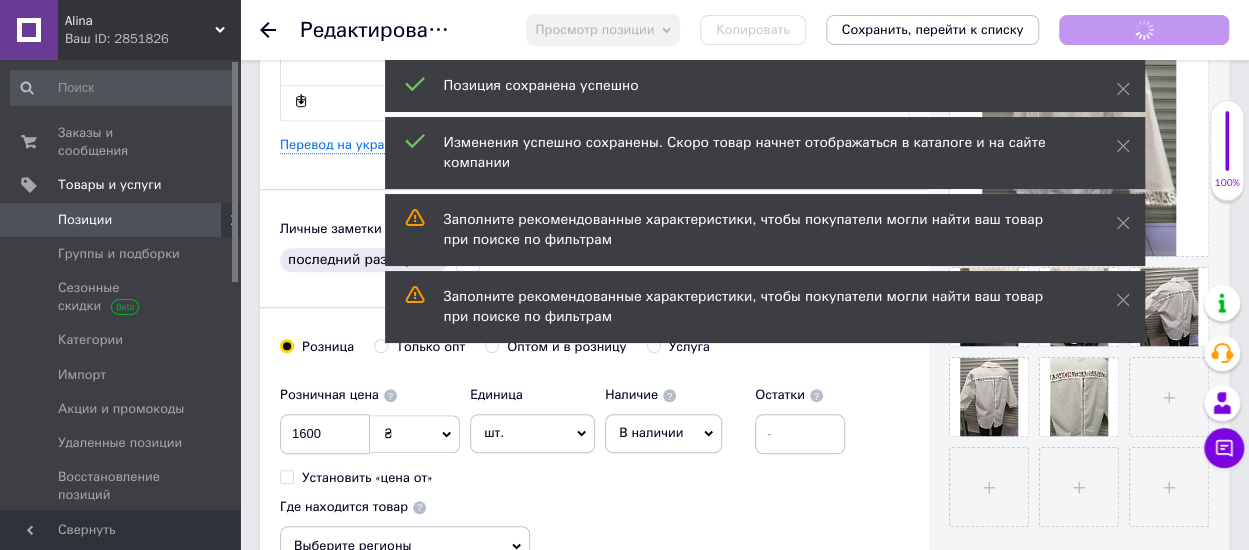 click 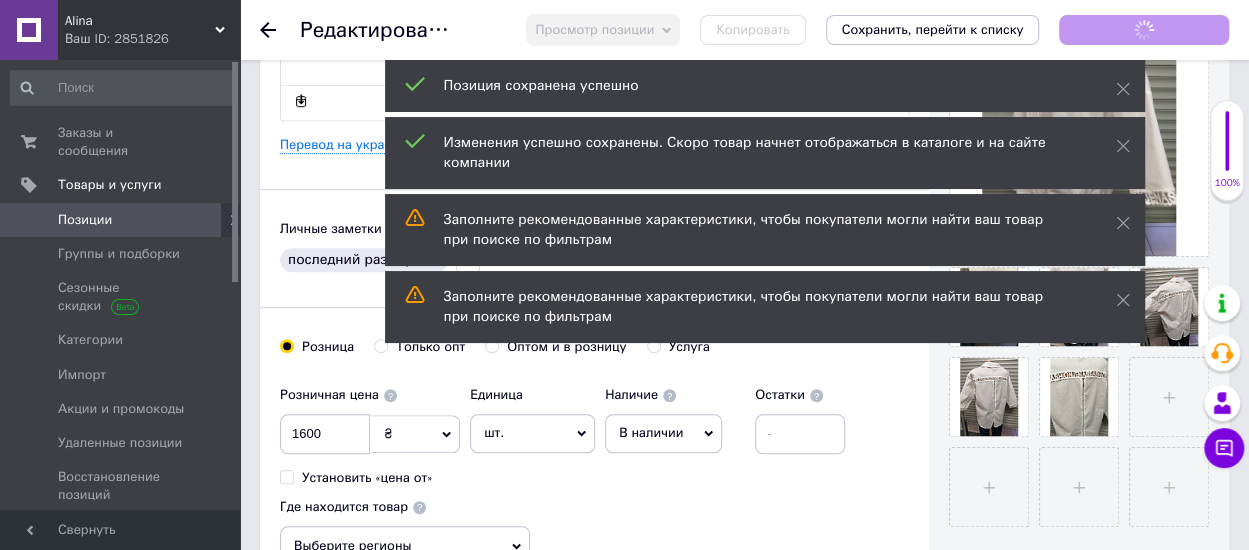 scroll, scrollTop: 0, scrollLeft: 0, axis: both 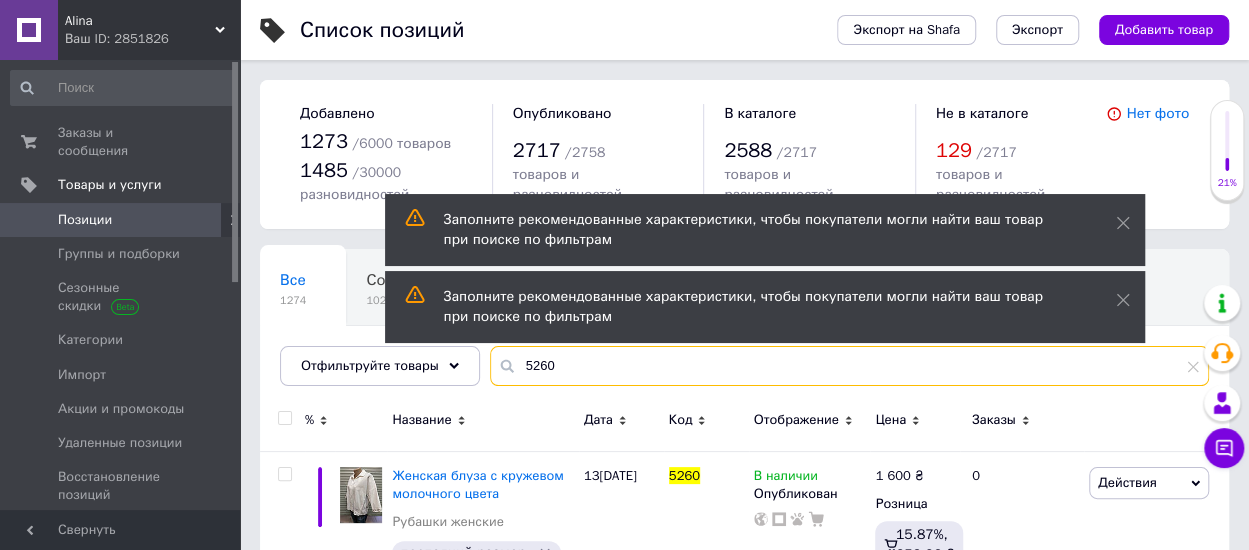 click on "5260" at bounding box center [849, 366] 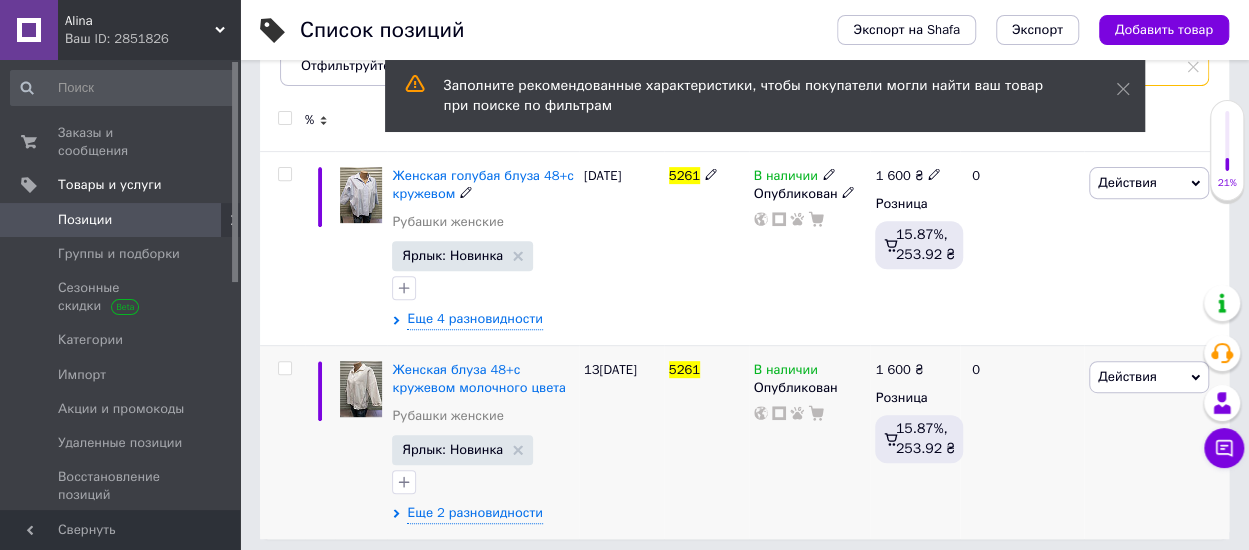scroll, scrollTop: 306, scrollLeft: 0, axis: vertical 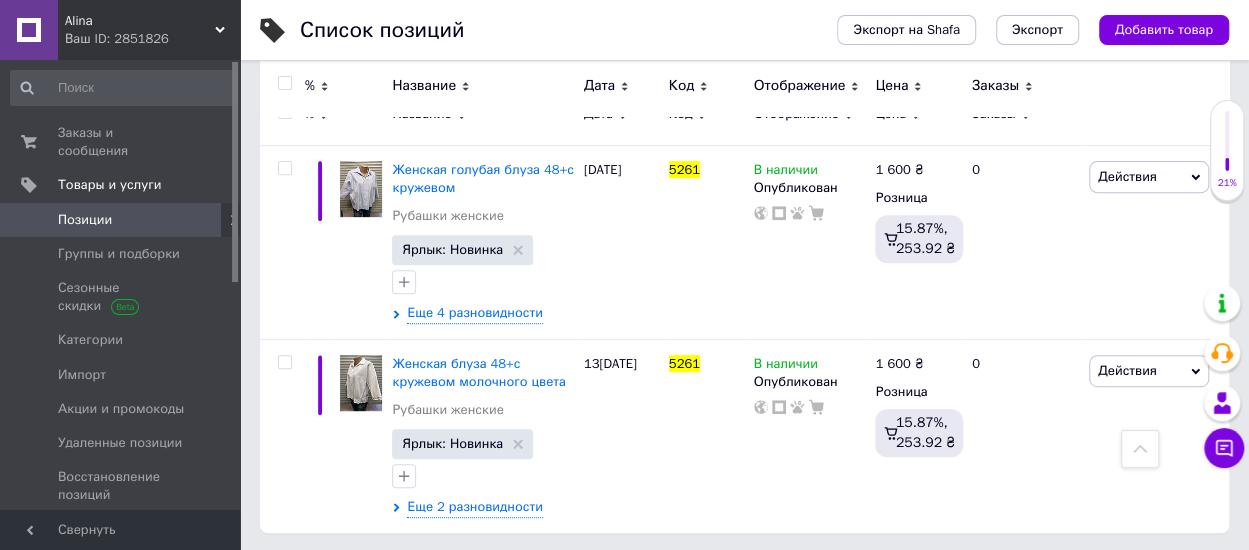 type on "5261" 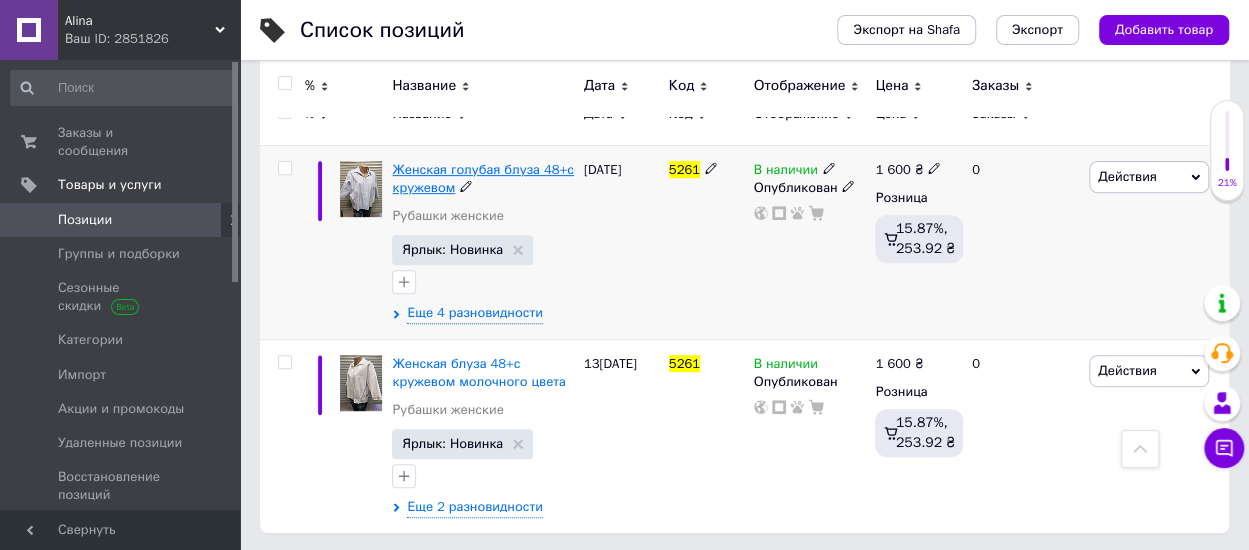 click on "Женская голубая блуза 48+с кружевом" at bounding box center [482, 178] 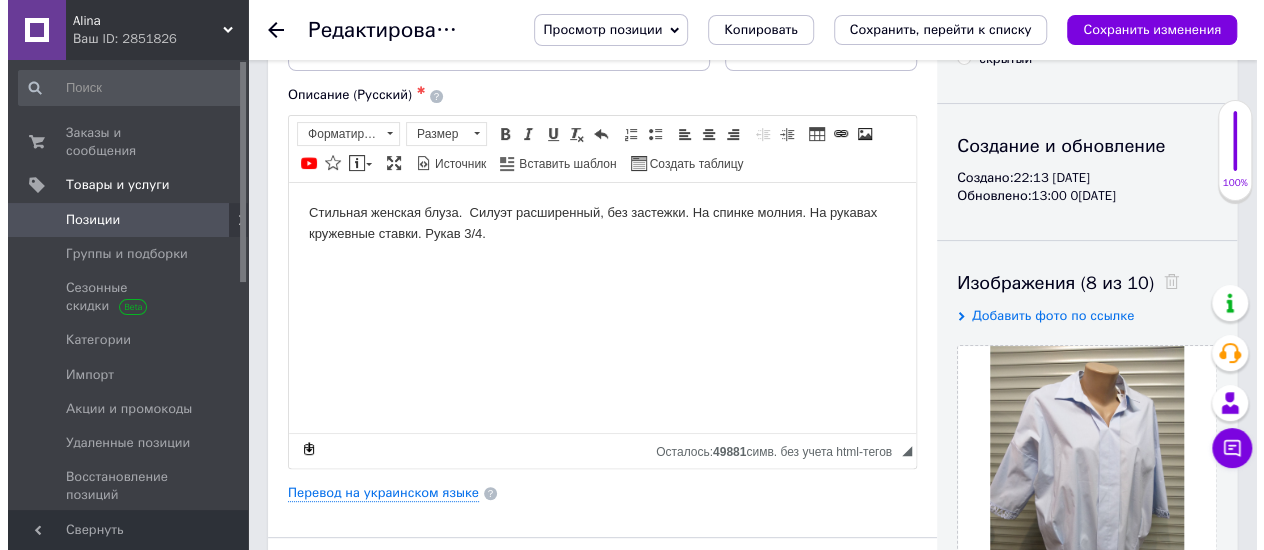 scroll, scrollTop: 200, scrollLeft: 0, axis: vertical 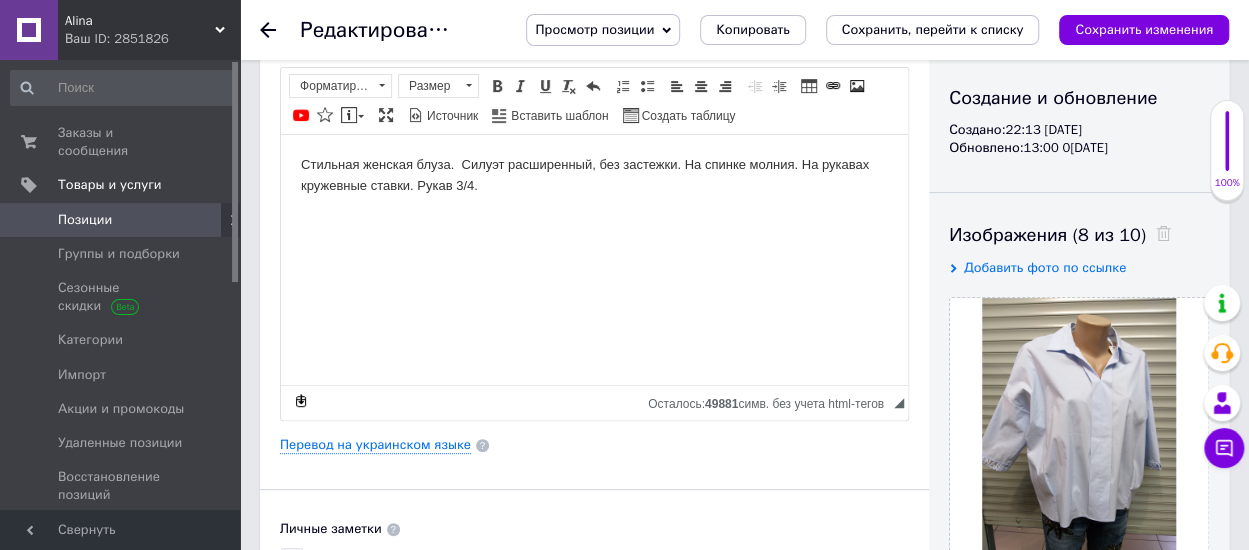 click on "Стильная женская блуза.  Силуэт расширенный, без застежки. На спинке молния. На рукавах кружевные ставки. Рукав 3/4." at bounding box center [594, 191] 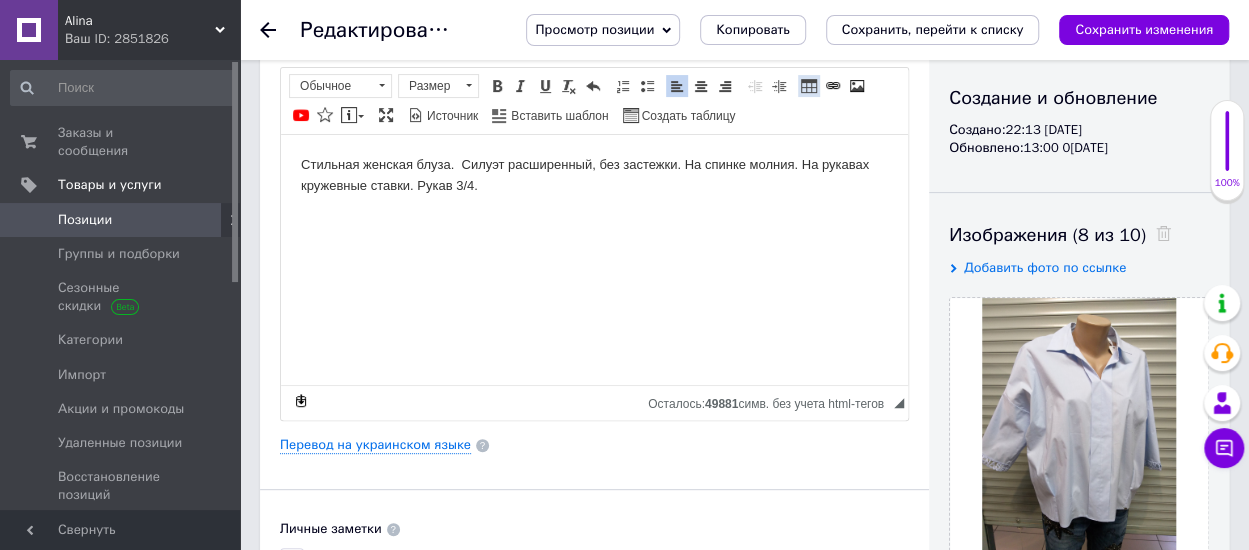 click at bounding box center [809, 86] 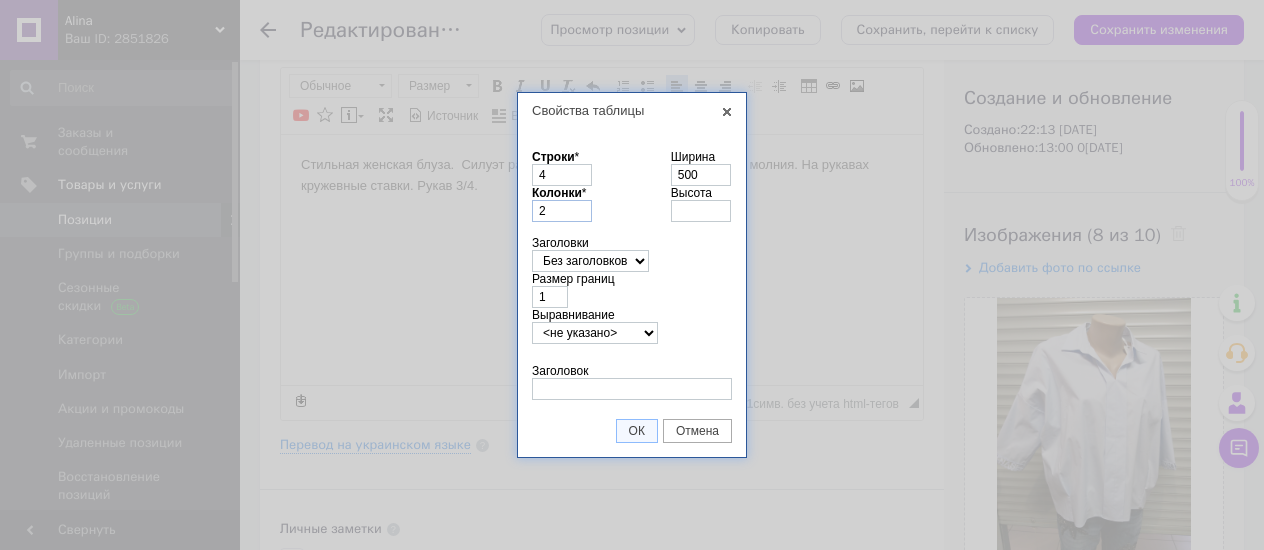 type on "4" 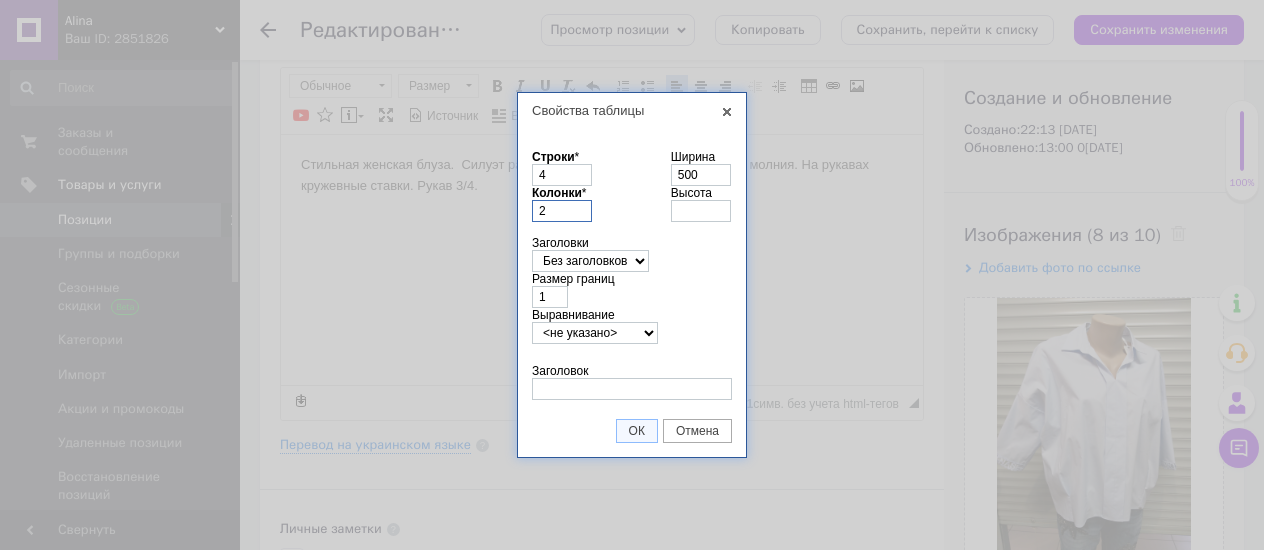 click on "2" at bounding box center (562, 211) 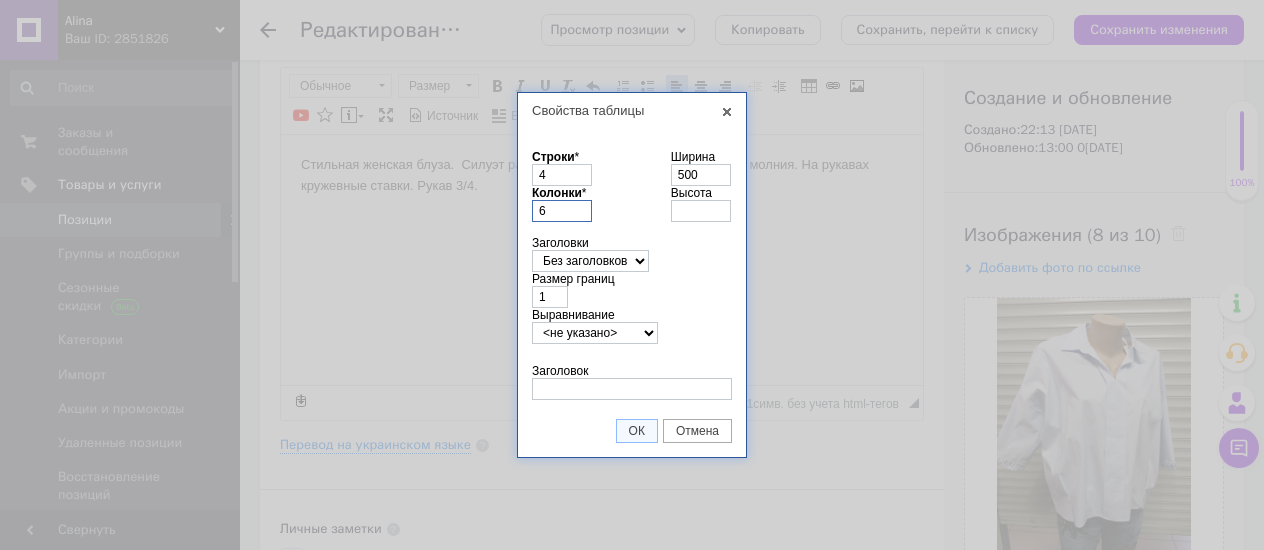 type on "6" 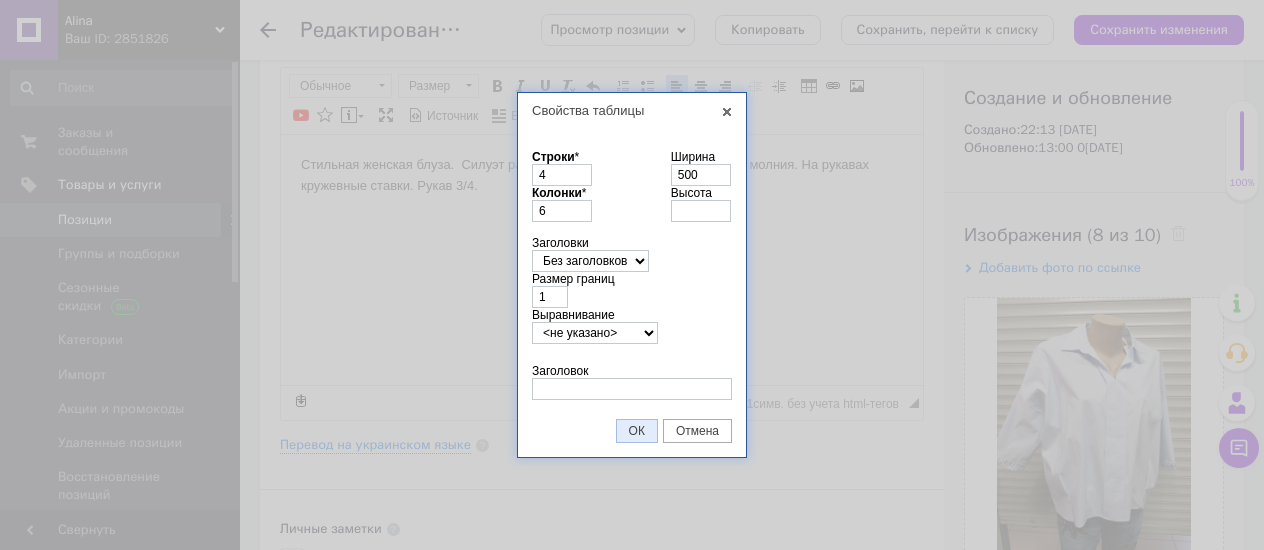 click on "ОК" at bounding box center (637, 431) 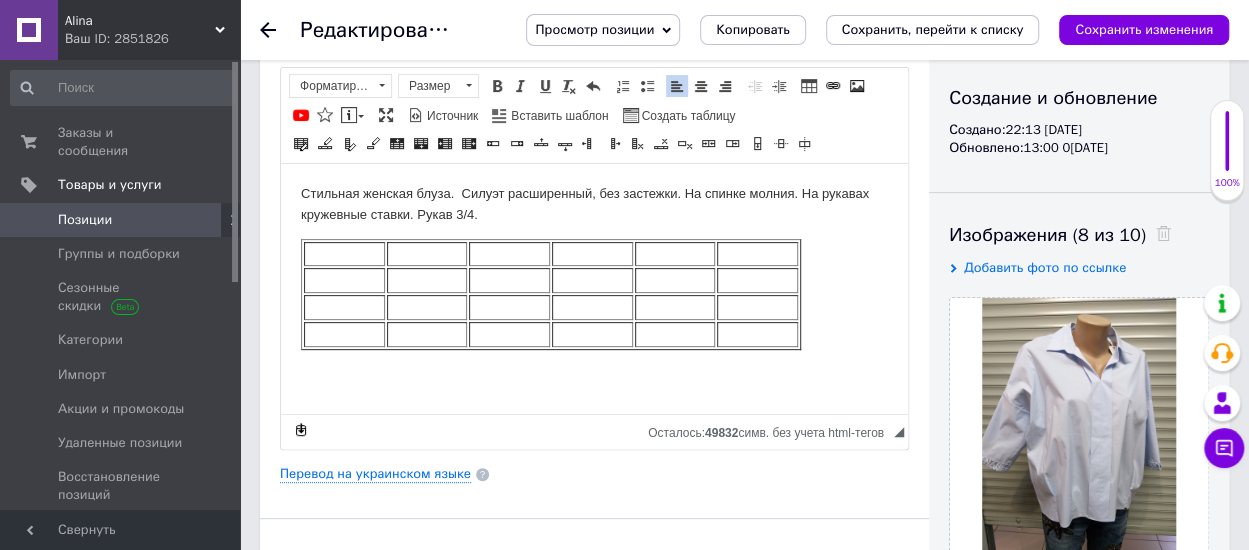 click at bounding box center [344, 253] 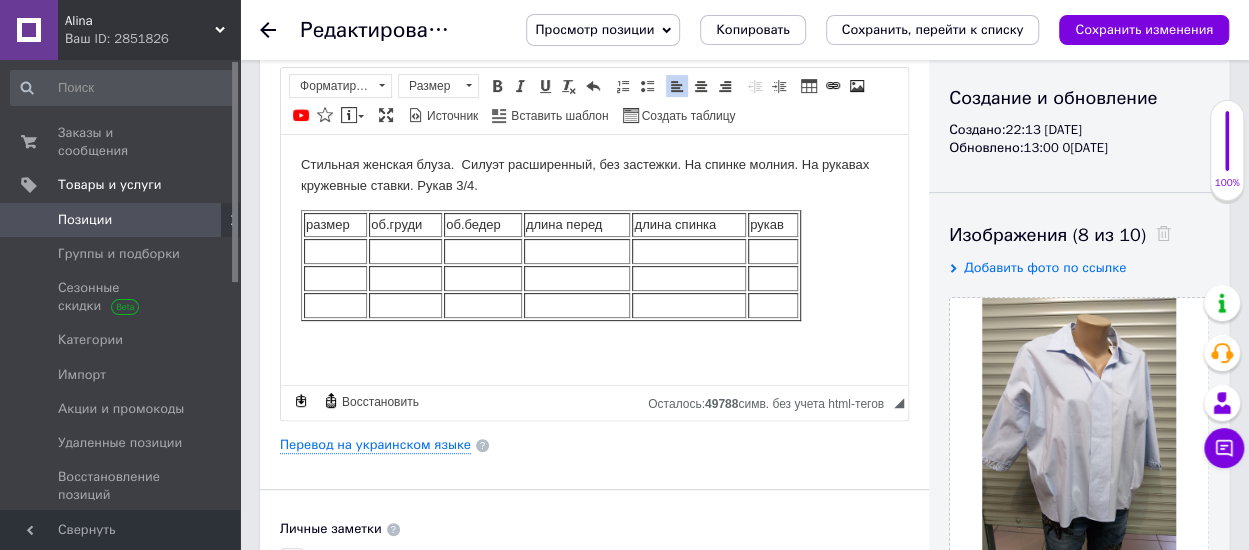 click on "Стильная женская блуза.  Силуэт расширенный, без застежки. На спинке молния. На рукавах кружевные ставки. Рукав 3/4. размер об.груди об.бедер длина перед длина спинка рукав" at bounding box center [594, 254] 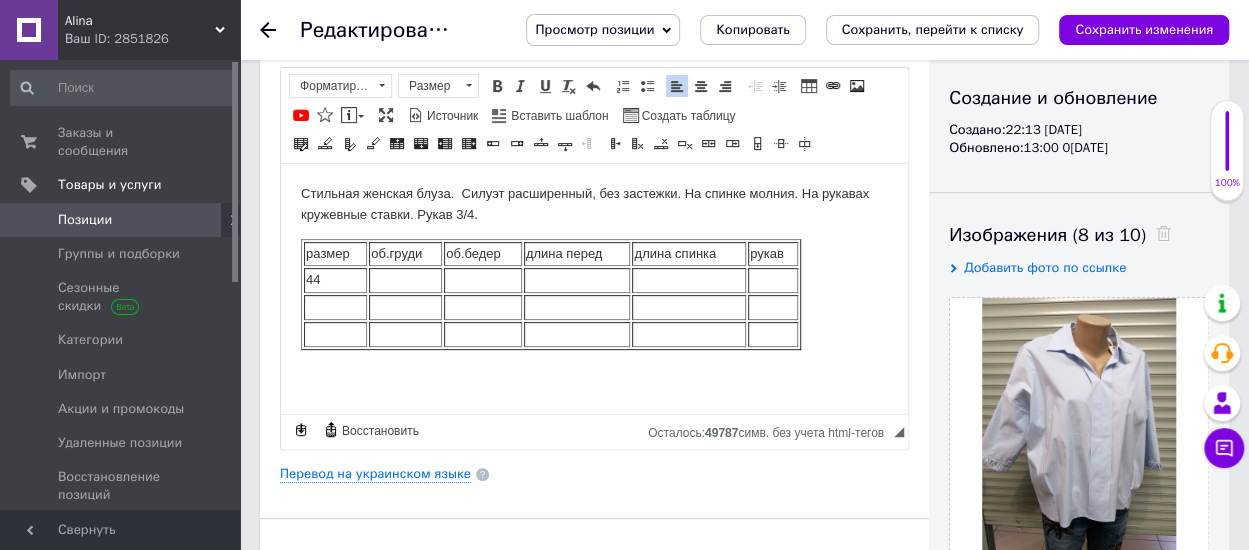 click at bounding box center [335, 306] 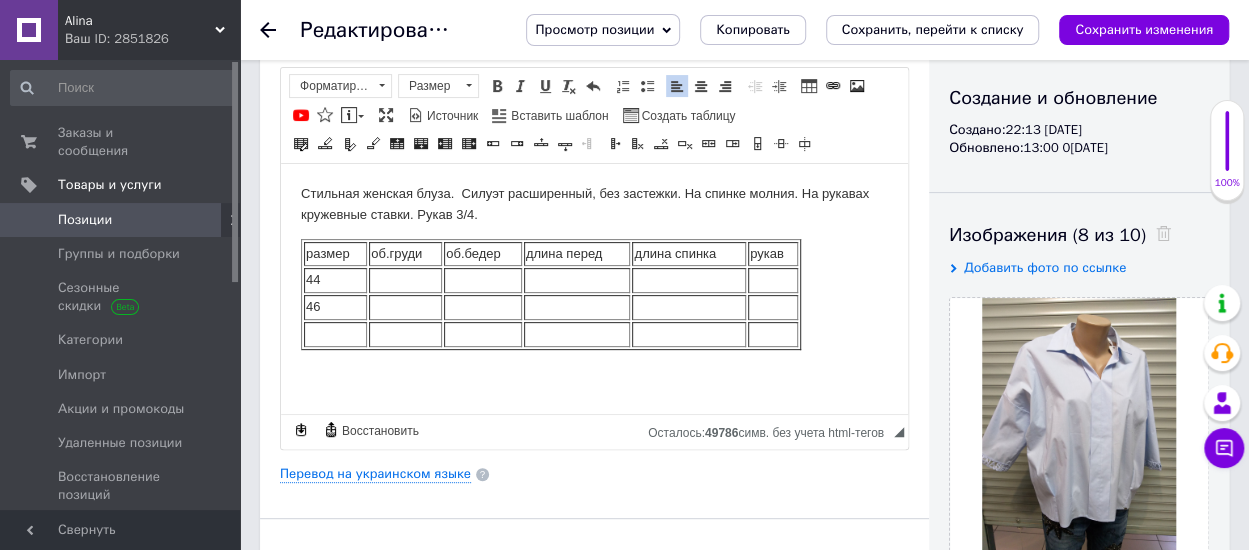 click at bounding box center [335, 333] 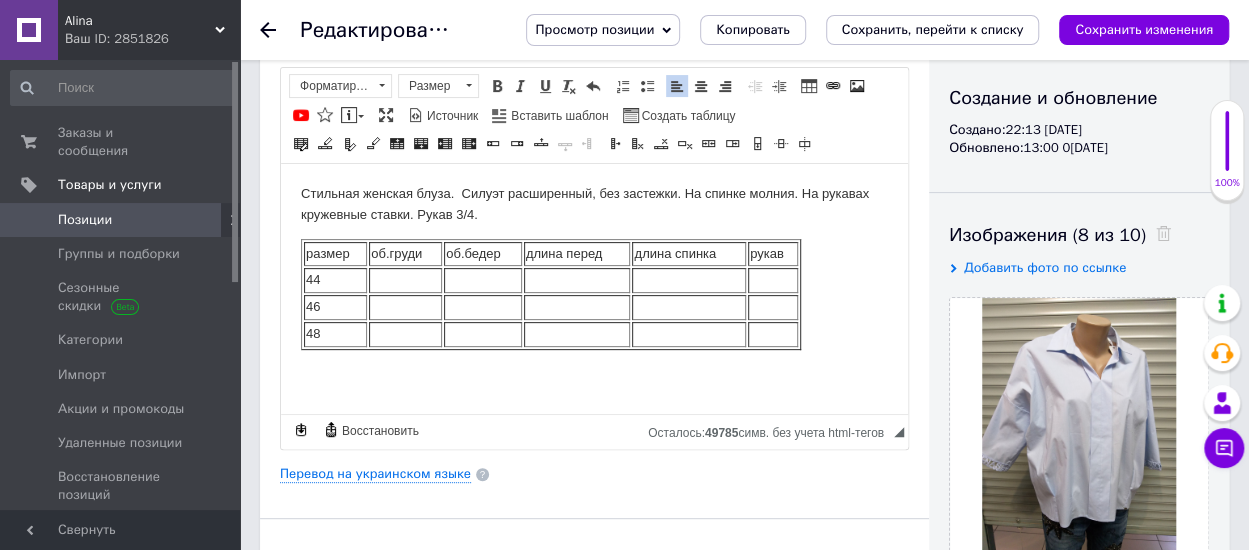click at bounding box center [594, 372] 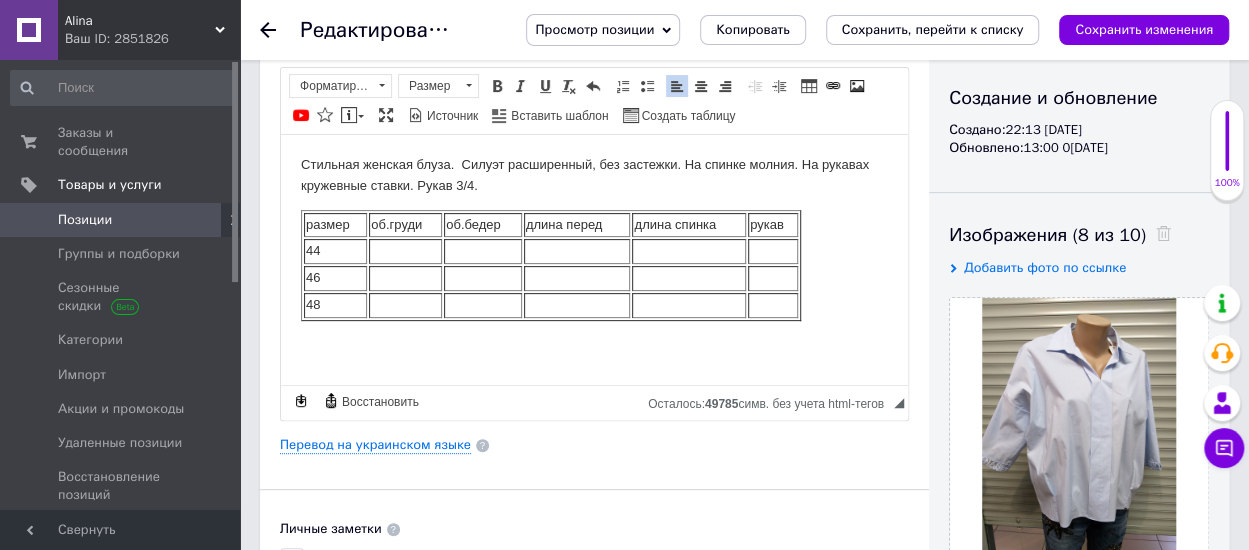 click at bounding box center (405, 250) 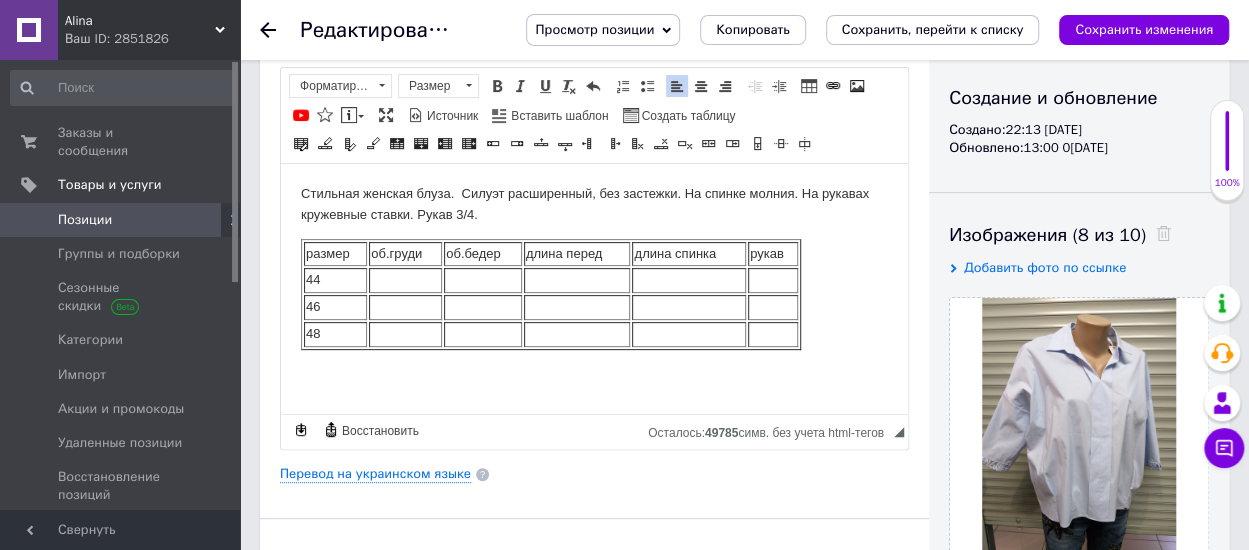 click at bounding box center (405, 279) 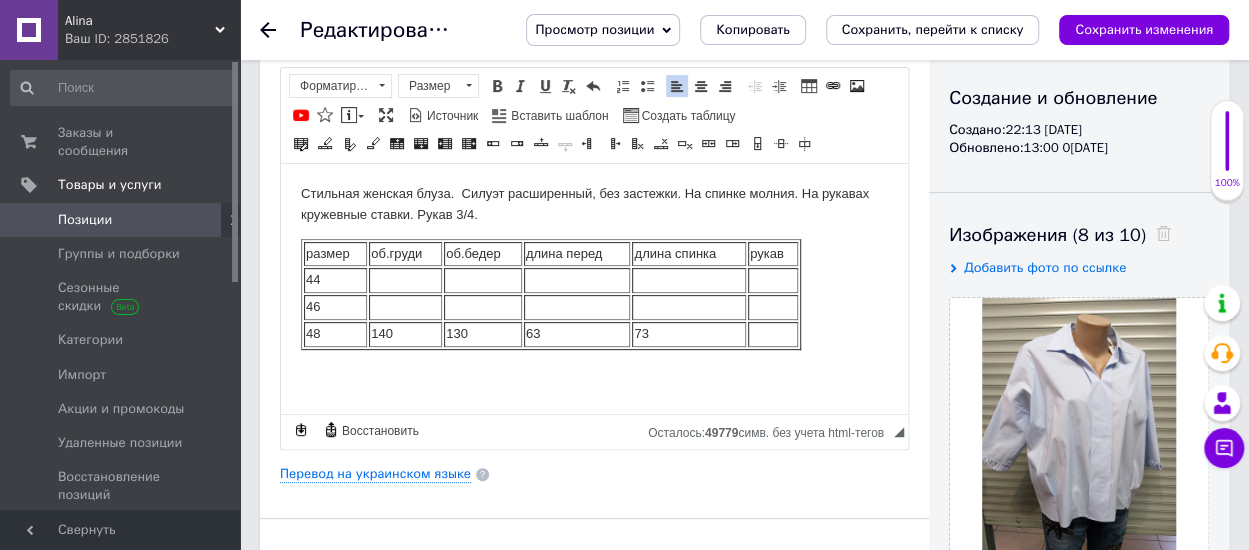 click at bounding box center (773, 333) 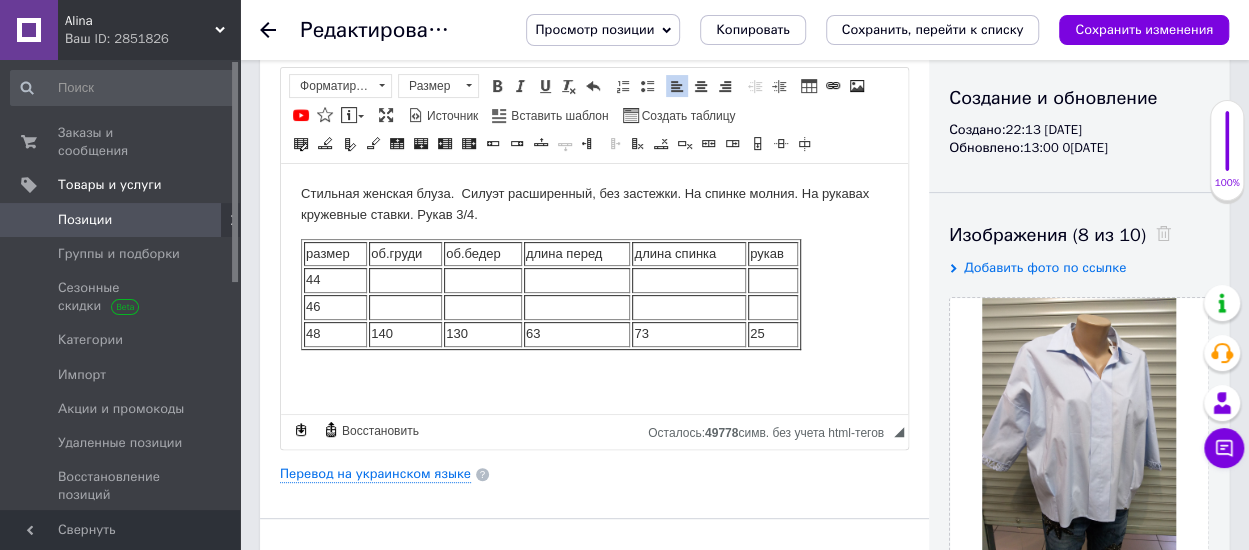 click at bounding box center [405, 306] 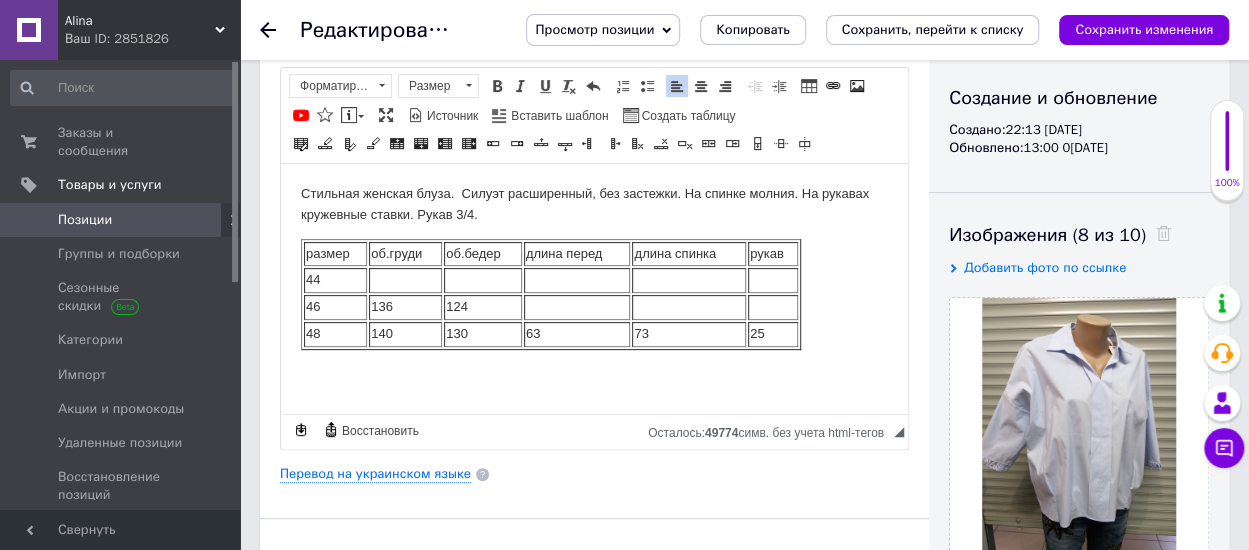 click at bounding box center (577, 306) 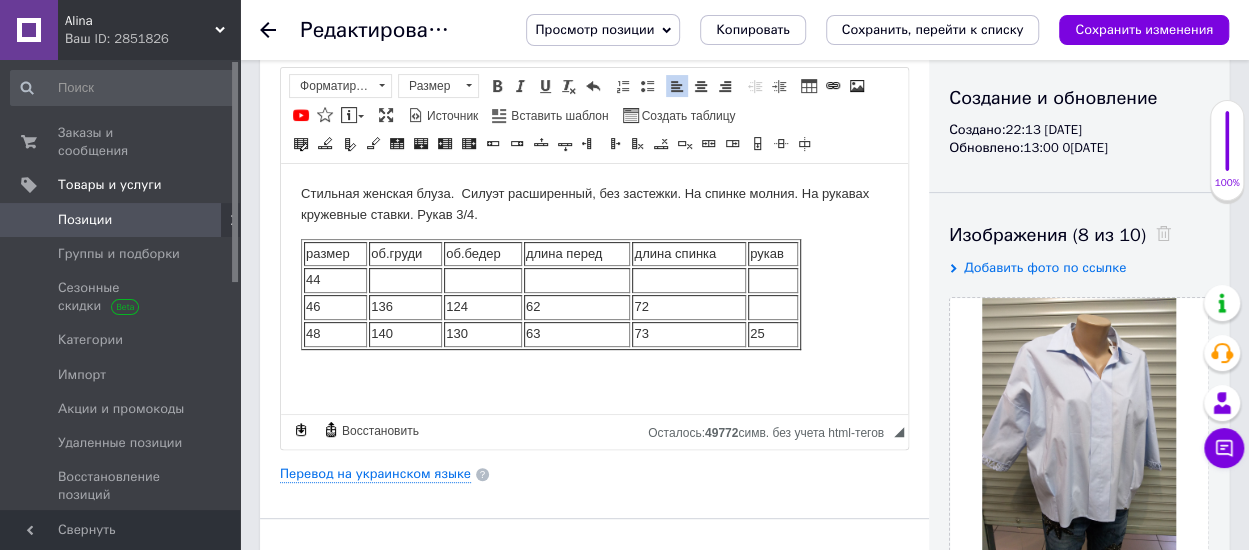 click at bounding box center [773, 306] 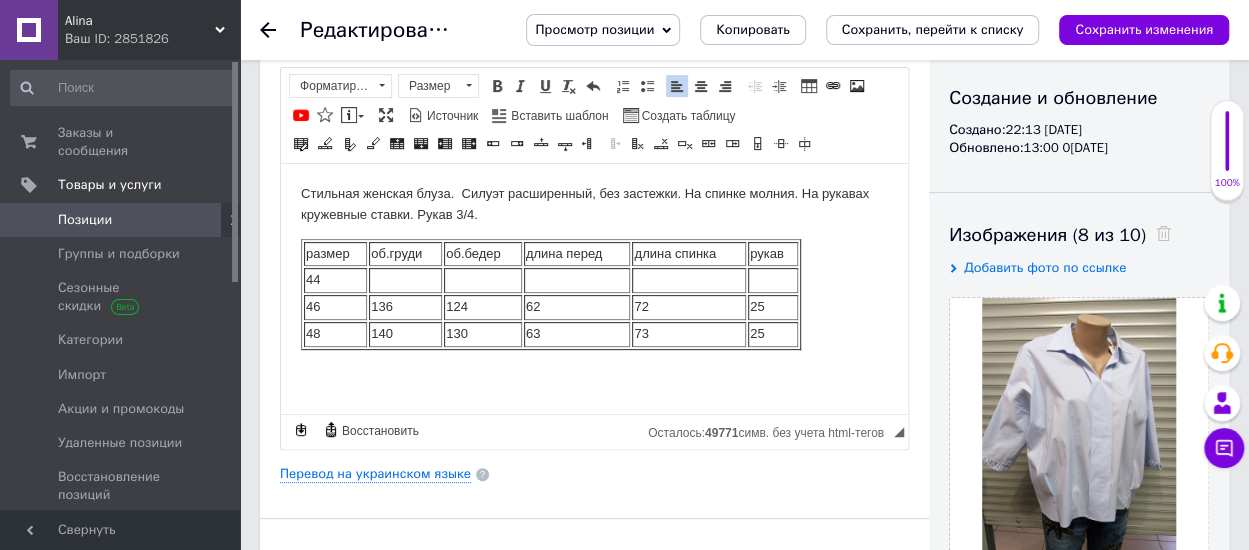 click at bounding box center (405, 279) 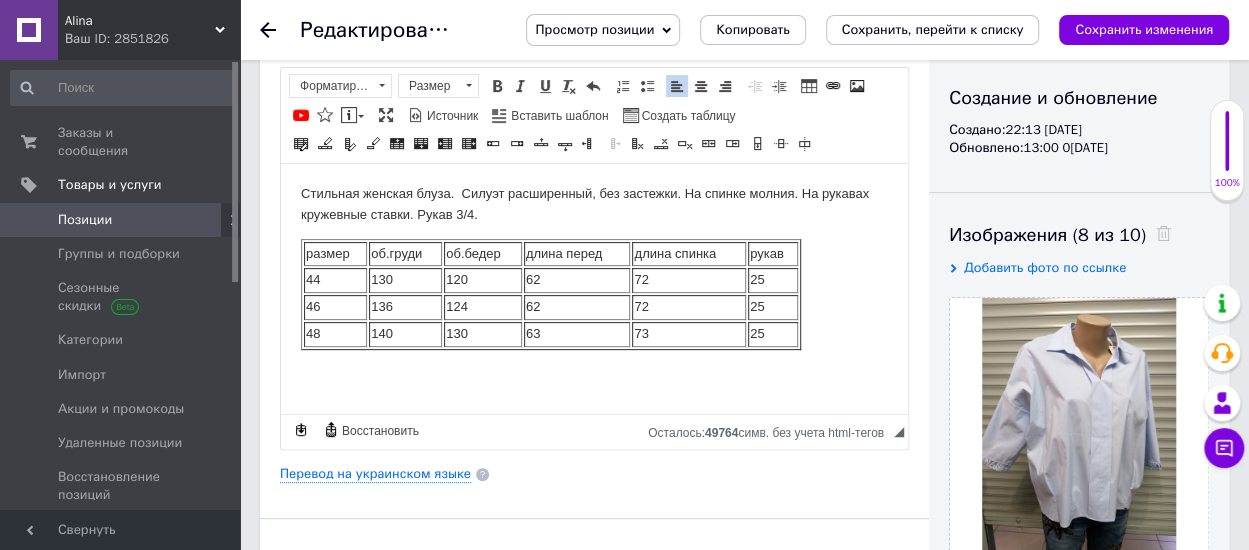 drag, startPoint x: 473, startPoint y: 391, endPoint x: 781, endPoint y: 544, distance: 343.90842 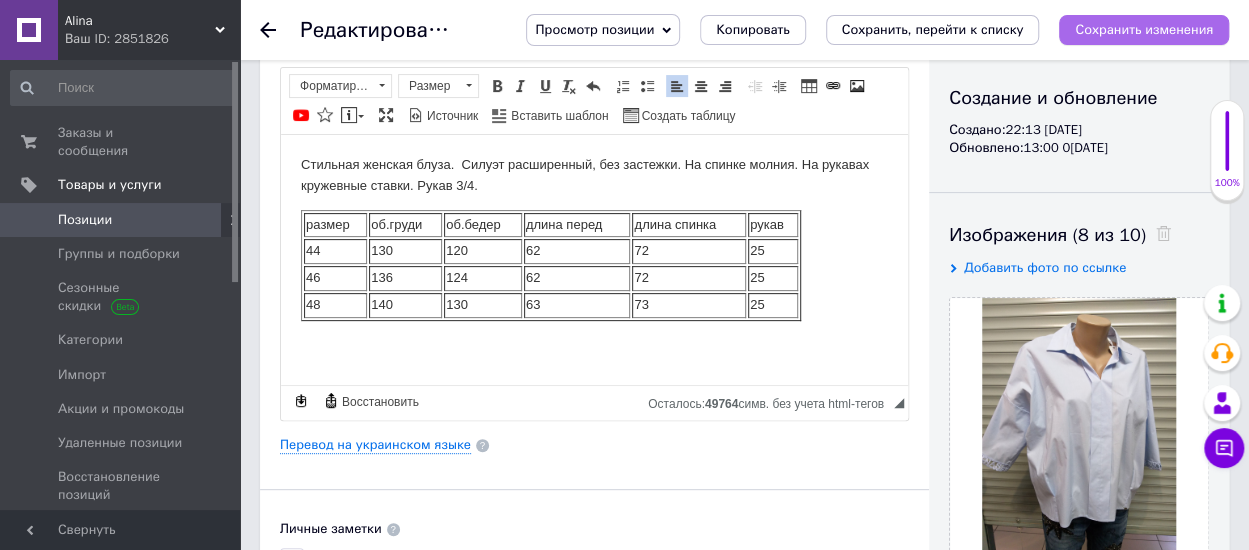 click on "Сохранить изменения" at bounding box center (1144, 29) 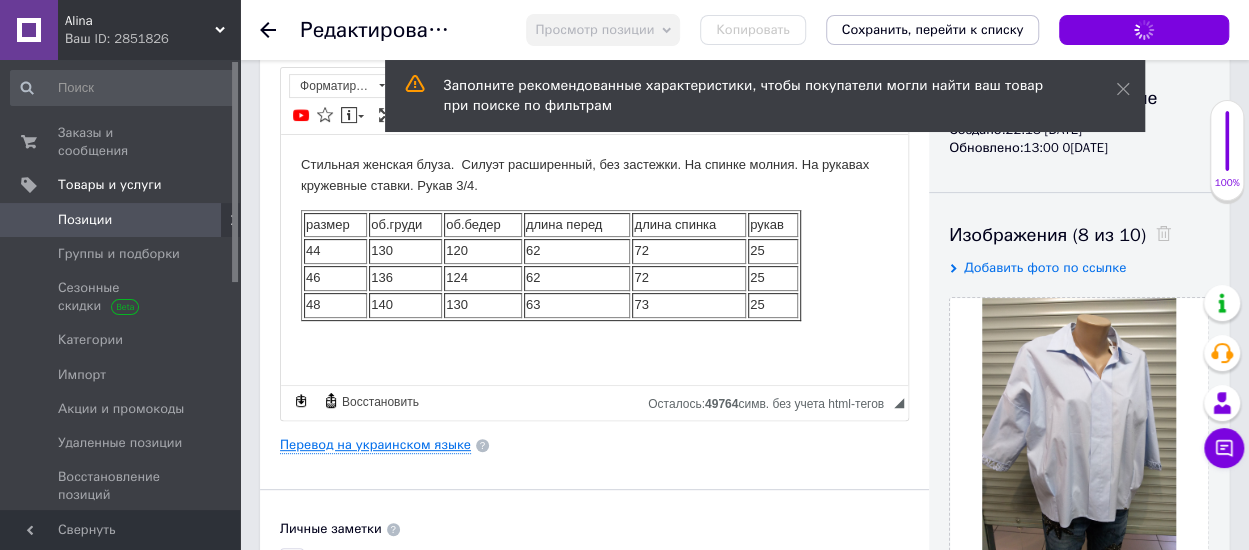 click on "Перевод на украинском языке" at bounding box center [375, 445] 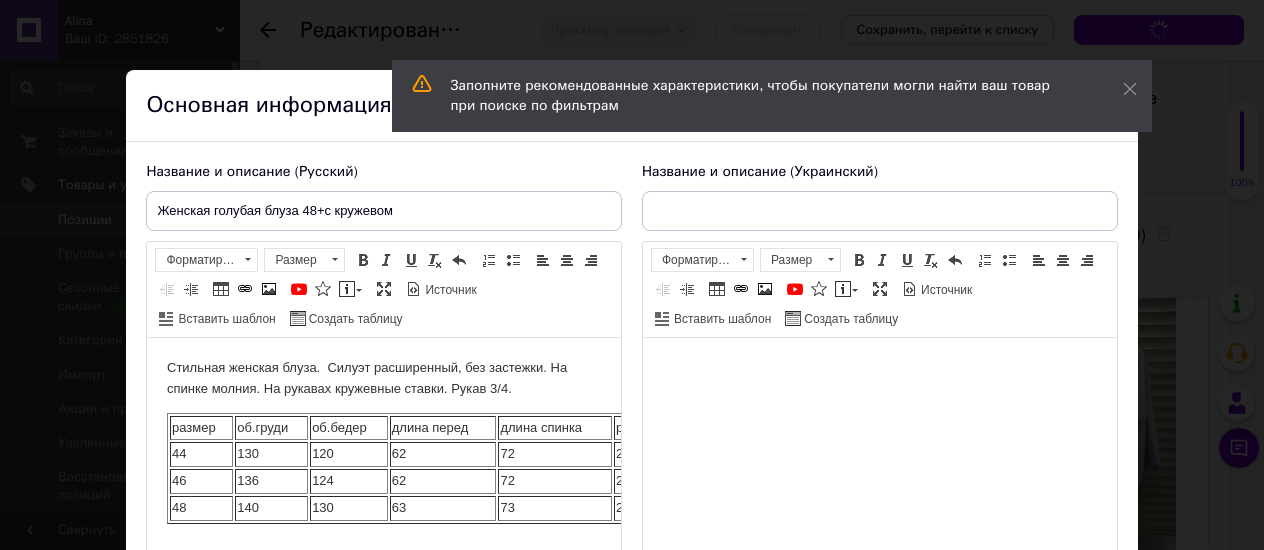 scroll, scrollTop: 0, scrollLeft: 0, axis: both 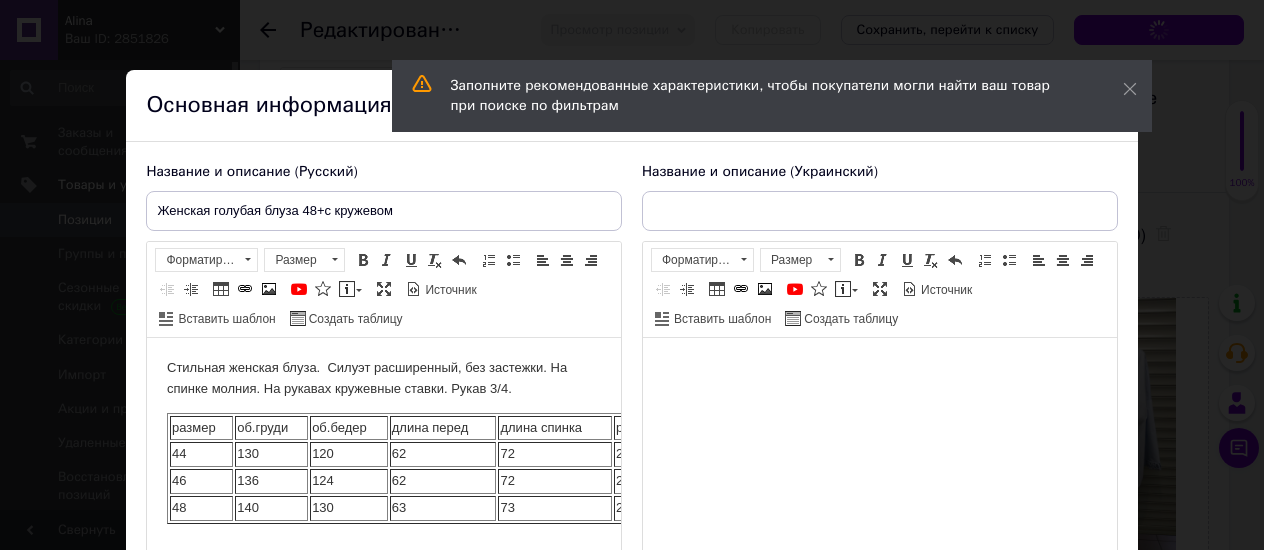 type on "Жіноча блуза 48+ з мереживом" 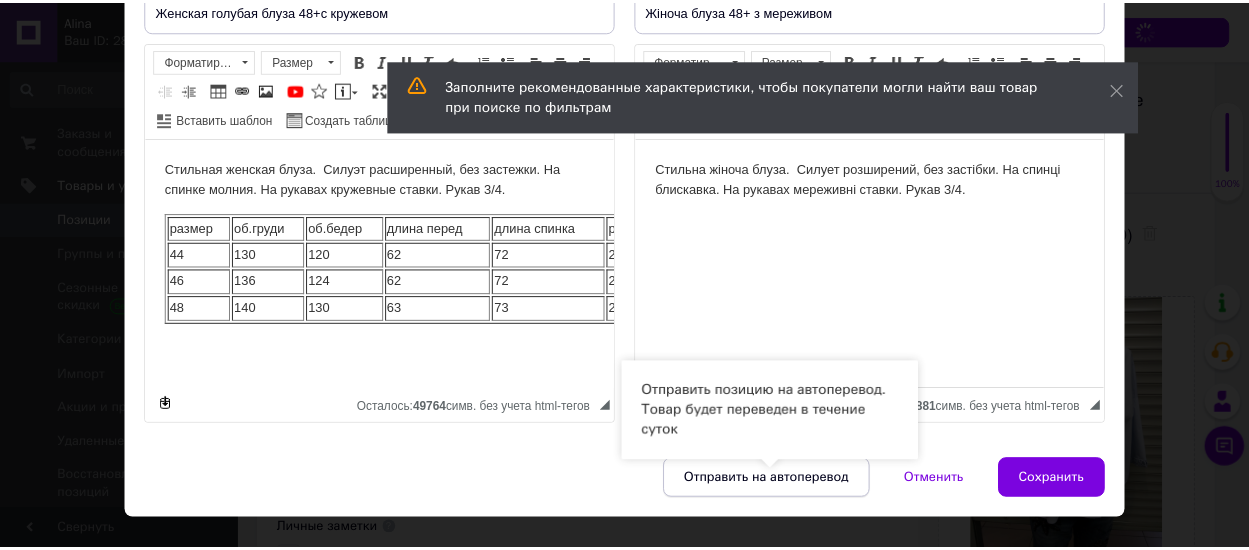 scroll, scrollTop: 200, scrollLeft: 0, axis: vertical 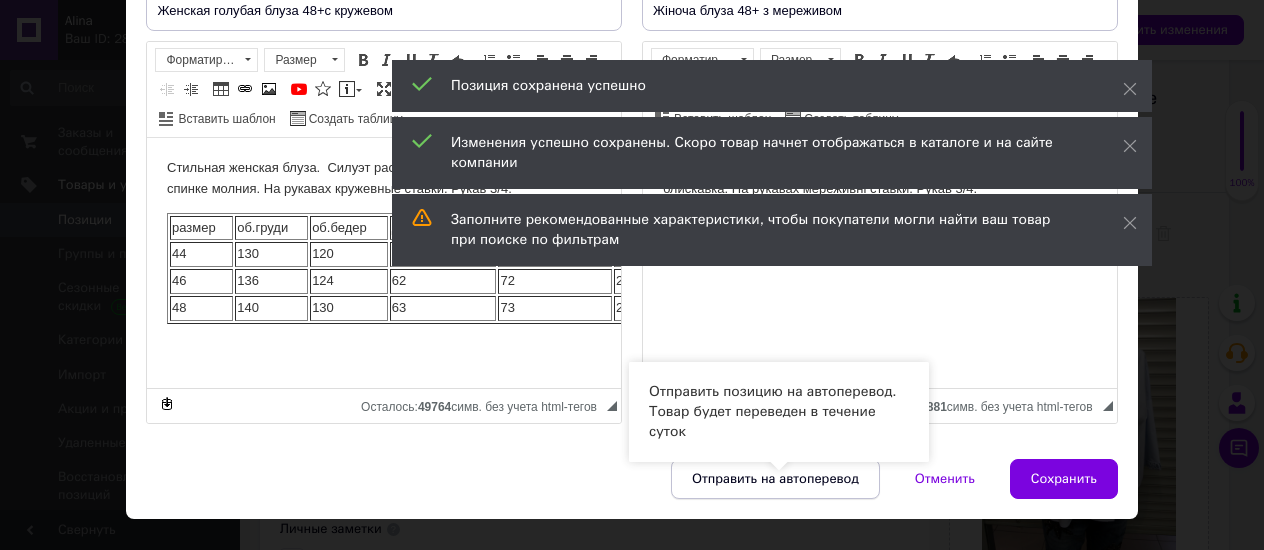 click on "Отправить на автоперевод" at bounding box center [775, 479] 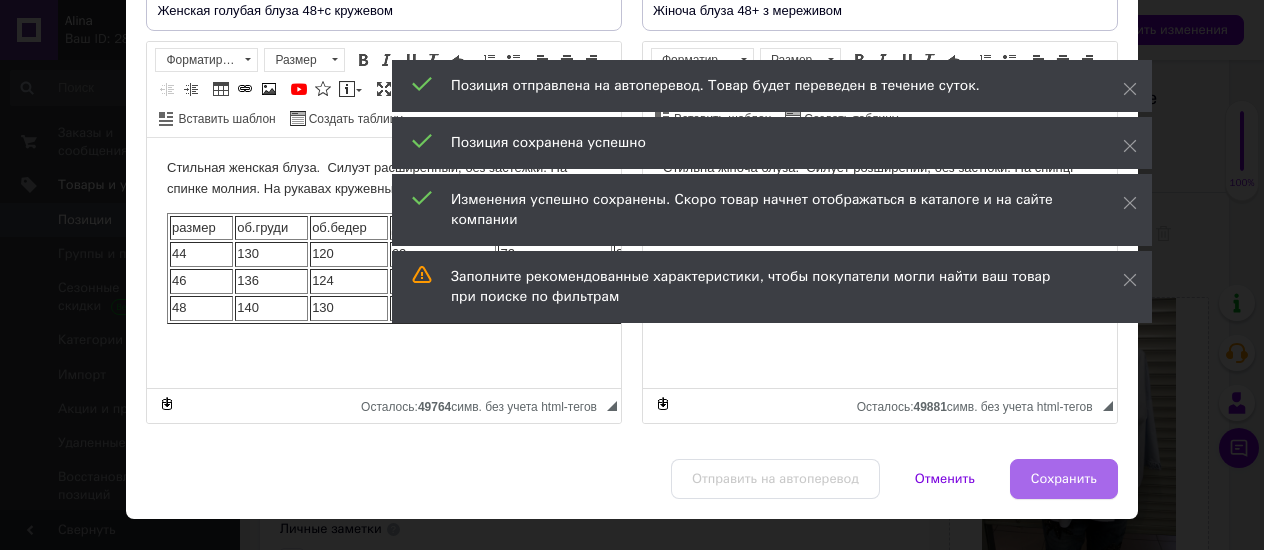 click on "Сохранить" at bounding box center [1064, 479] 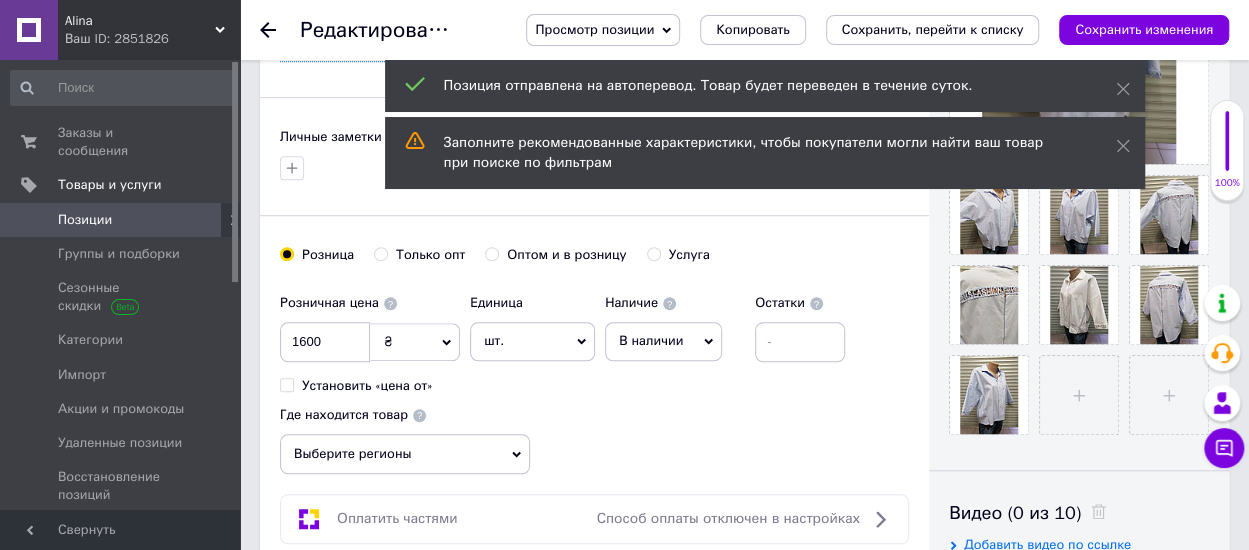 scroll, scrollTop: 700, scrollLeft: 0, axis: vertical 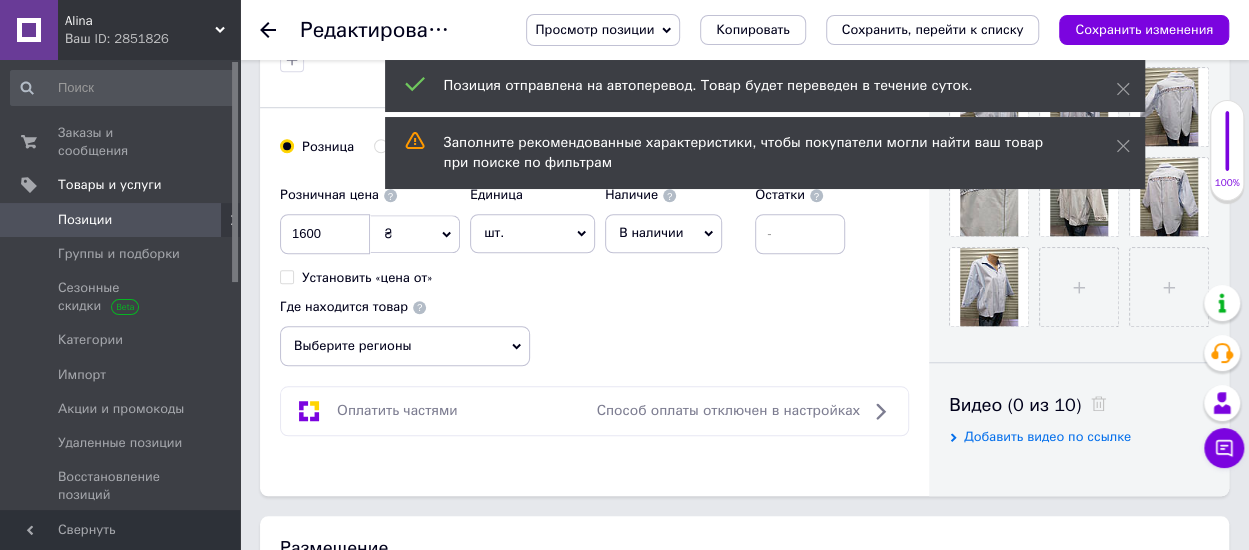 click 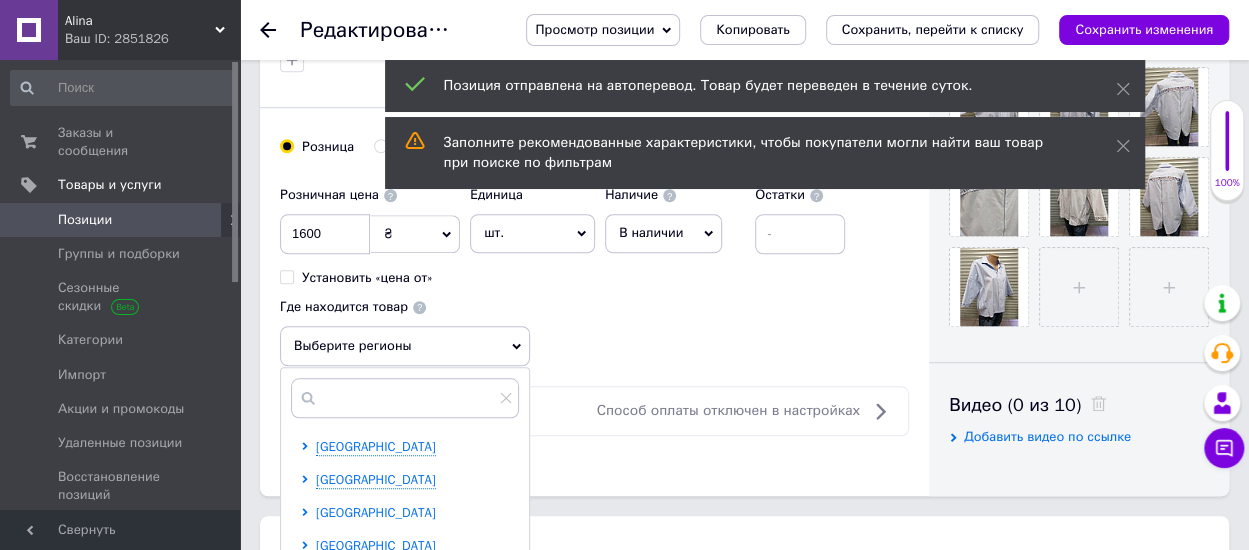 click on "[GEOGRAPHIC_DATA]" at bounding box center (376, 512) 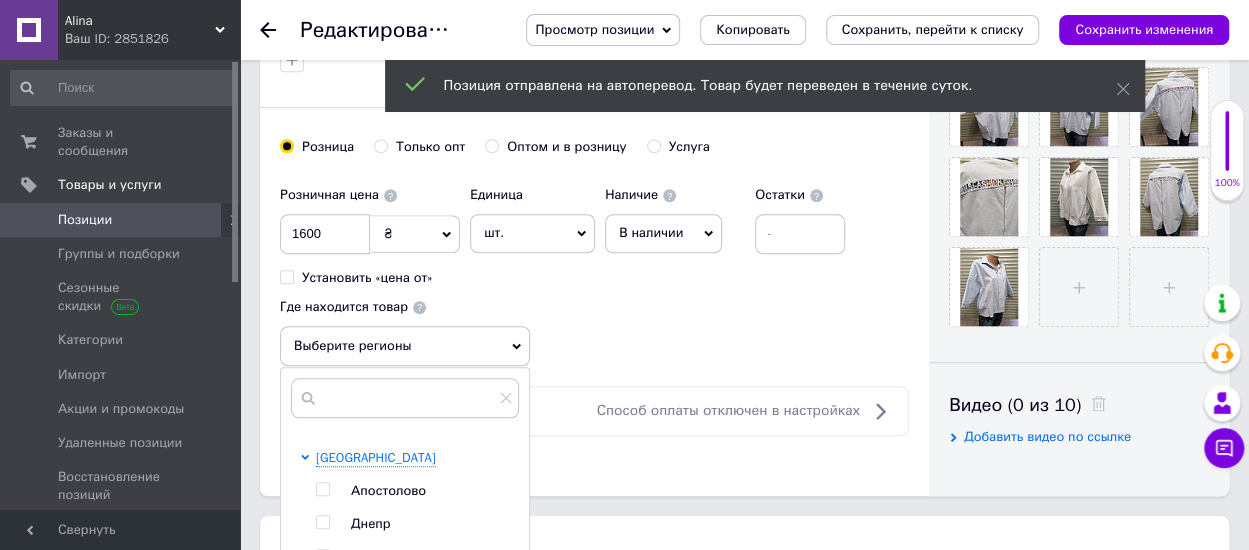 scroll, scrollTop: 100, scrollLeft: 0, axis: vertical 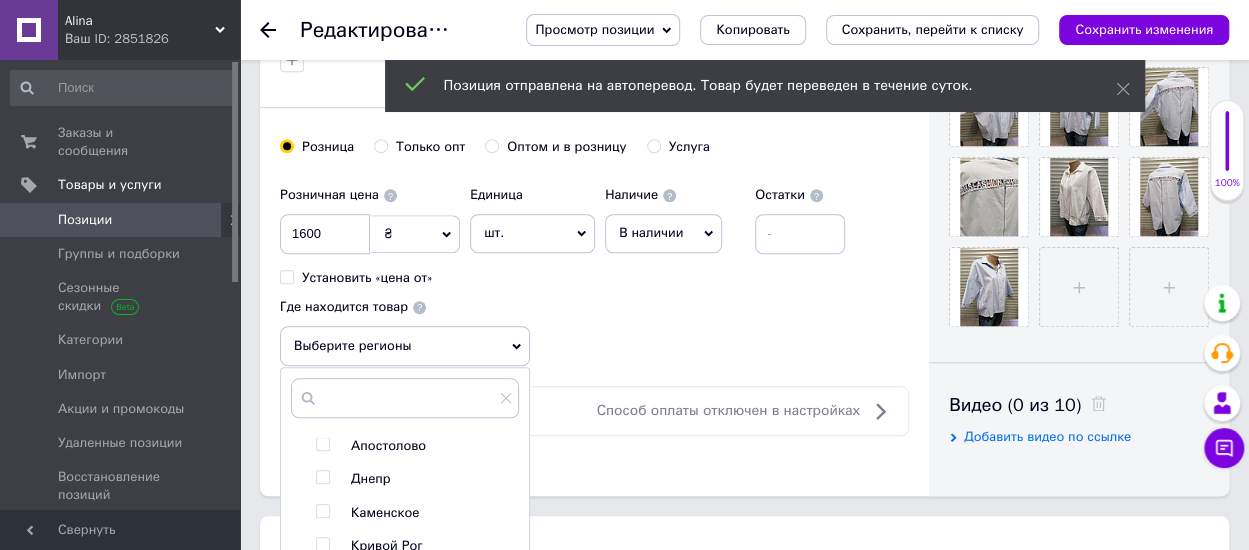 click at bounding box center (322, 477) 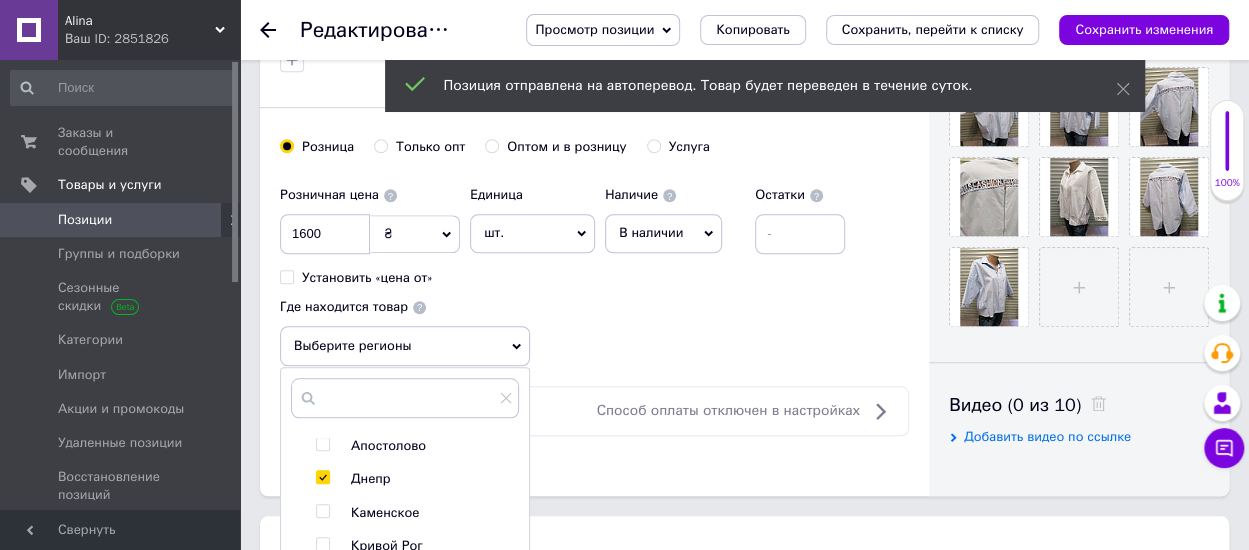 checkbox on "true" 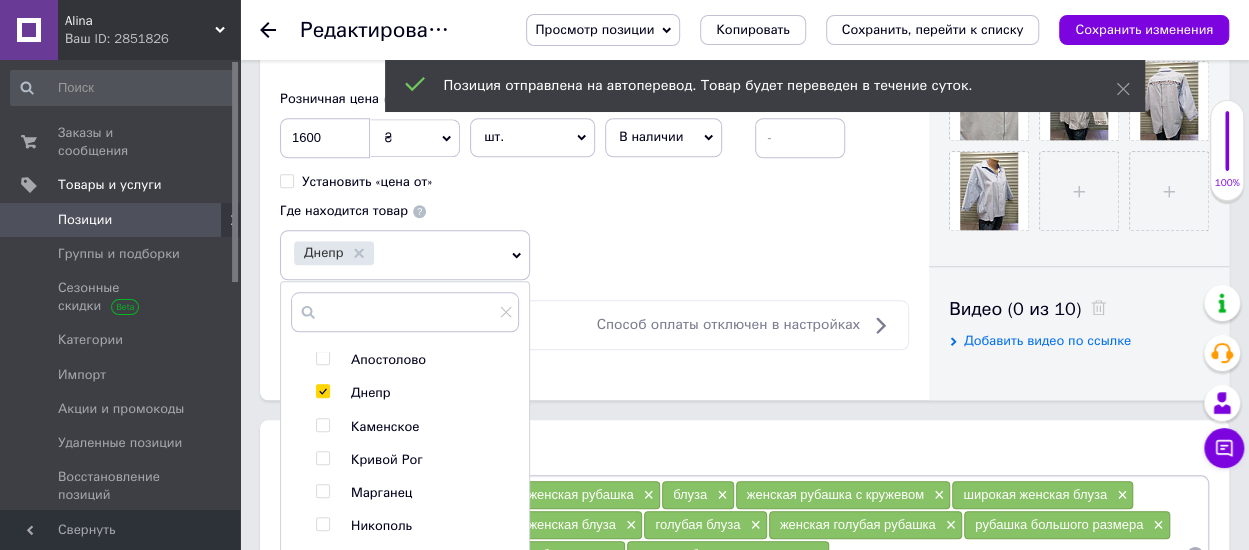 scroll, scrollTop: 900, scrollLeft: 0, axis: vertical 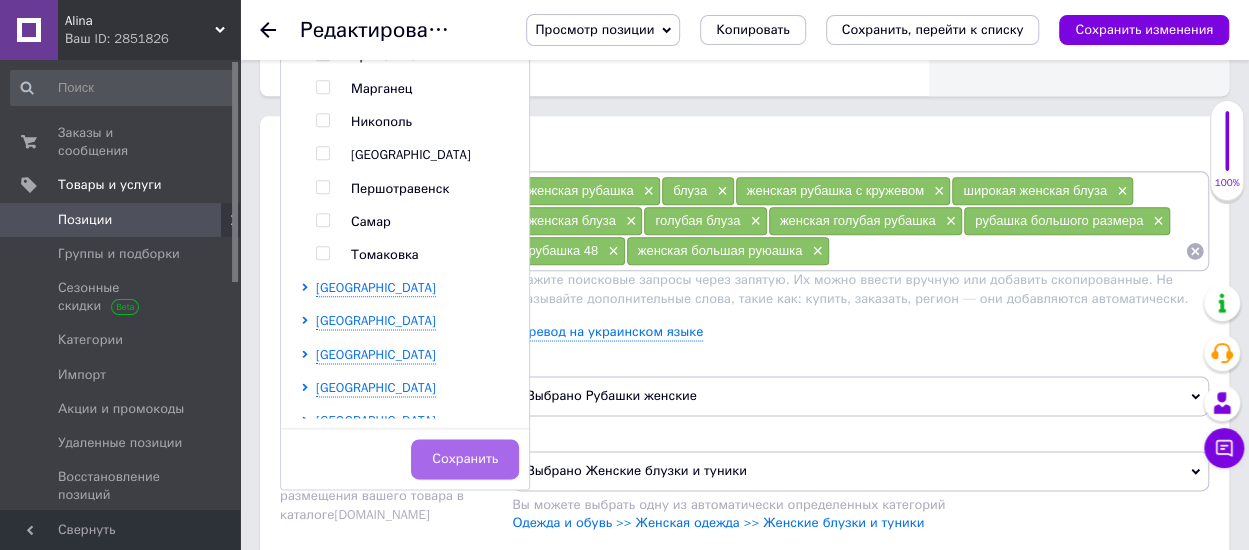 click on "Сохранить" at bounding box center [465, 459] 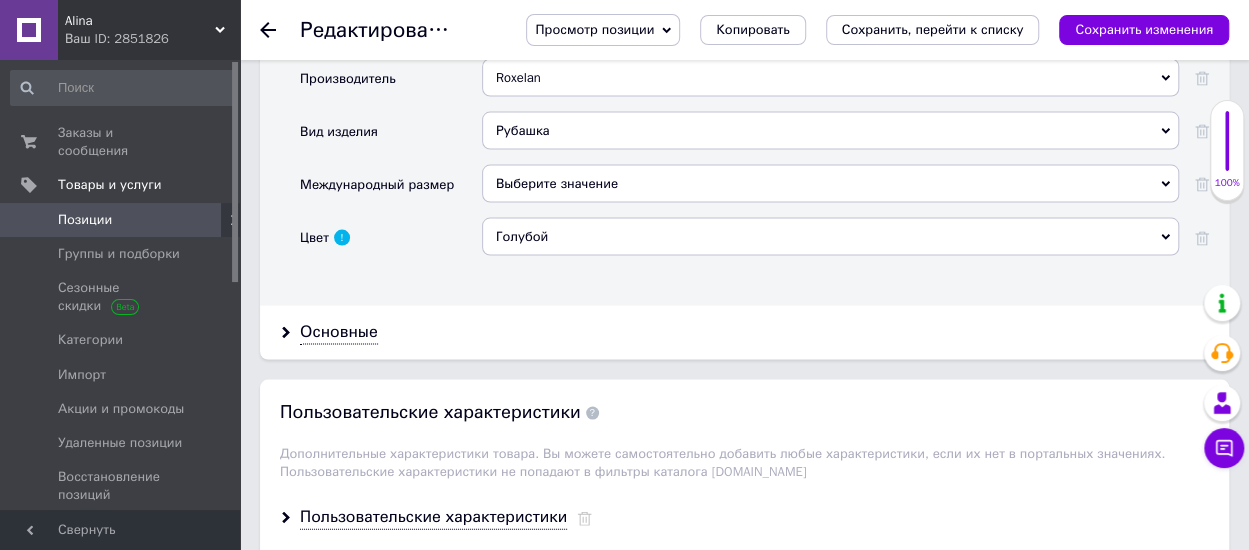 scroll, scrollTop: 1900, scrollLeft: 0, axis: vertical 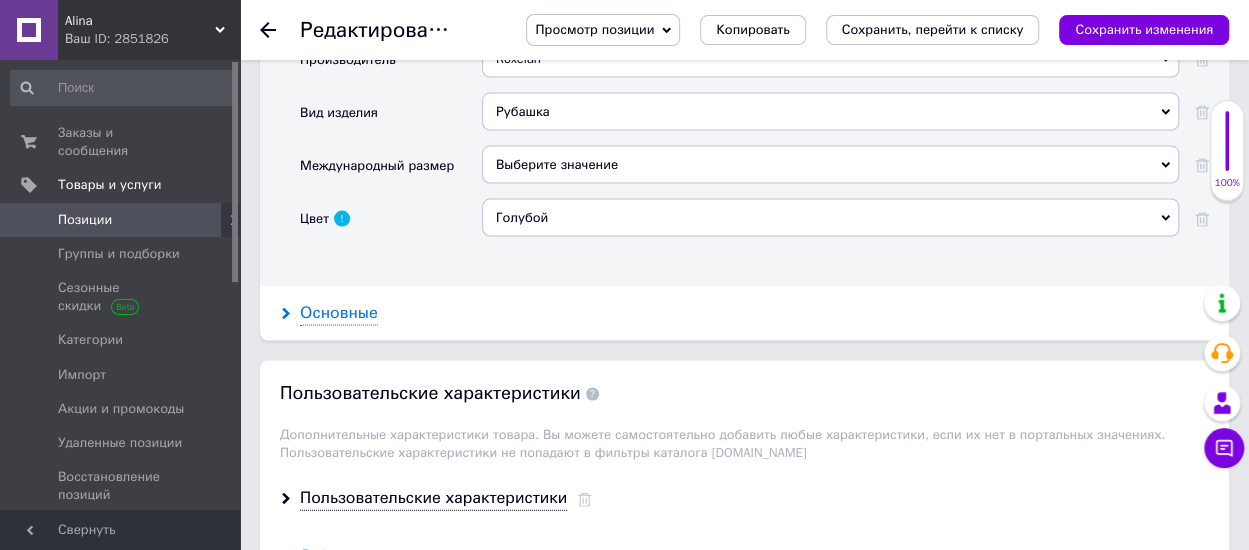 click on "Основные" at bounding box center [339, 313] 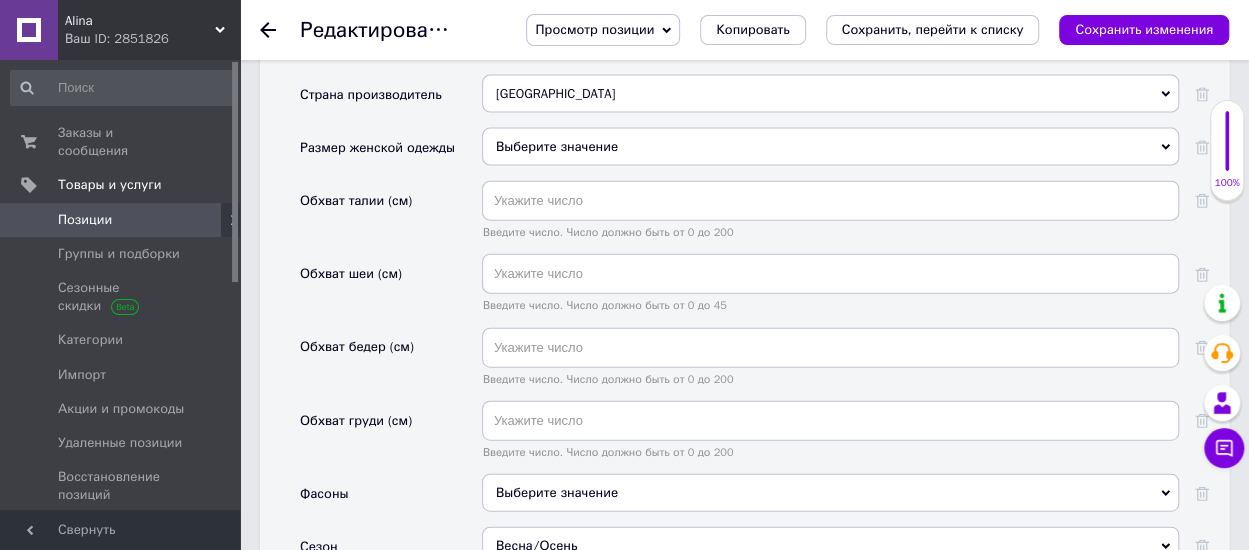 scroll, scrollTop: 2200, scrollLeft: 0, axis: vertical 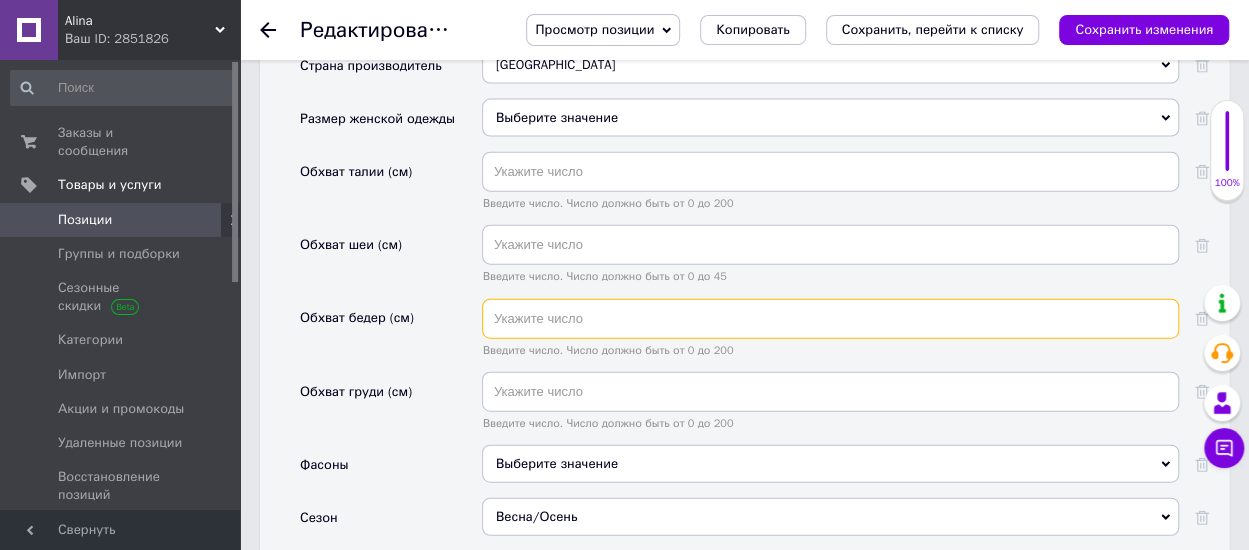 click at bounding box center (830, 319) 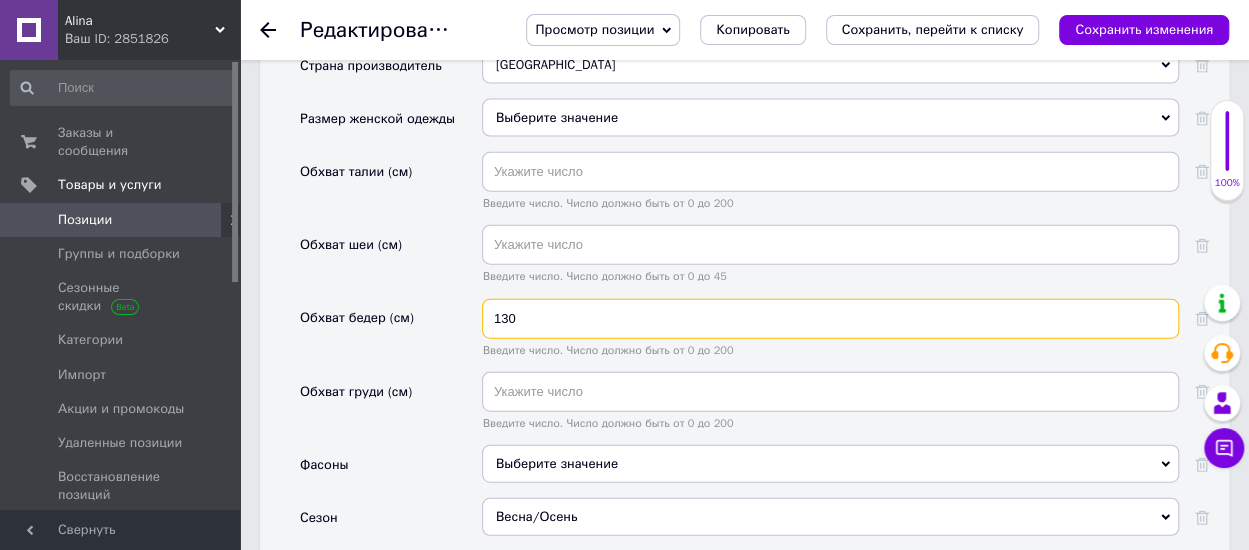 type on "130" 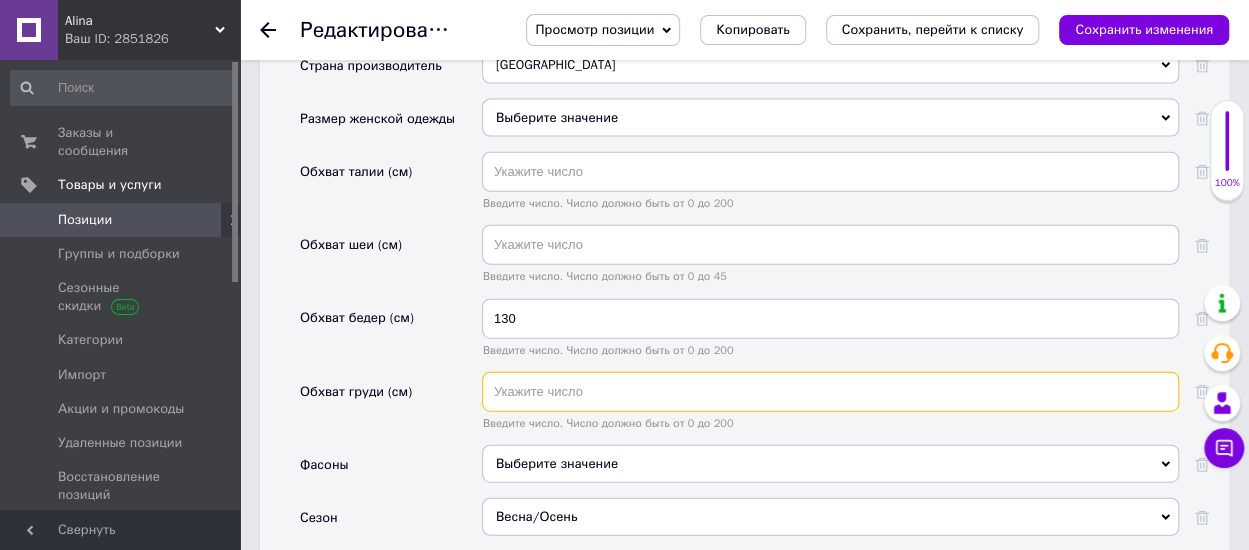 click at bounding box center [830, 392] 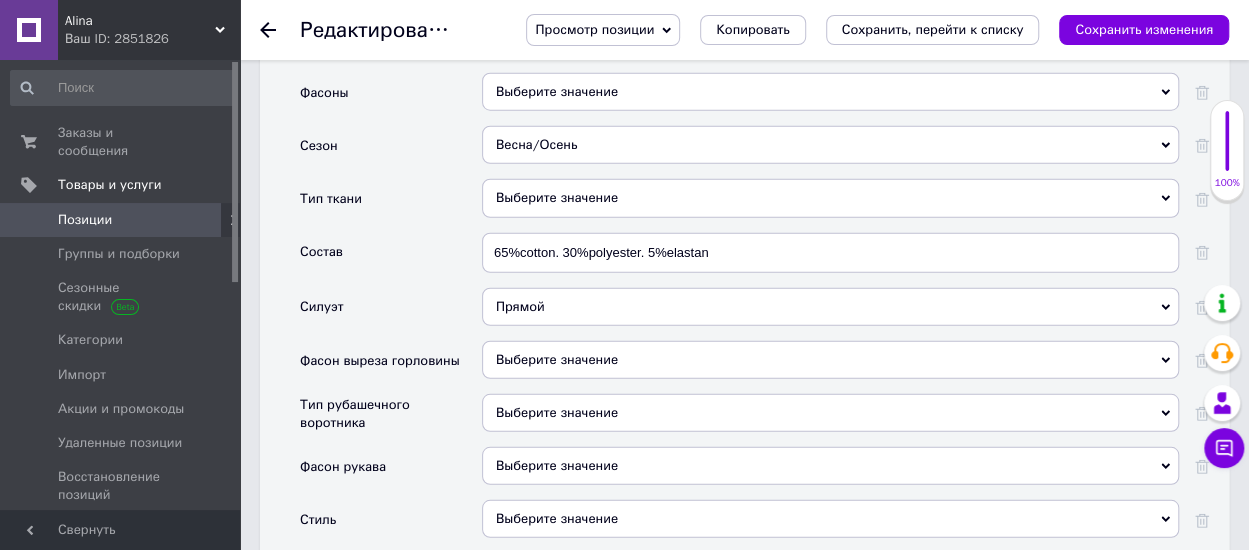 scroll, scrollTop: 2600, scrollLeft: 0, axis: vertical 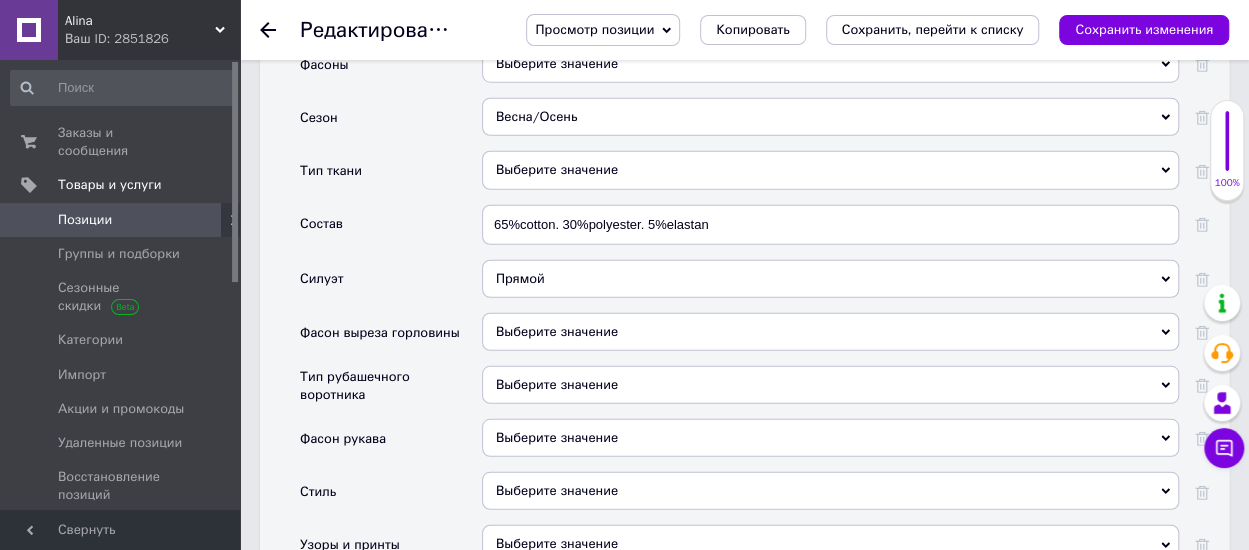 type on "140" 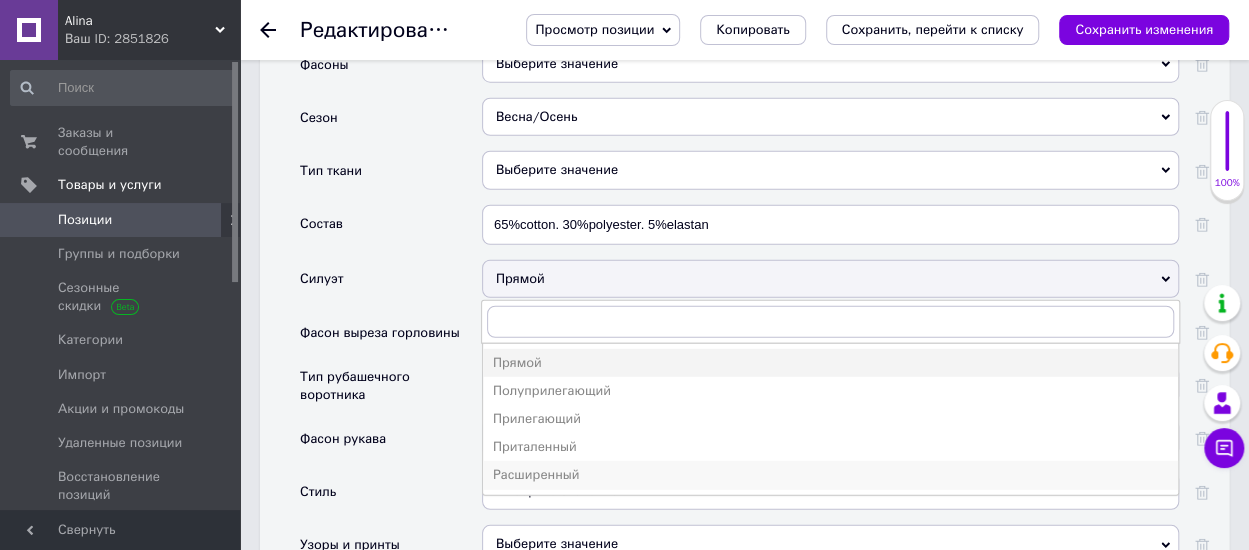 click on "Расширенный" at bounding box center [830, 475] 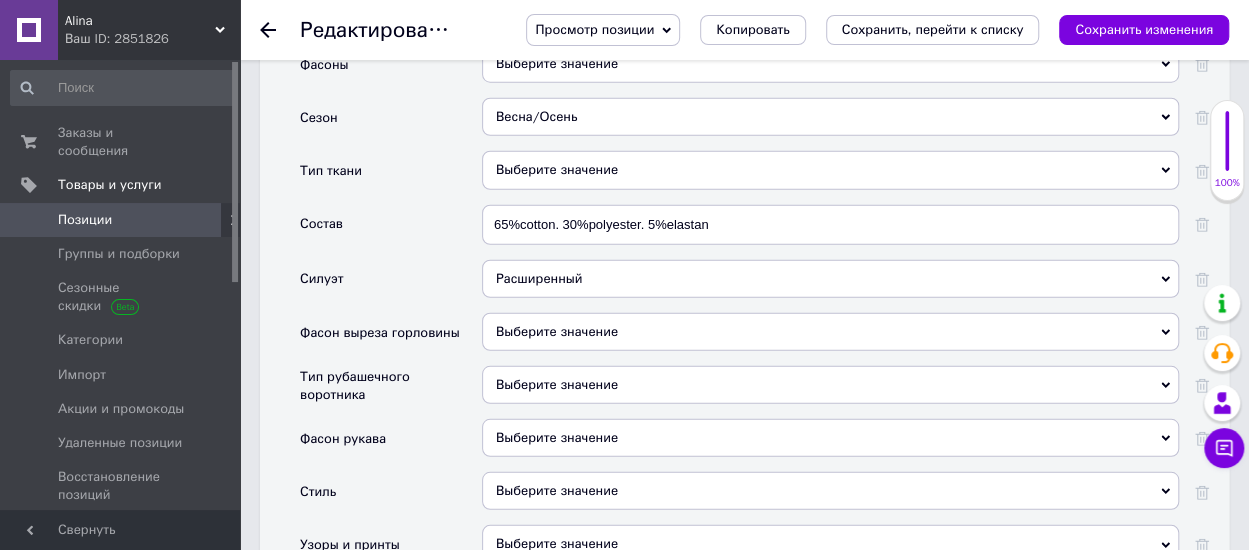 click on "Выберите значение" at bounding box center [830, 385] 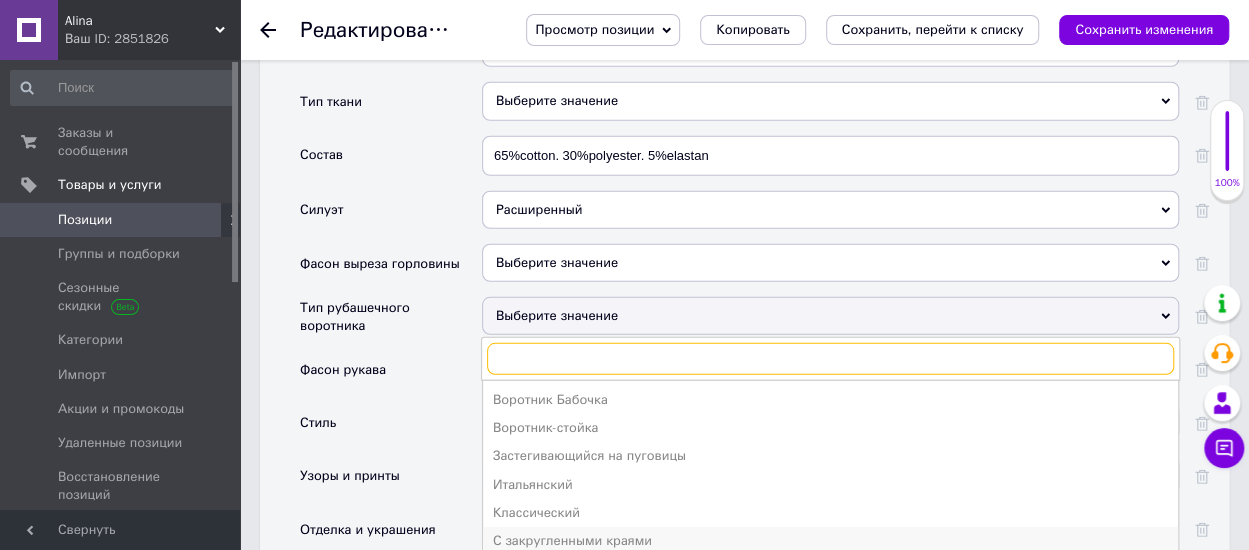 scroll, scrollTop: 2700, scrollLeft: 0, axis: vertical 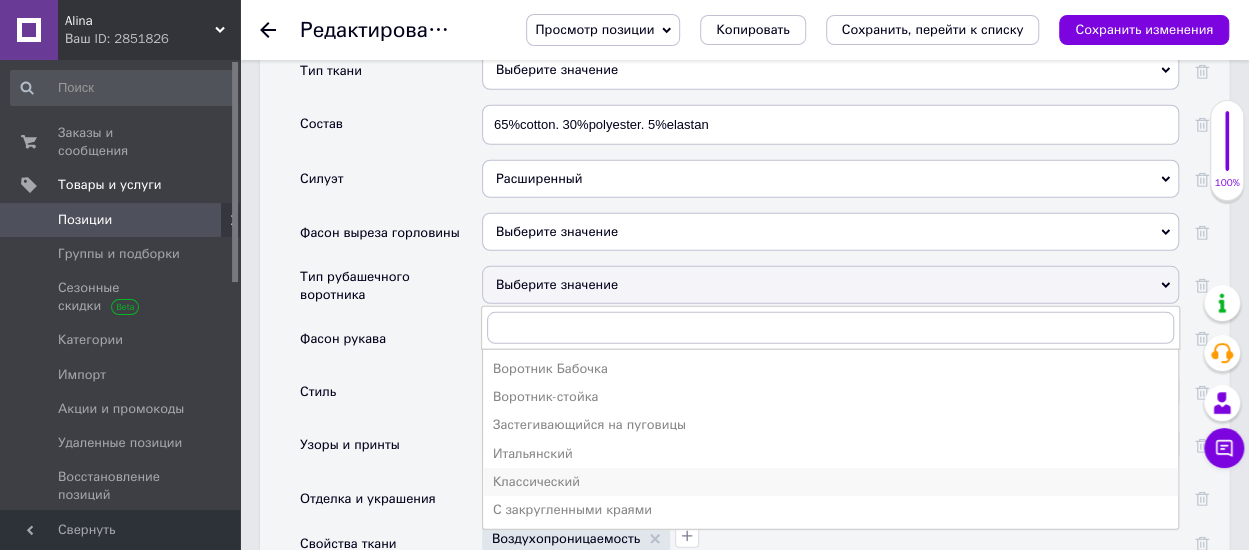 click on "Классический" at bounding box center (830, 482) 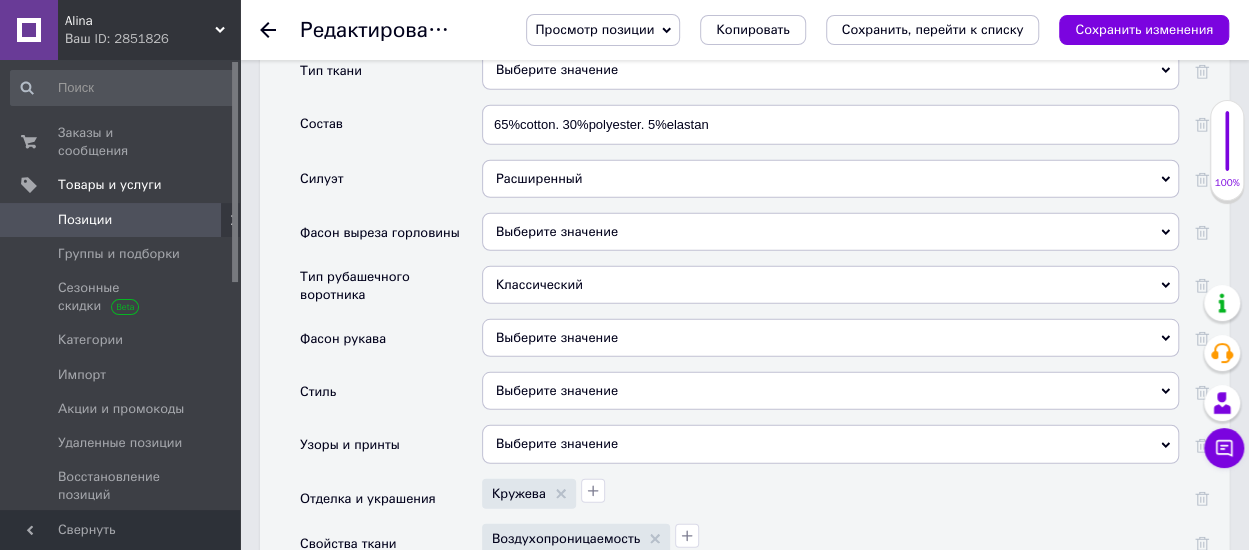 click on "Выберите значение" at bounding box center [830, 391] 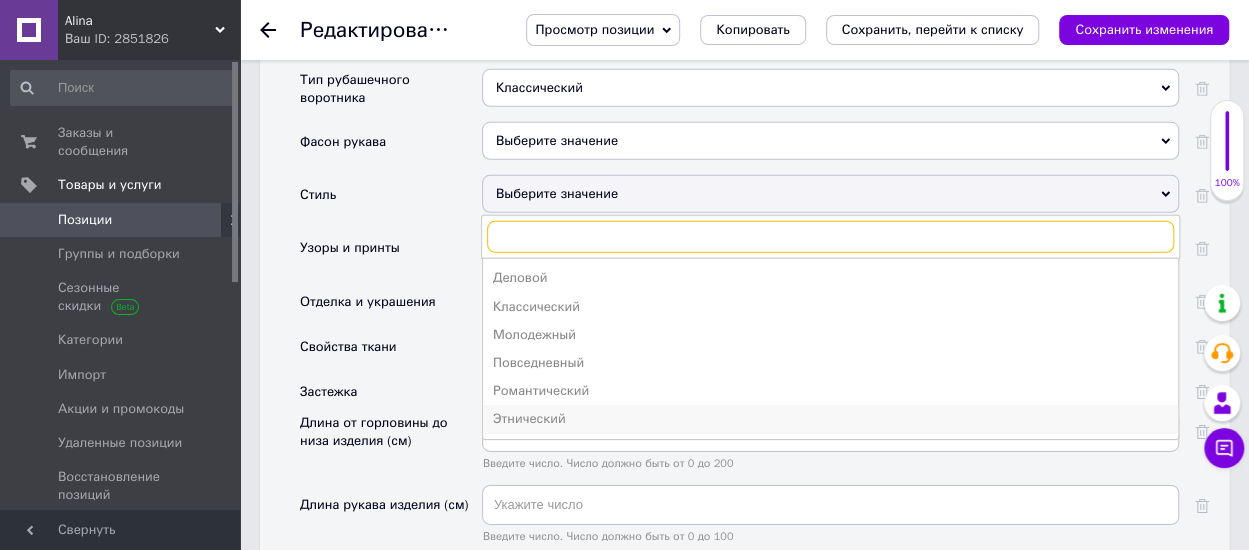 scroll, scrollTop: 2900, scrollLeft: 0, axis: vertical 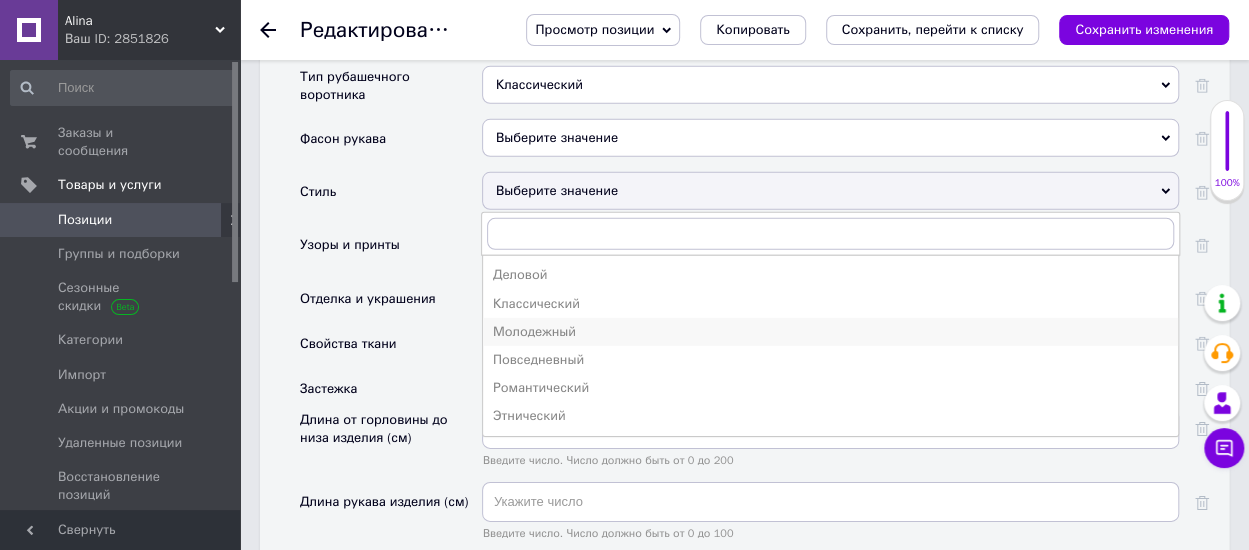 click on "Молодежный" at bounding box center (830, 332) 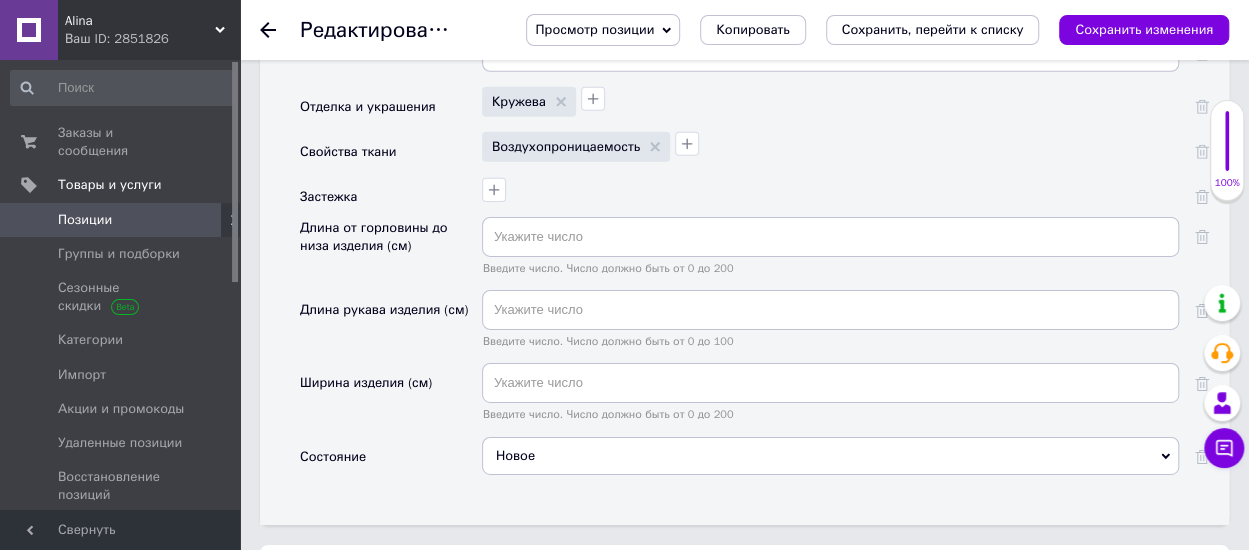scroll, scrollTop: 3100, scrollLeft: 0, axis: vertical 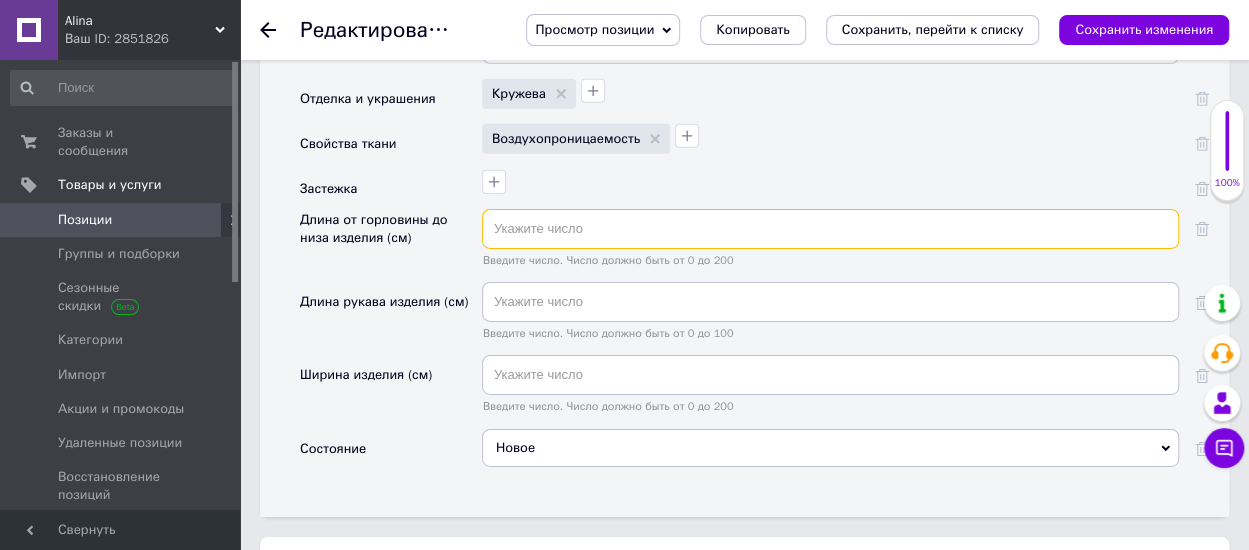 click at bounding box center (830, 229) 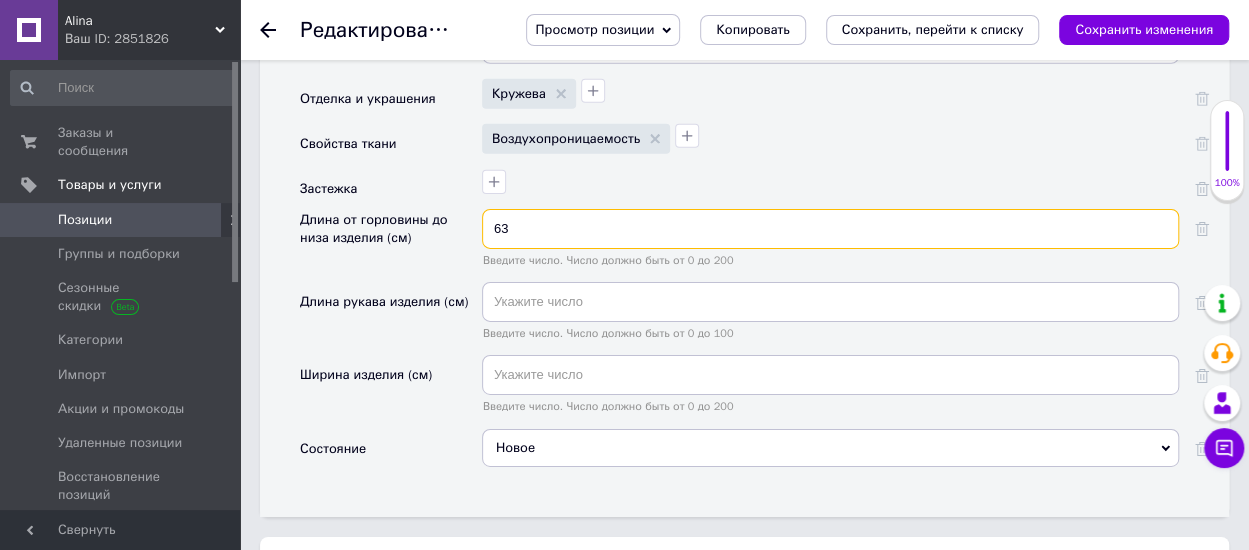 type on "63" 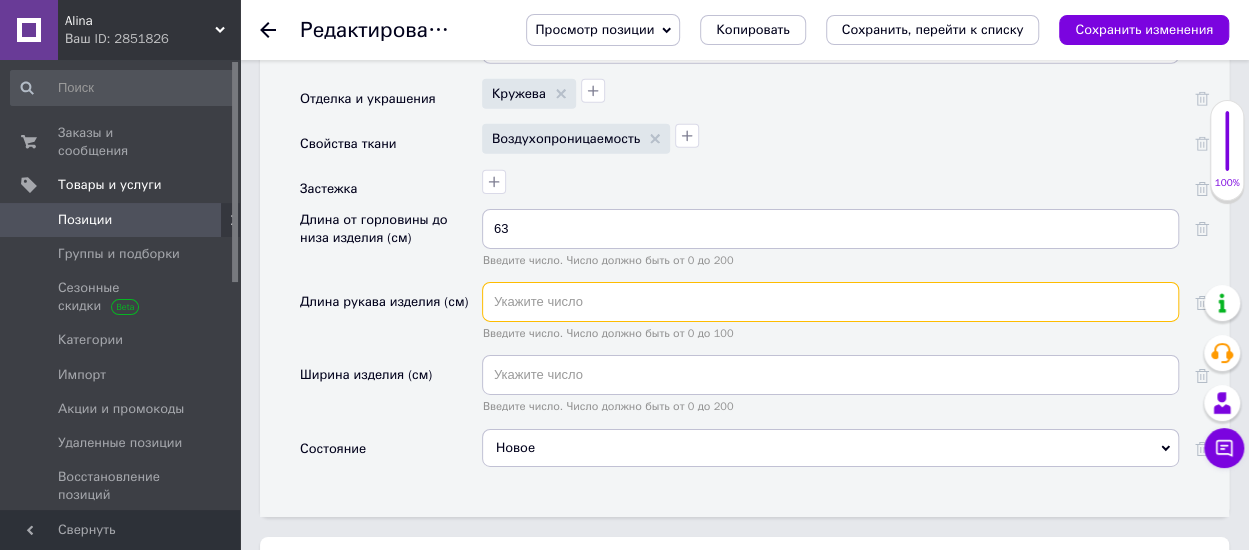 click at bounding box center [830, 302] 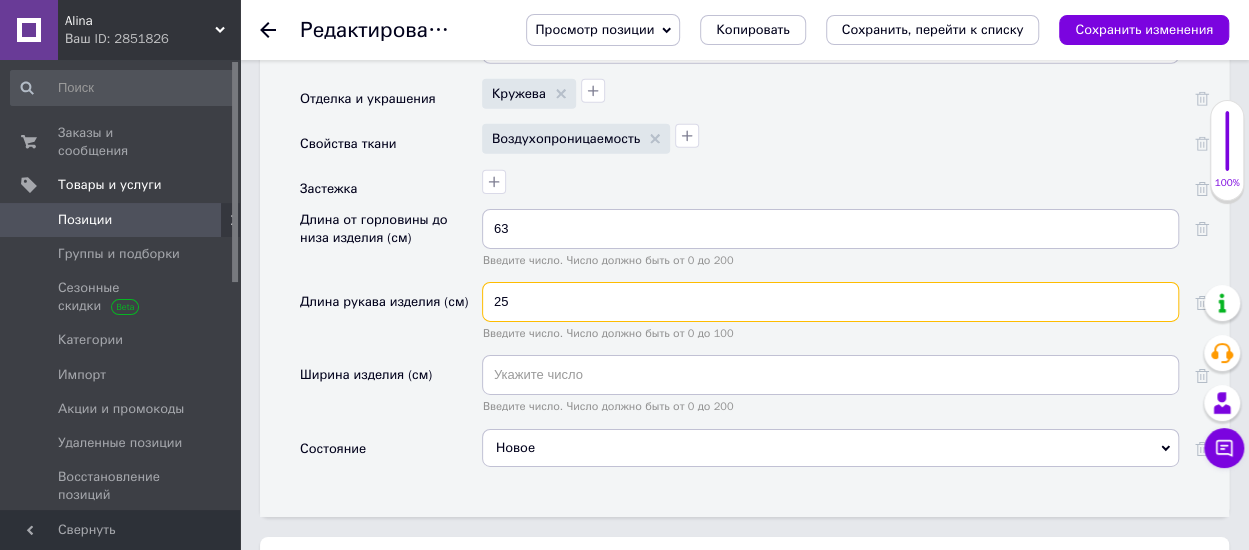 type on "25" 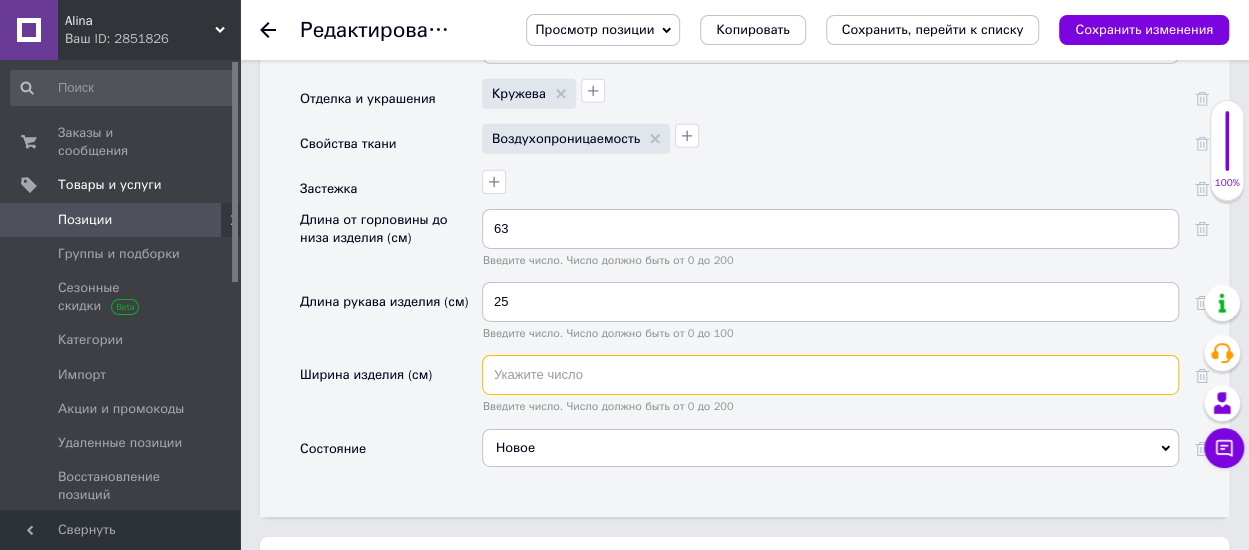 click at bounding box center (830, 375) 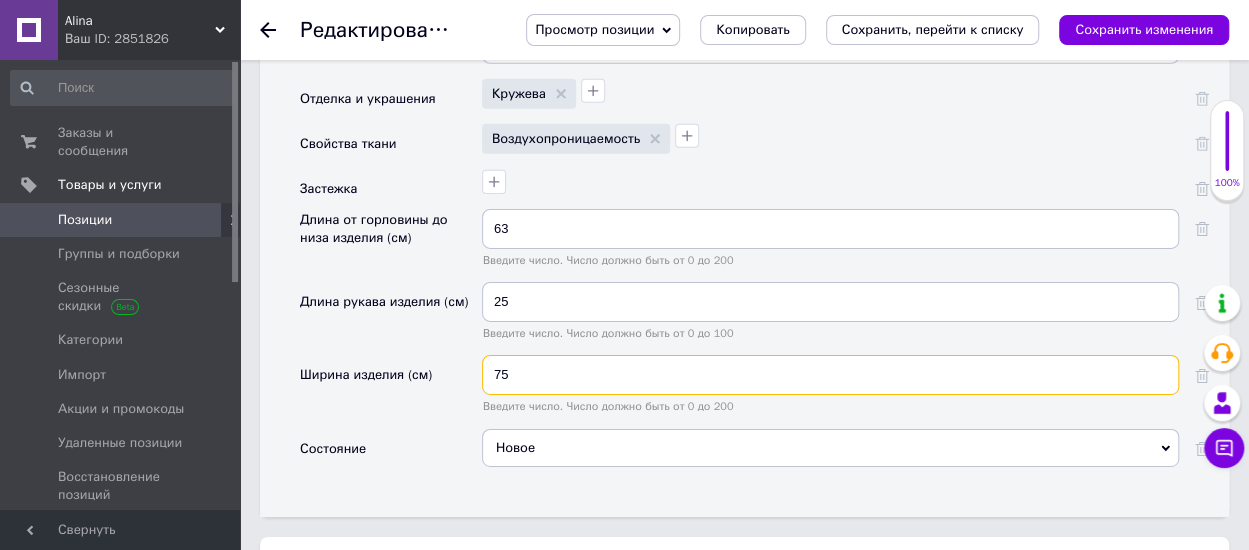 drag, startPoint x: 553, startPoint y: 345, endPoint x: 483, endPoint y: 339, distance: 70.256676 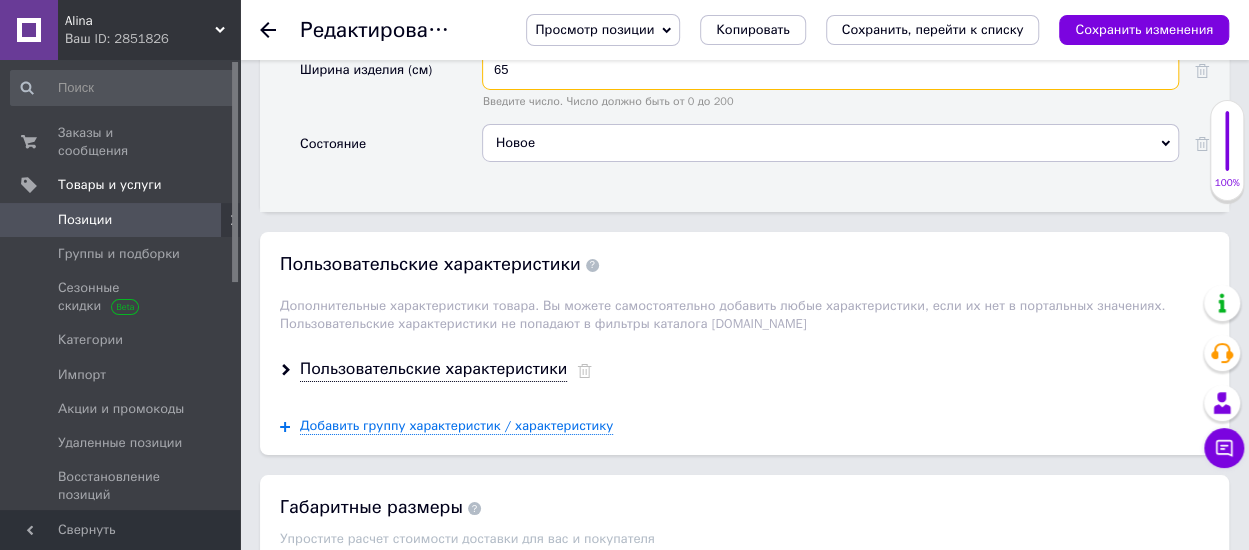 scroll, scrollTop: 3500, scrollLeft: 0, axis: vertical 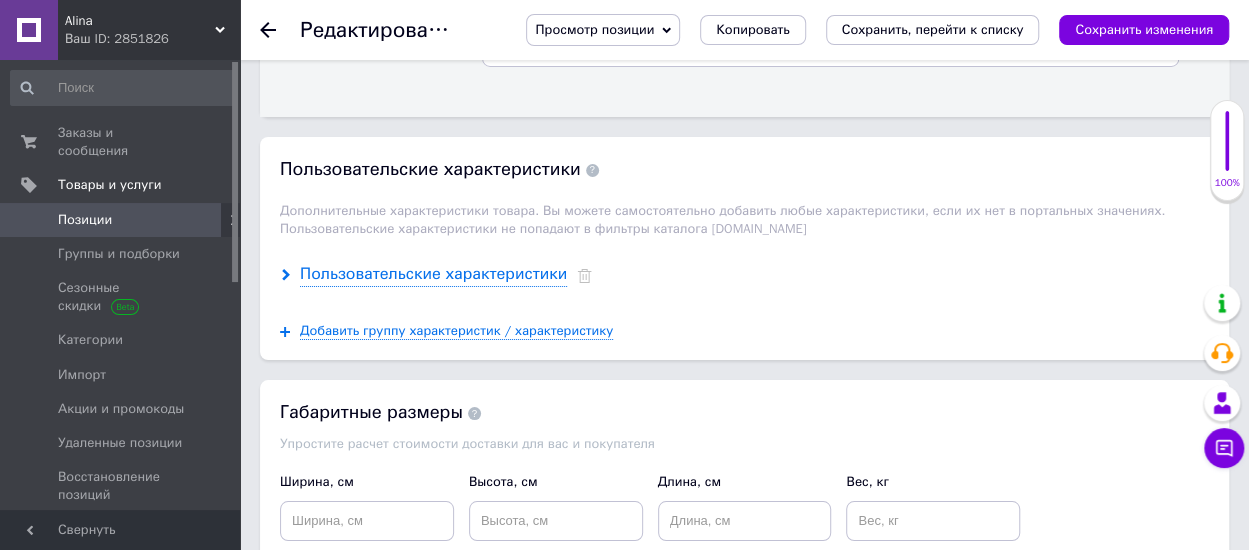 type on "65" 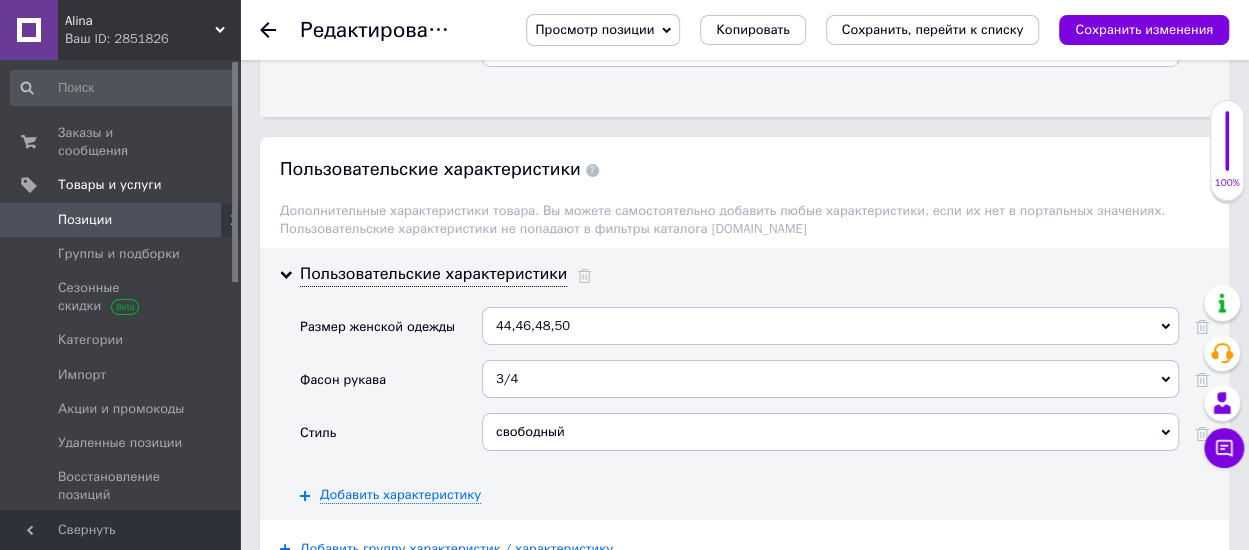 click on "44,46,48,50" at bounding box center (830, 326) 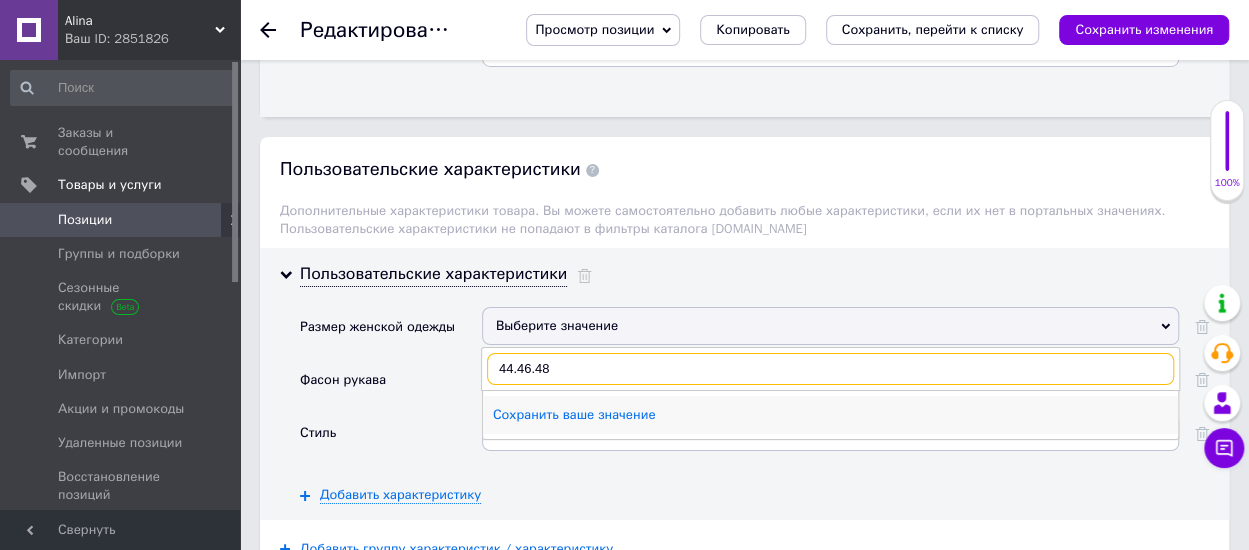 type on "44.46.48" 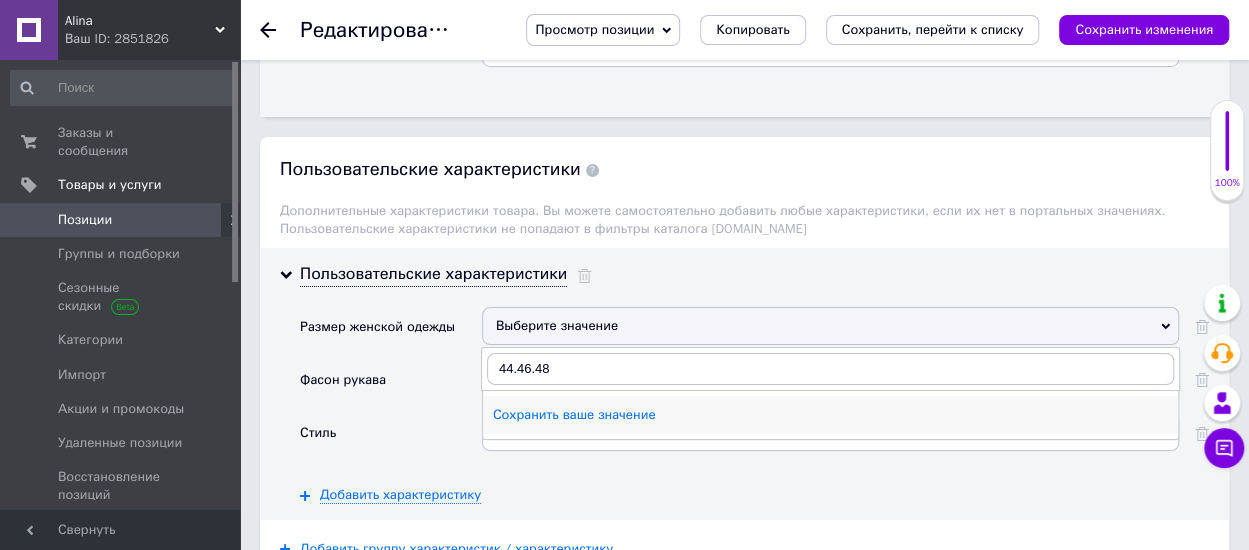 click on "Сохранить ваше значение" at bounding box center [830, 415] 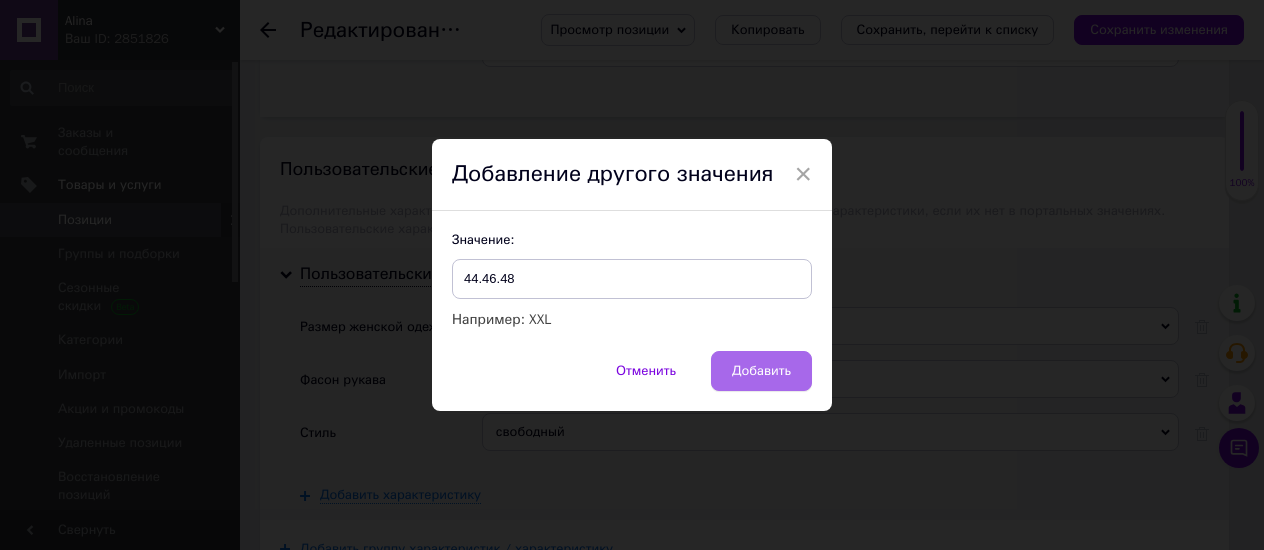 click on "Добавить" at bounding box center (761, 371) 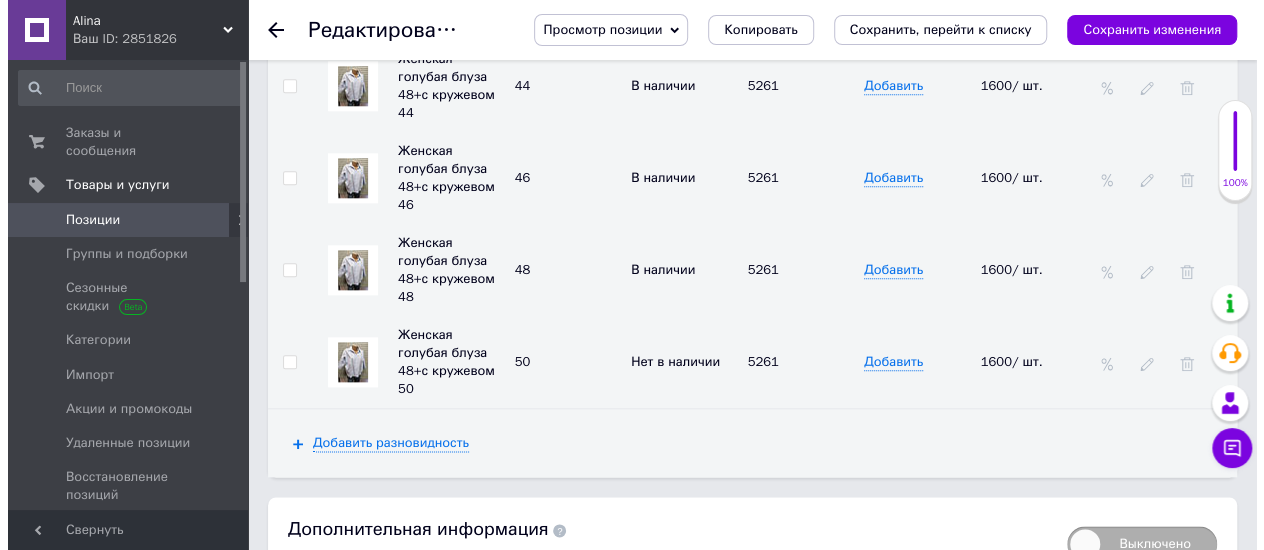 scroll, scrollTop: 4686, scrollLeft: 0, axis: vertical 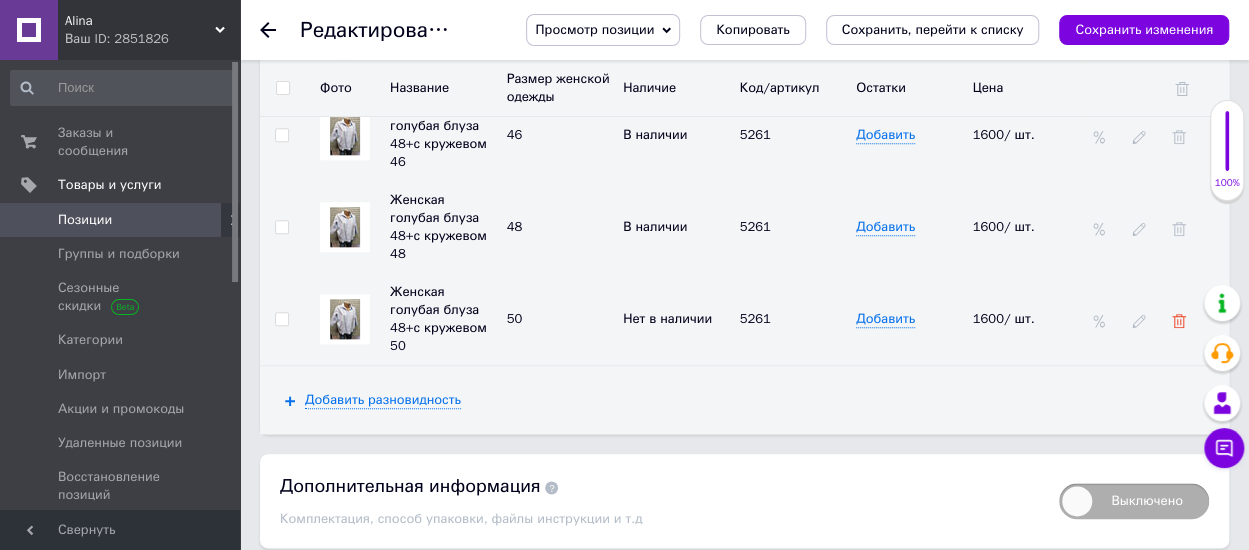 click 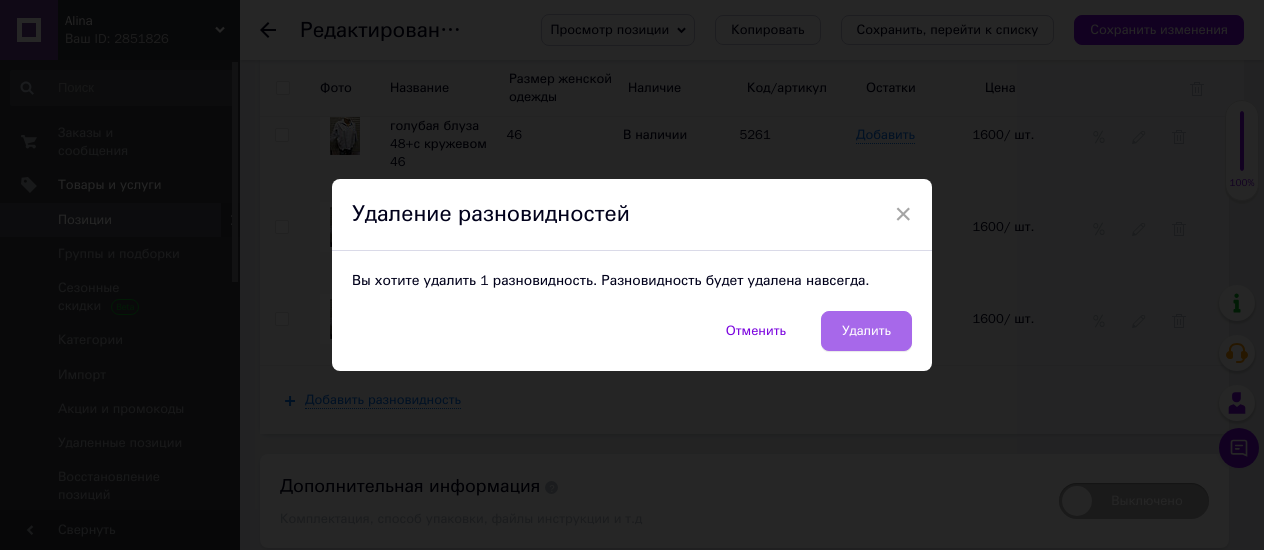 click on "Удалить" at bounding box center [866, 331] 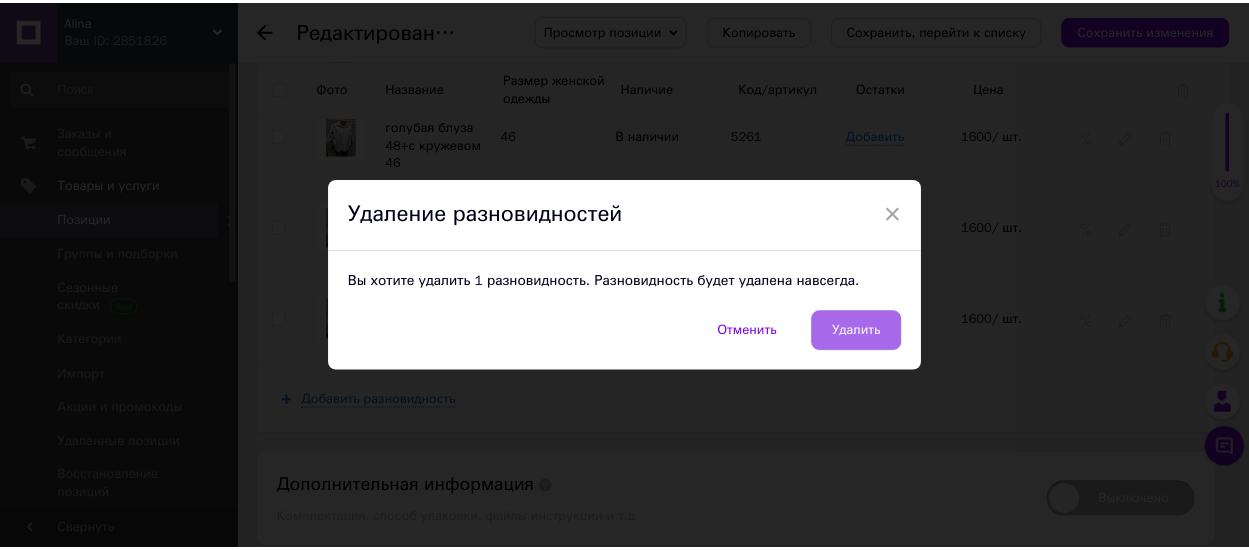 scroll, scrollTop: 4606, scrollLeft: 0, axis: vertical 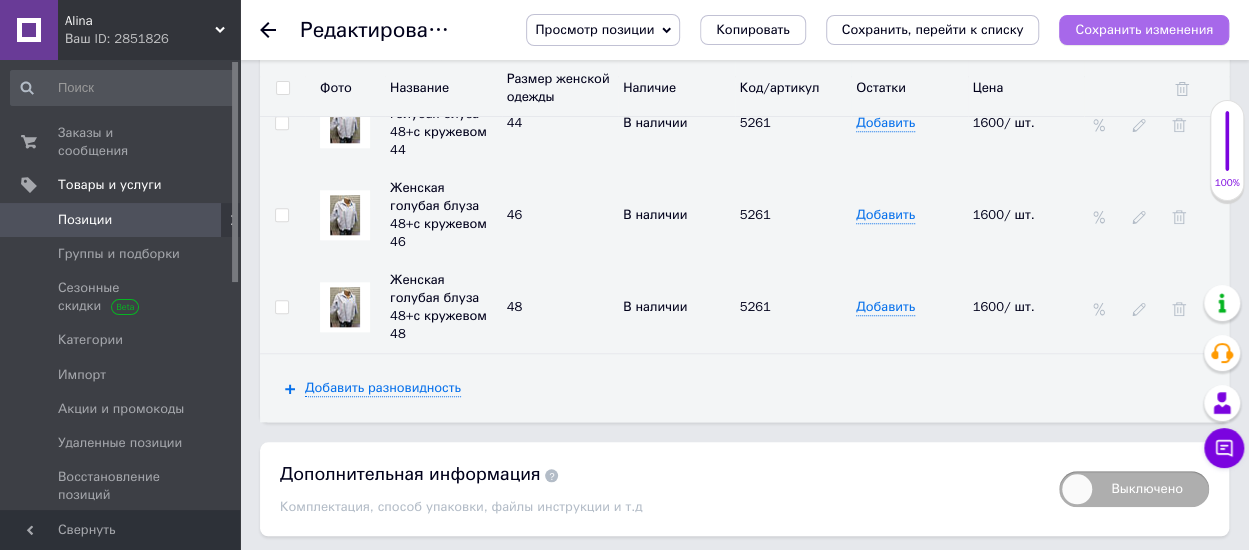 click on "Сохранить изменения" at bounding box center (1144, 29) 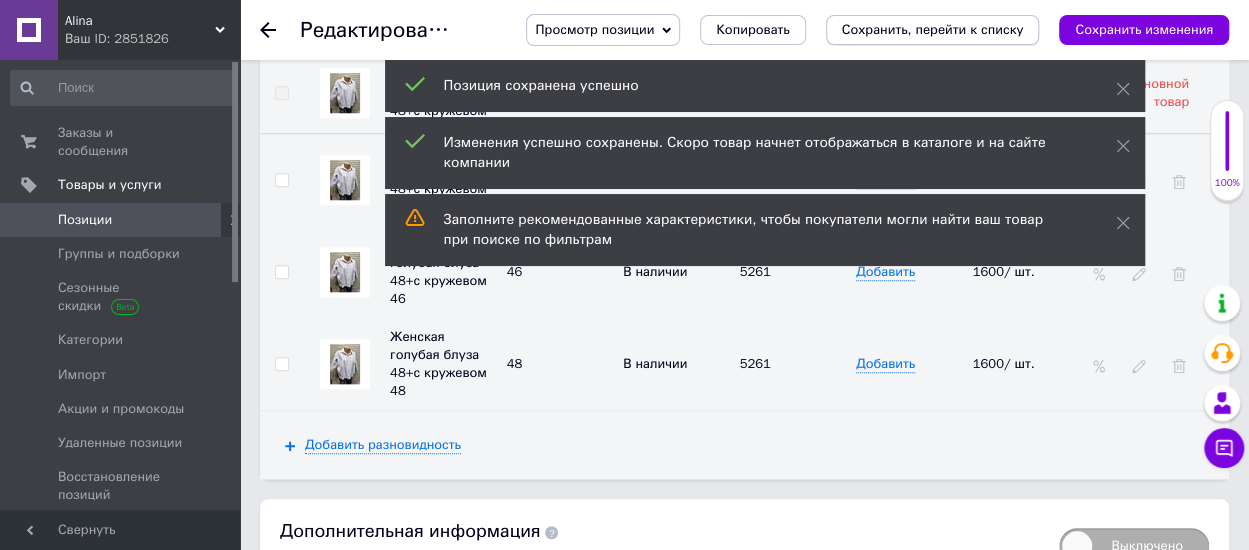 click on "Сохранить, перейти к списку" at bounding box center [933, 29] 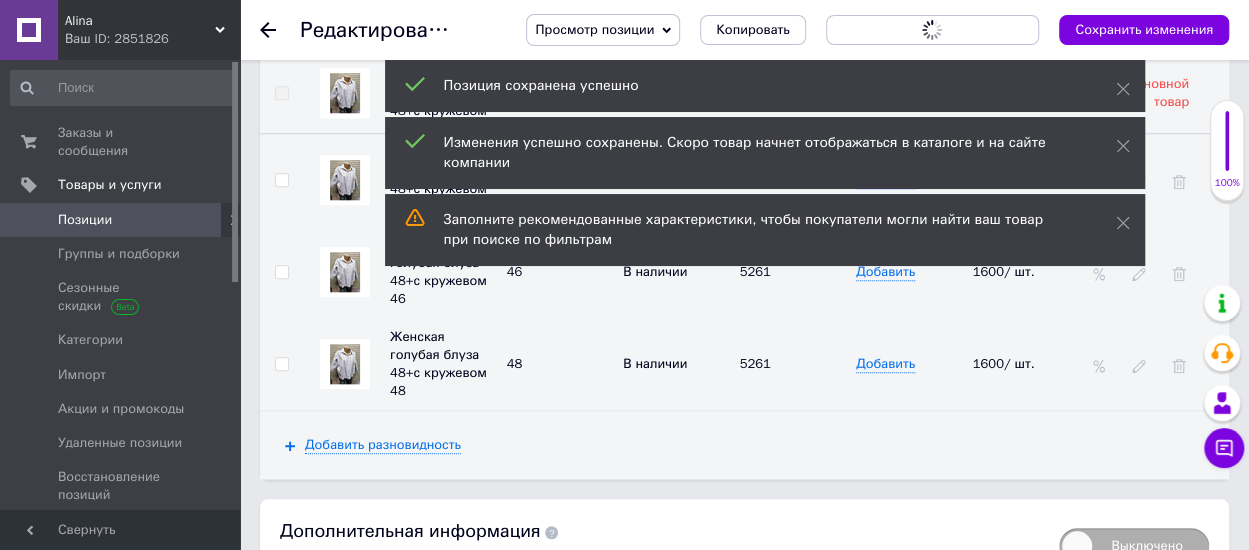 scroll, scrollTop: 0, scrollLeft: 0, axis: both 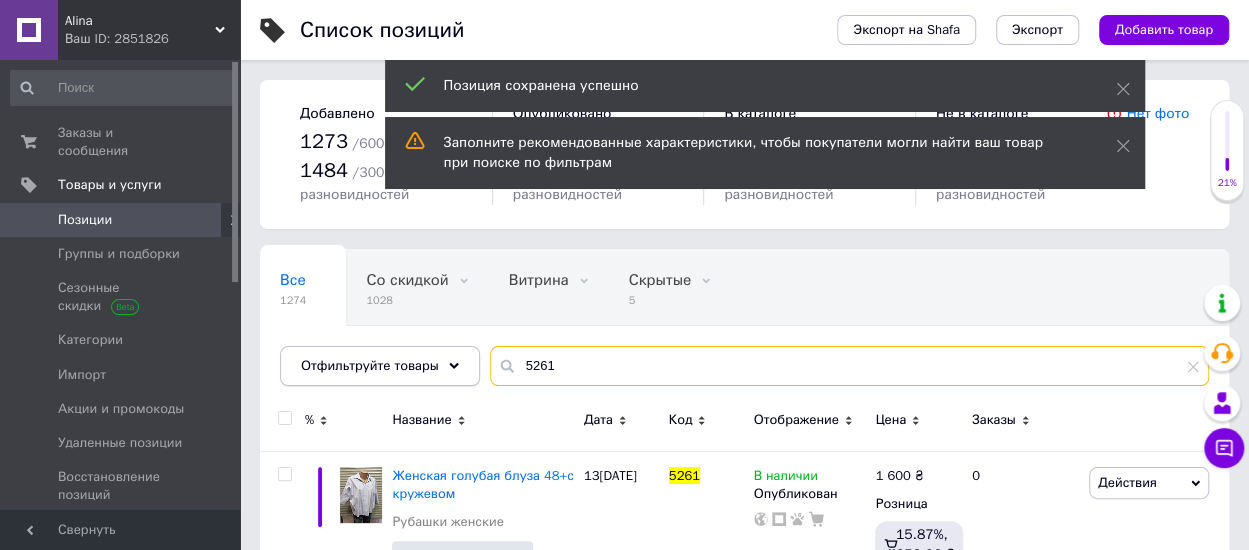 drag, startPoint x: 586, startPoint y: 357, endPoint x: 428, endPoint y: 349, distance: 158.20241 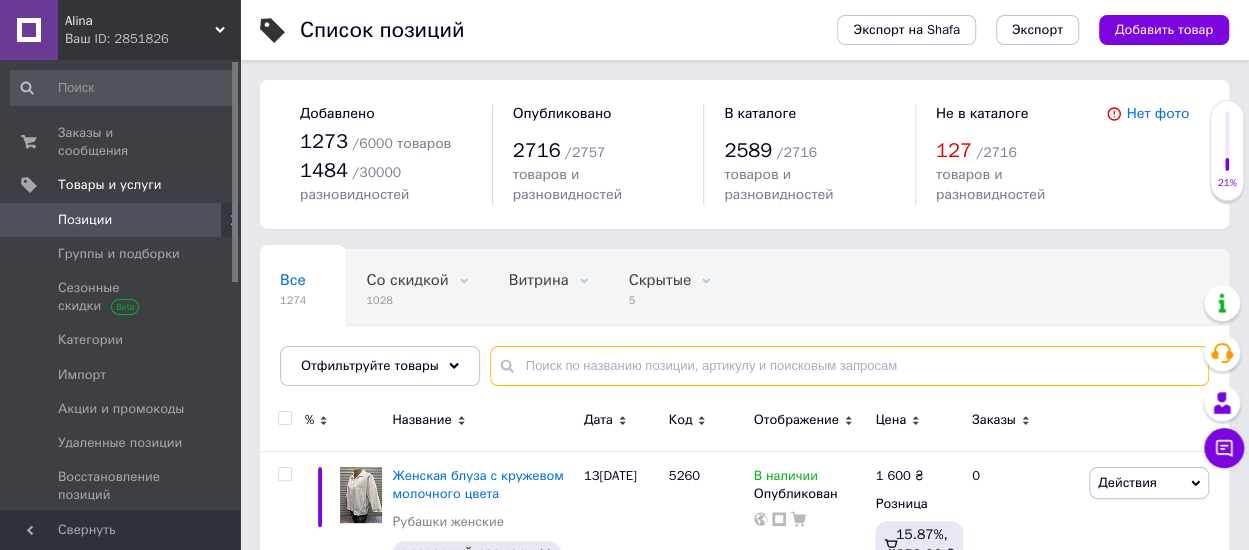 click at bounding box center (849, 366) 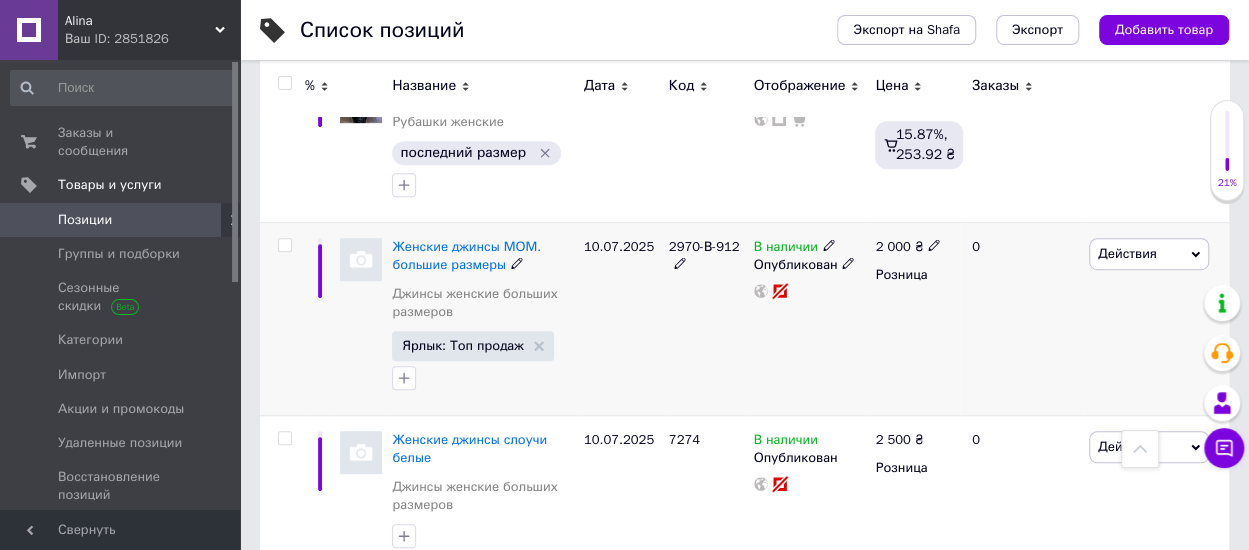scroll, scrollTop: 100, scrollLeft: 0, axis: vertical 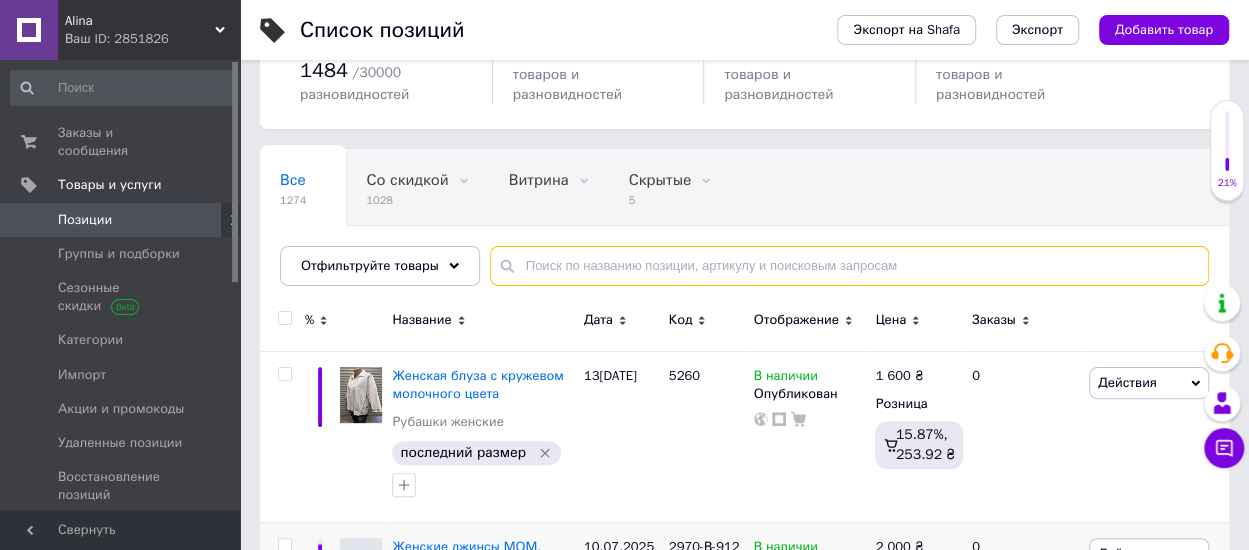 type 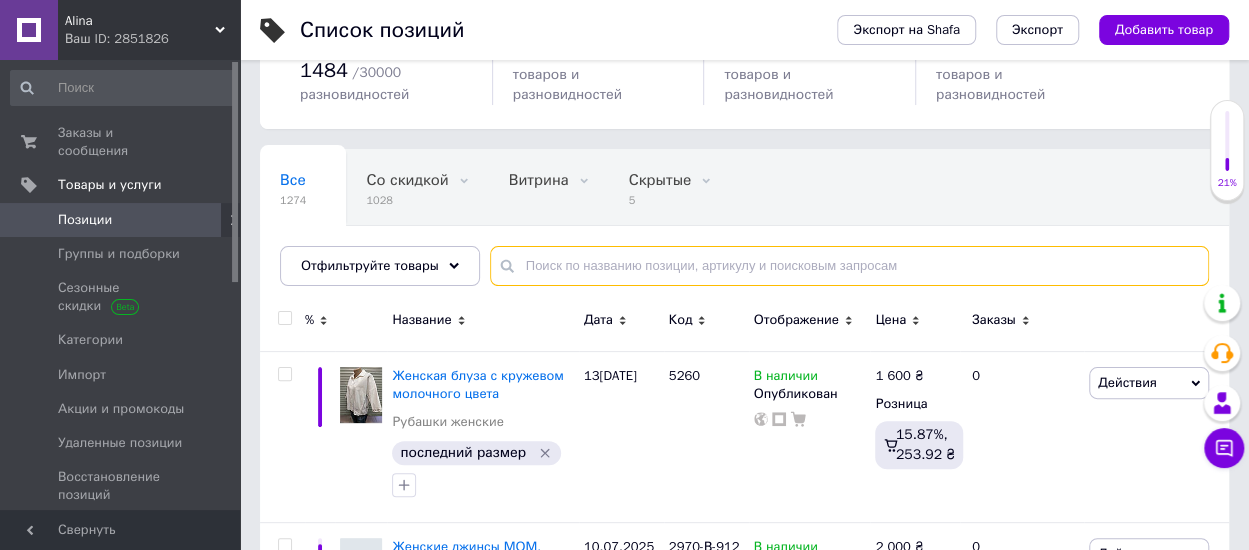 click at bounding box center (849, 266) 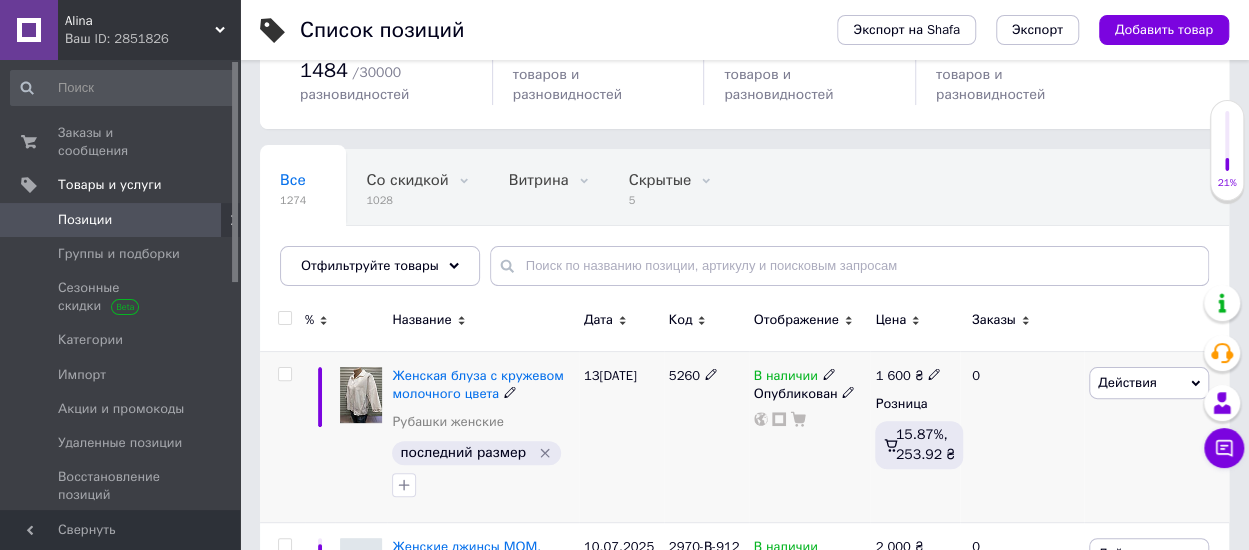 click on "5260" at bounding box center (706, 437) 